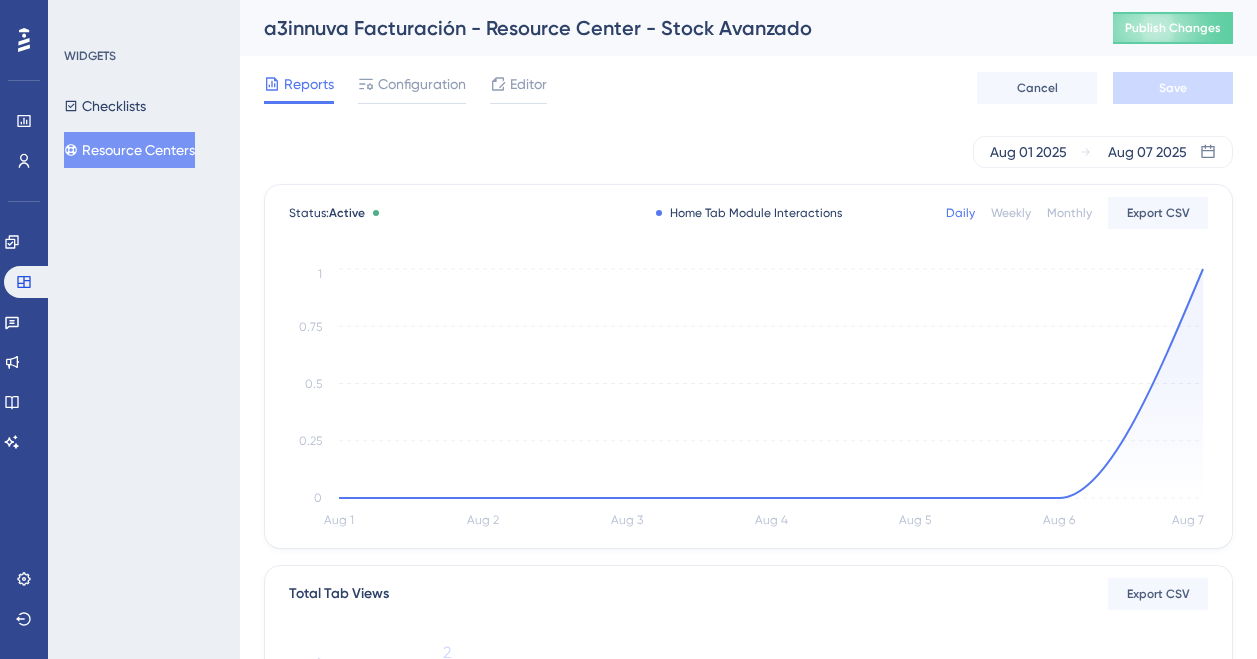 scroll, scrollTop: 0, scrollLeft: 0, axis: both 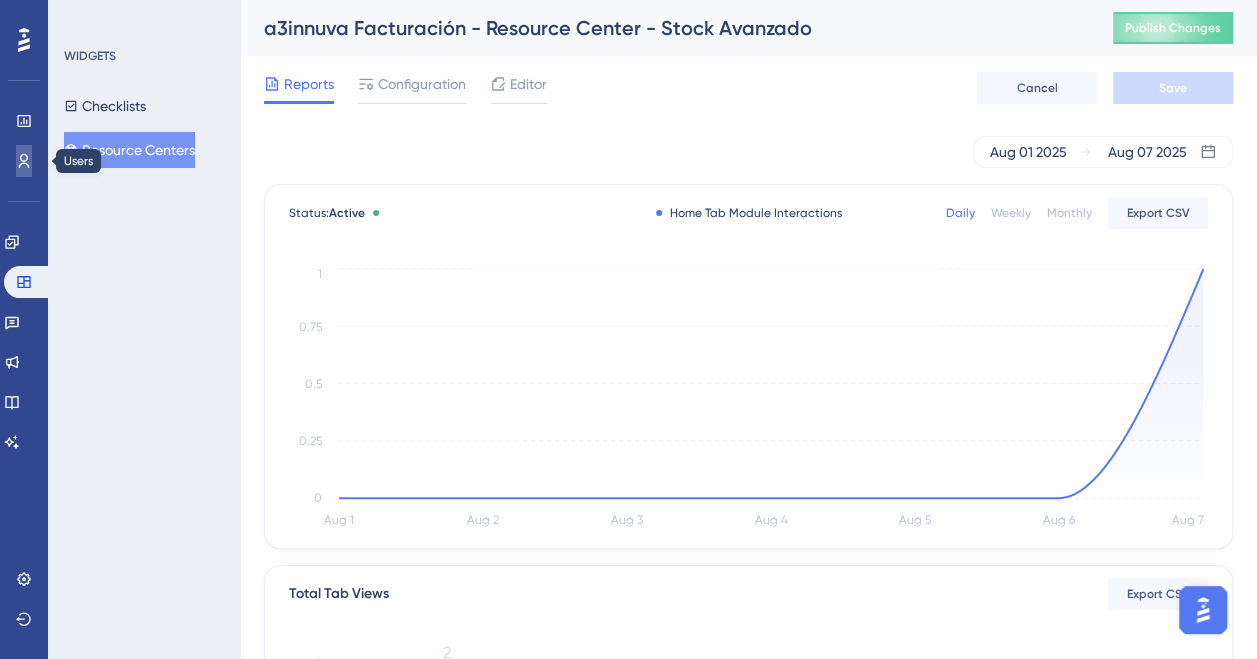 click 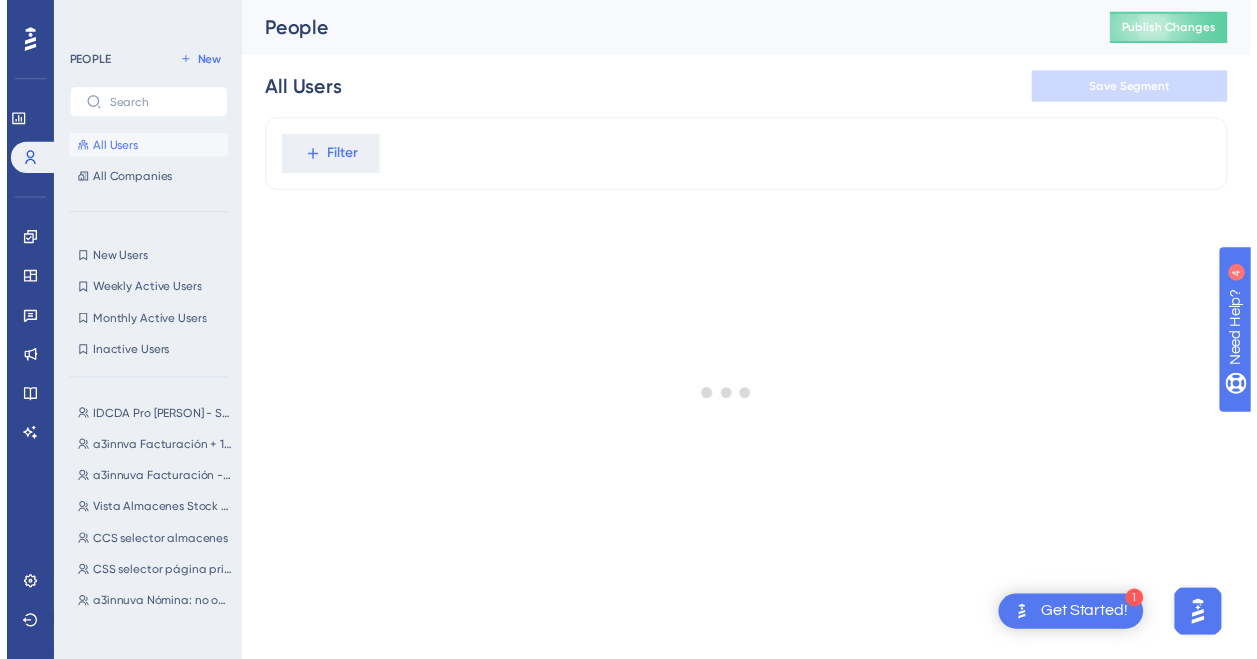 scroll, scrollTop: 0, scrollLeft: 0, axis: both 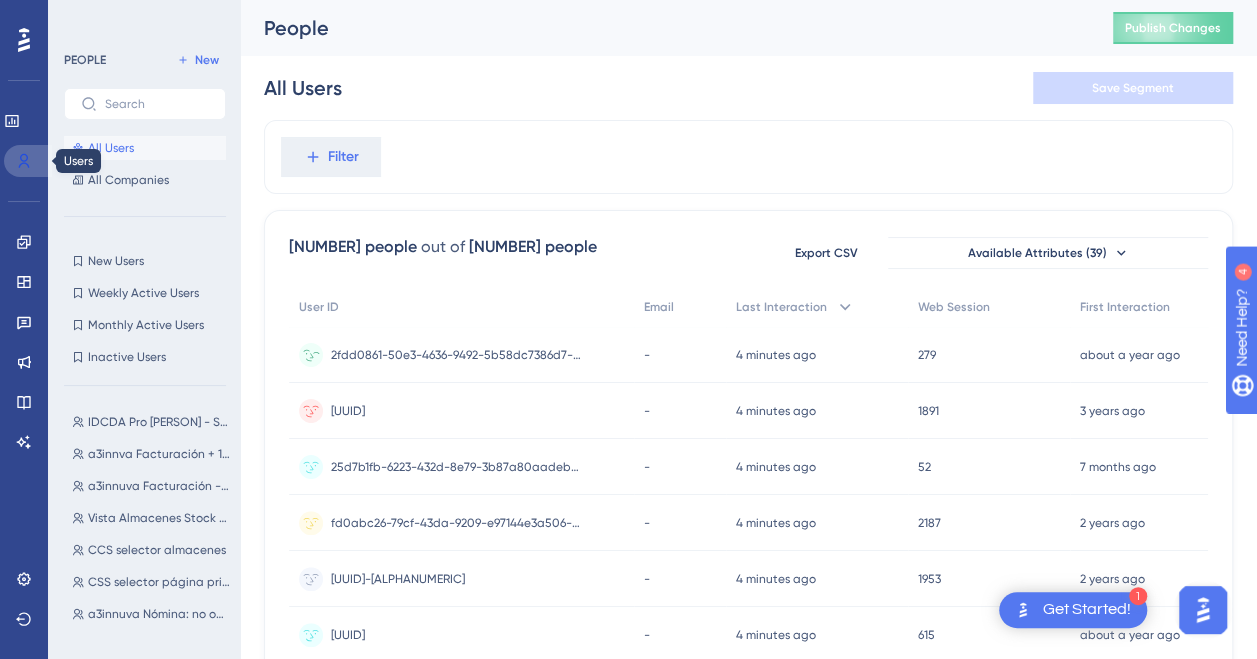 click at bounding box center (28, 161) 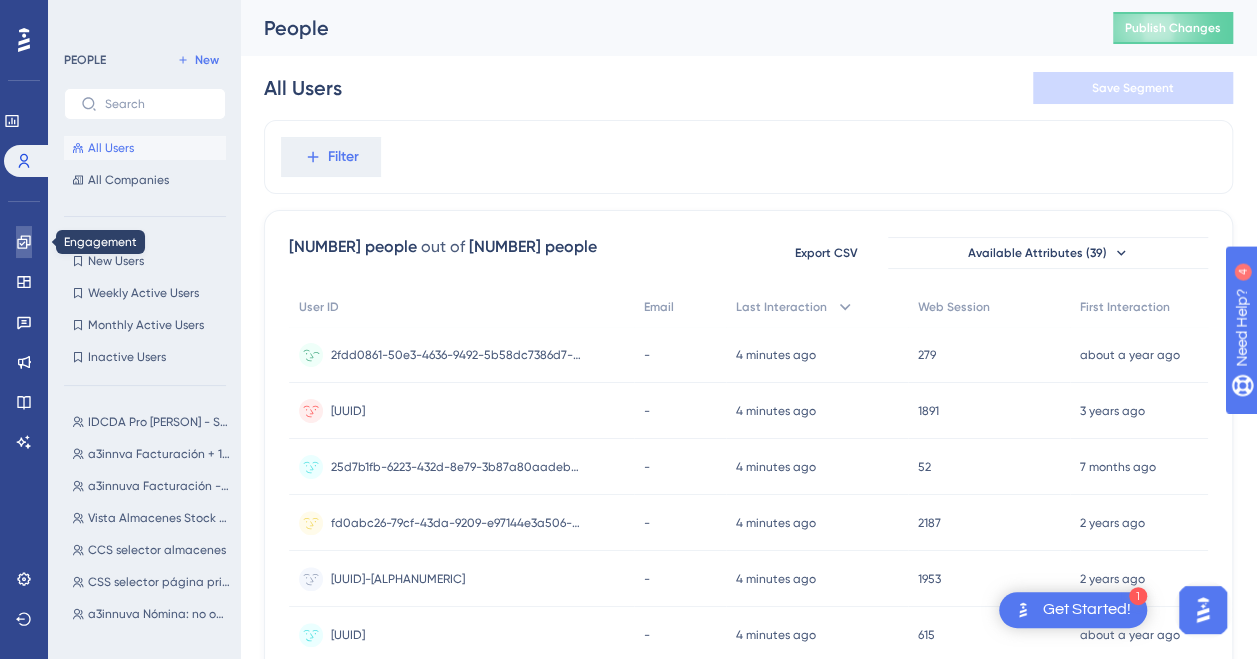 click 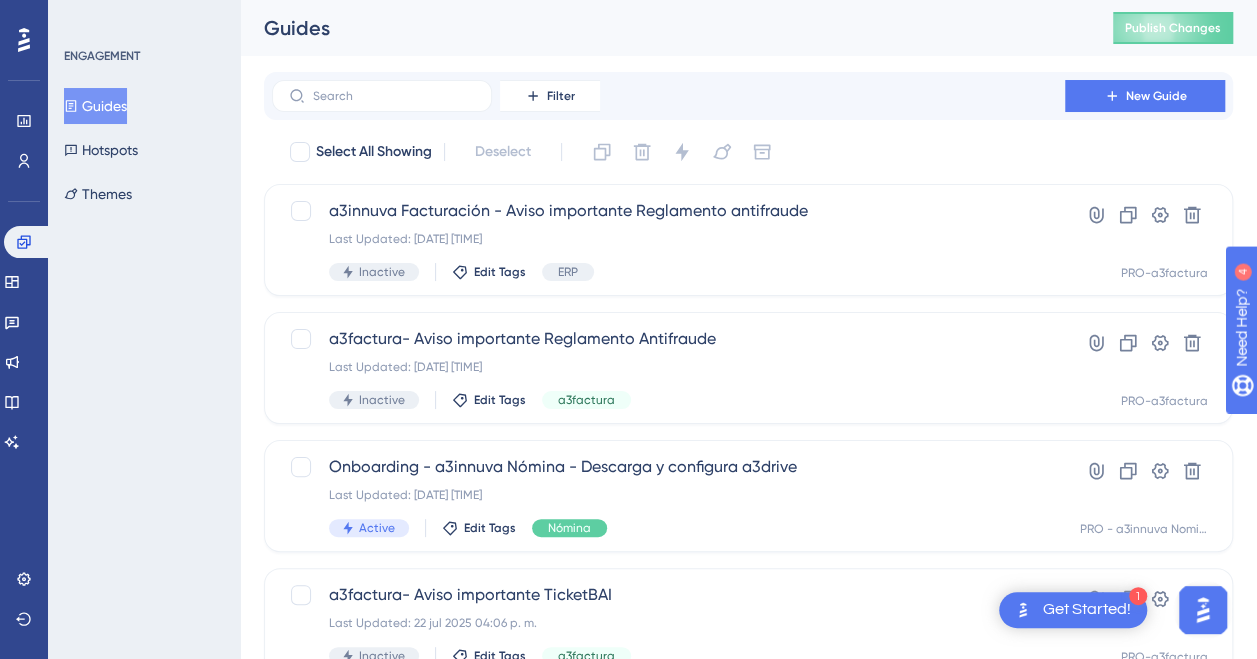click on "Guides" at bounding box center (95, 106) 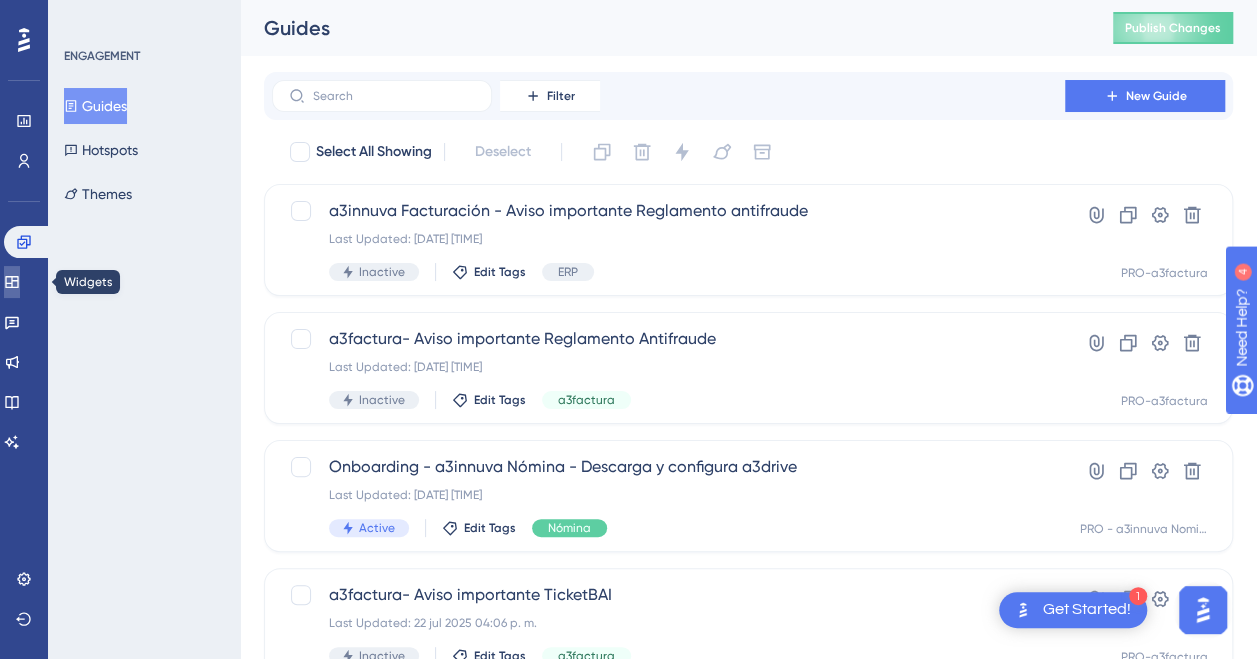 click 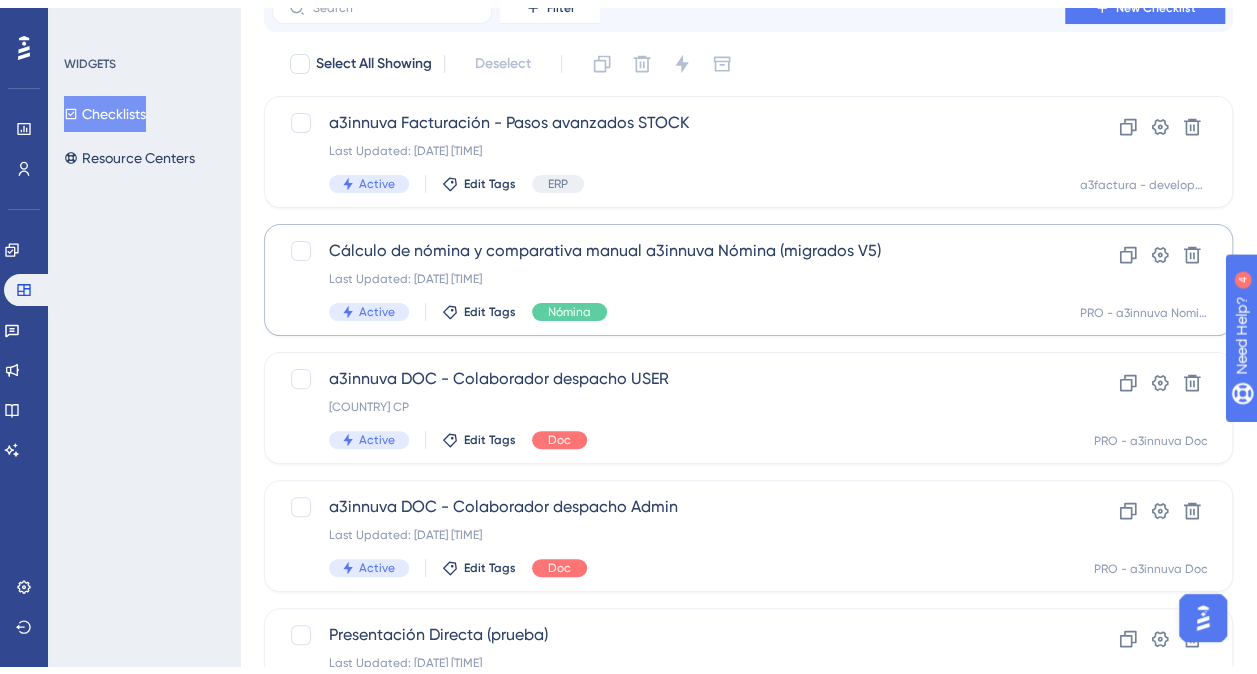 scroll, scrollTop: 100, scrollLeft: 0, axis: vertical 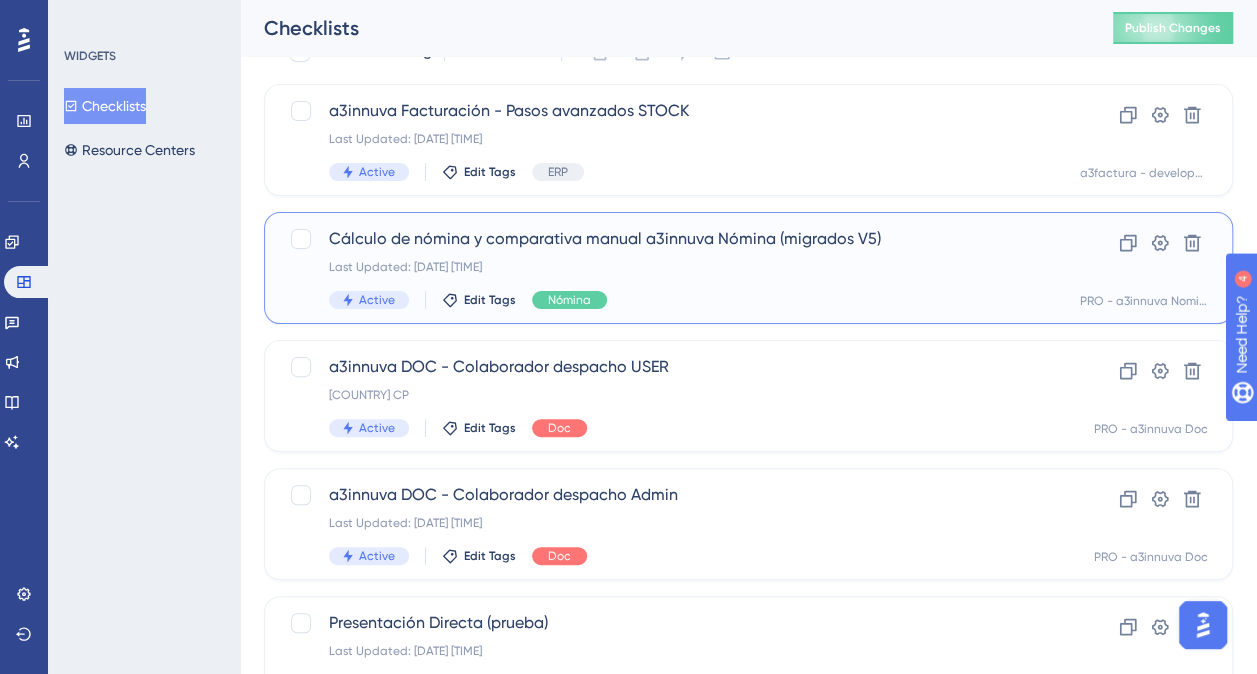click on "Cálculo de nómina y comparativa manual a3innuva Nómina (migrados V5)" at bounding box center (668, 239) 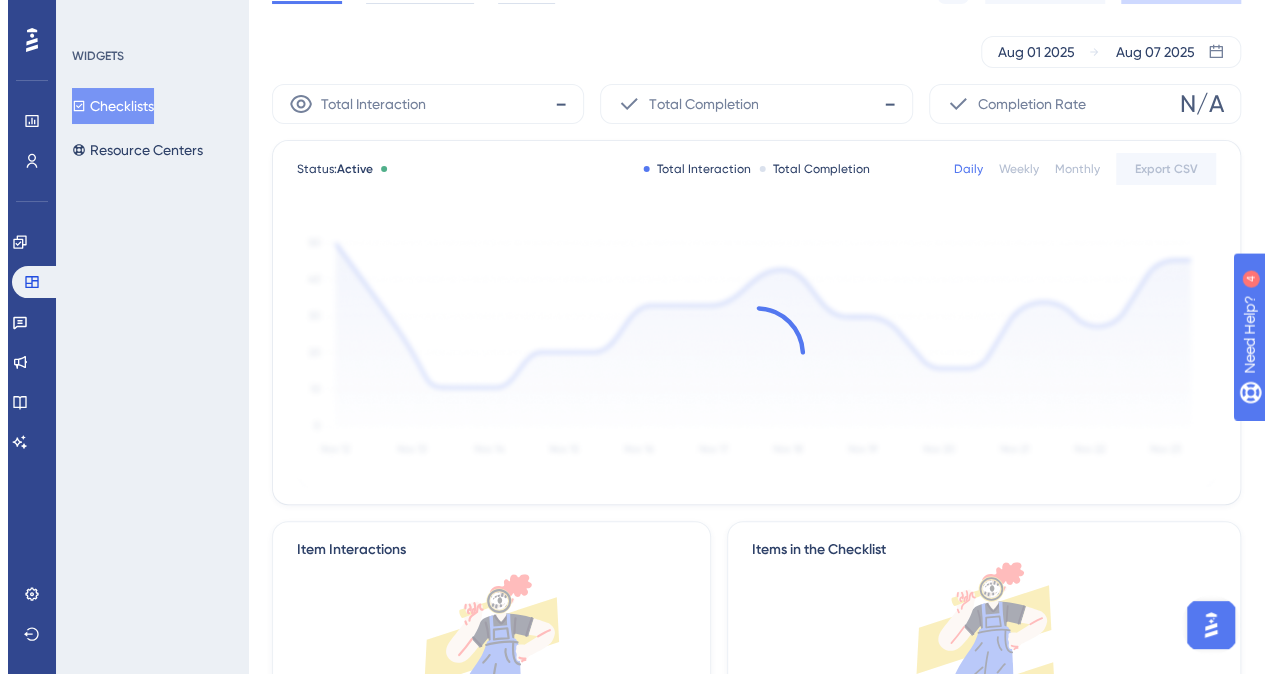 scroll, scrollTop: 0, scrollLeft: 0, axis: both 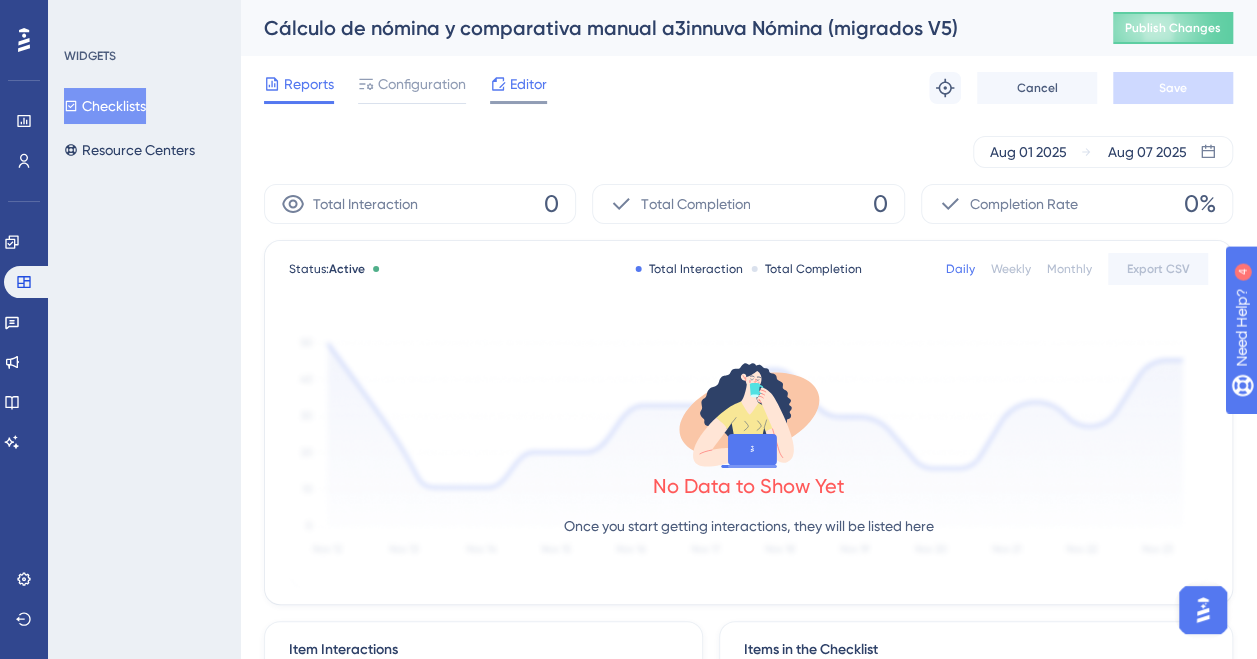click on "Editor" at bounding box center (528, 84) 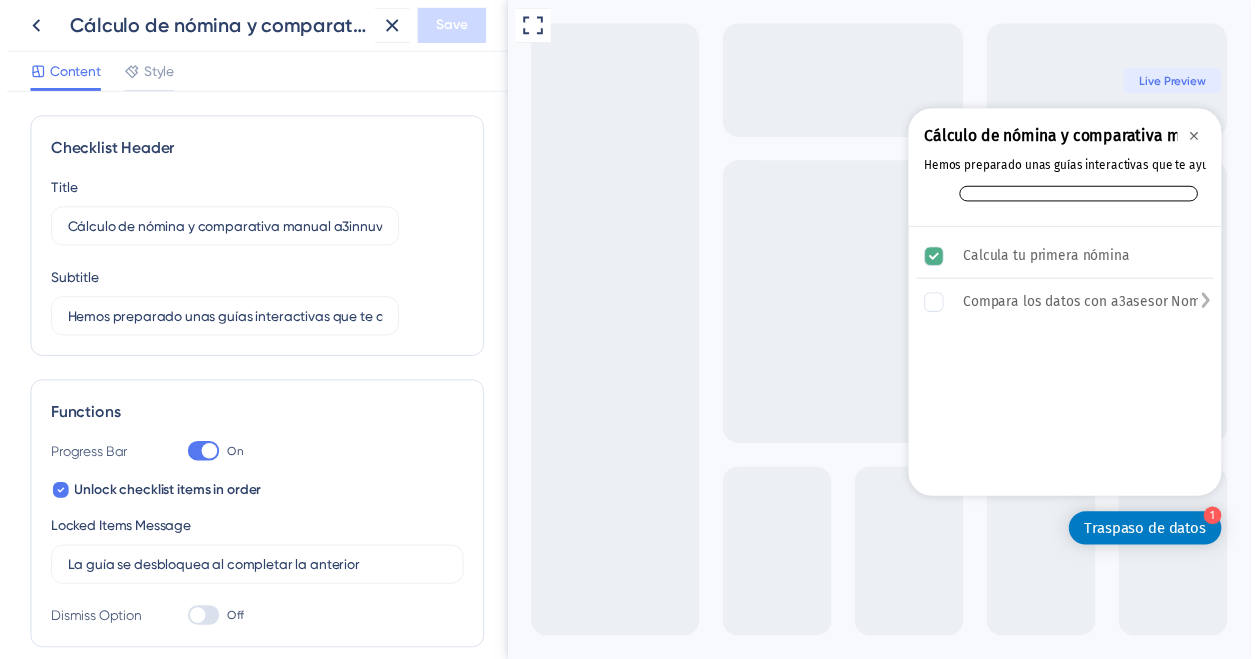 scroll, scrollTop: 0, scrollLeft: 0, axis: both 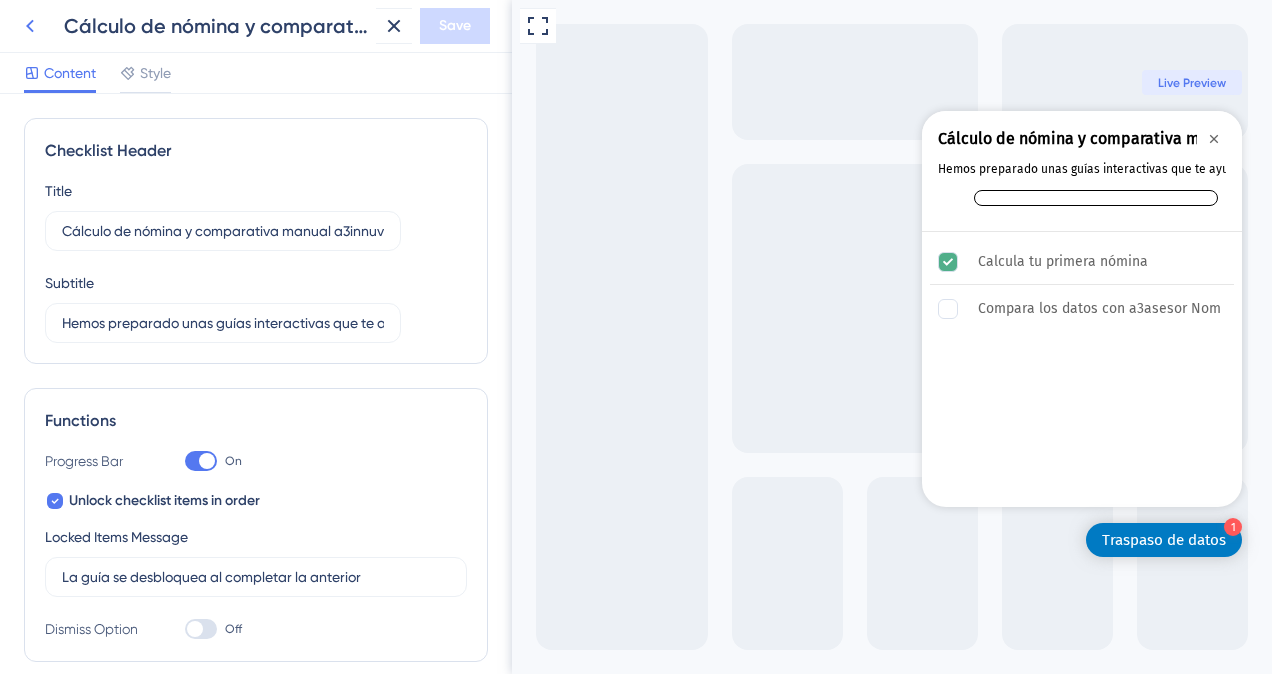 click 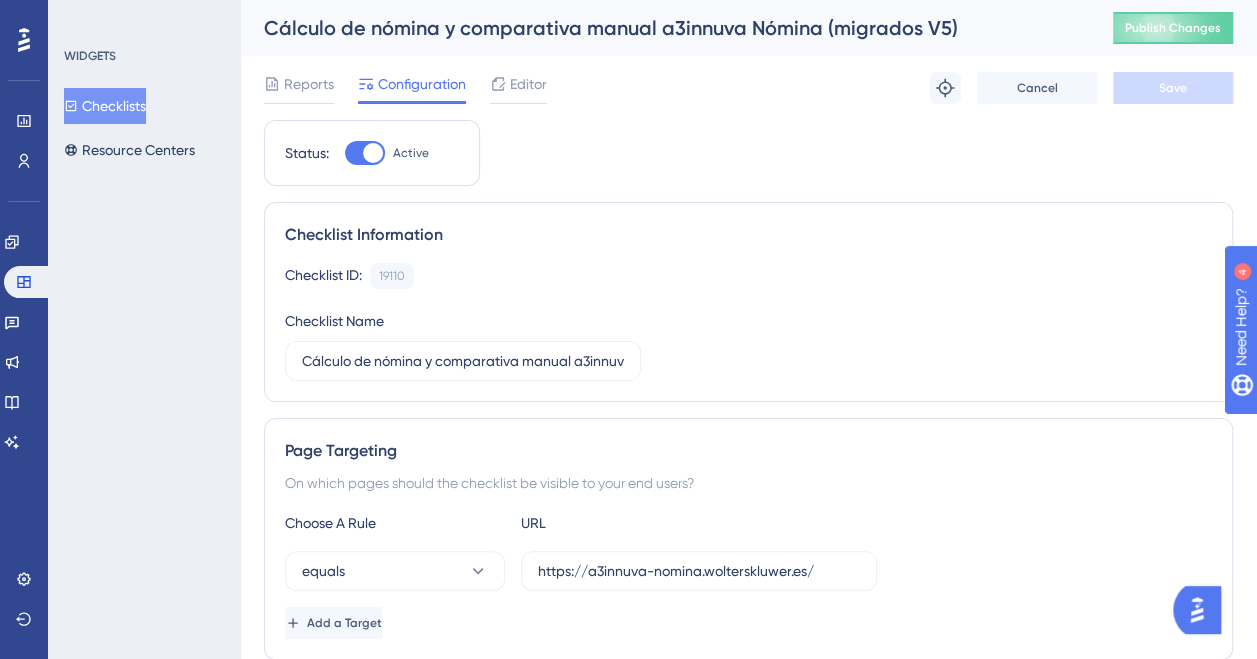 scroll, scrollTop: 0, scrollLeft: 0, axis: both 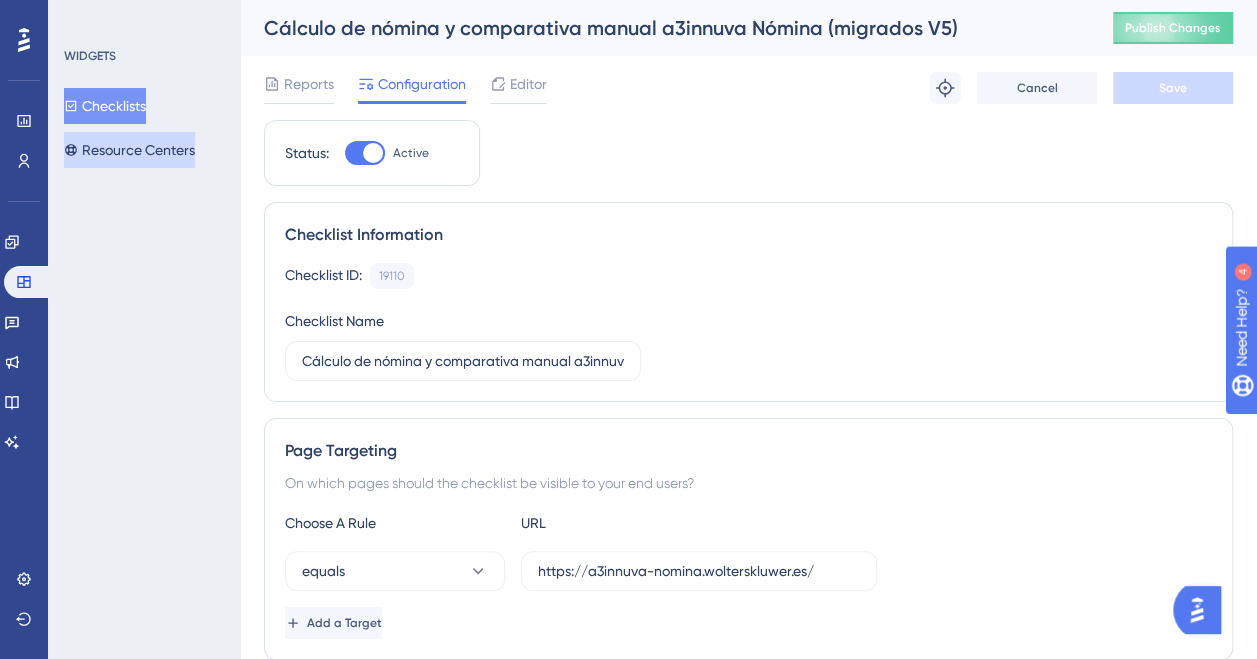 click on "Resource Centers" at bounding box center (129, 150) 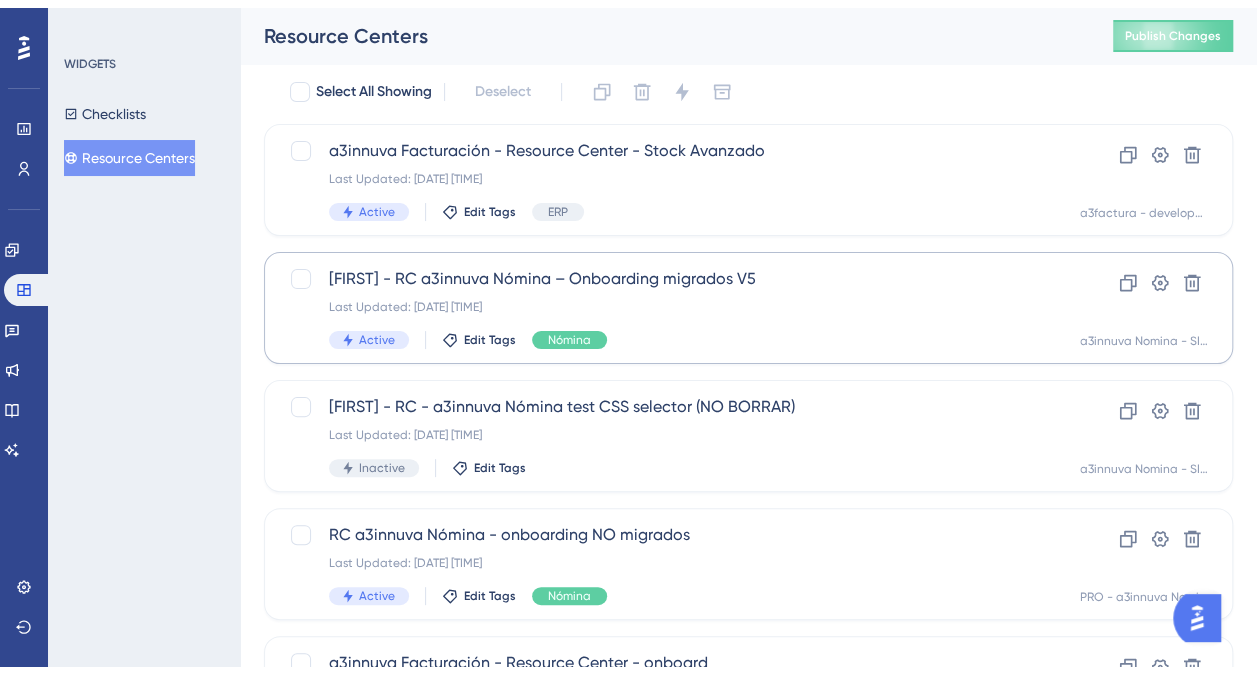 scroll, scrollTop: 200, scrollLeft: 0, axis: vertical 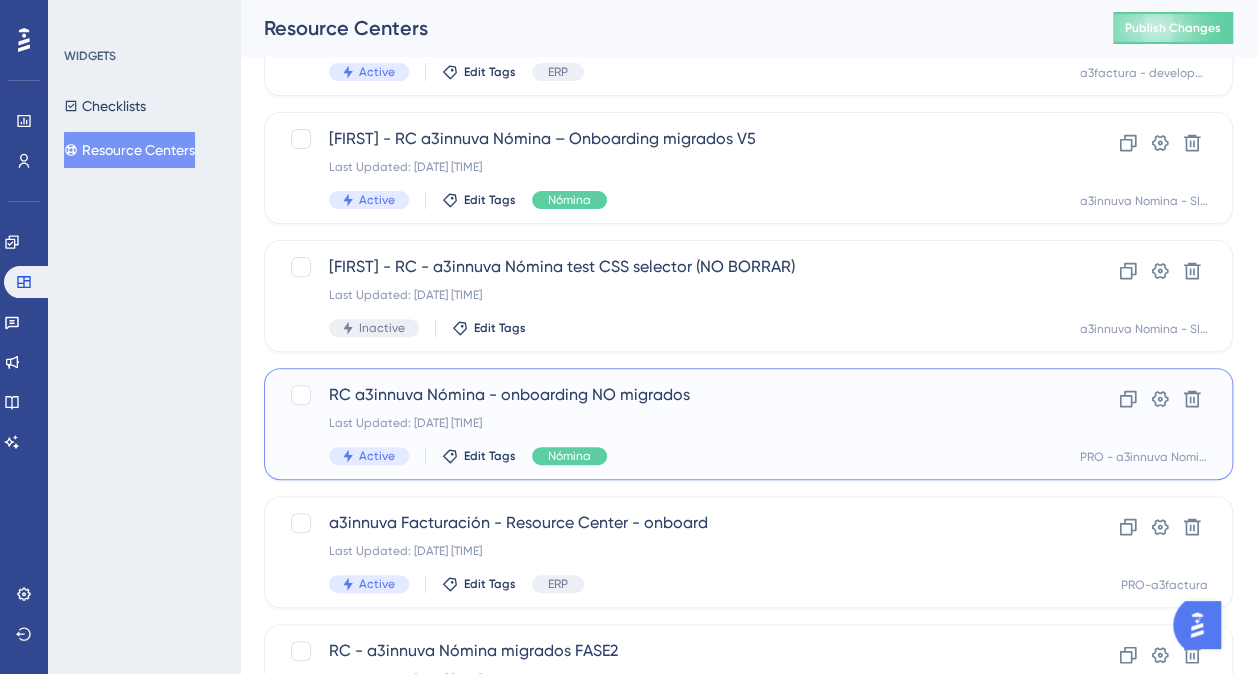 click on "RC a3innuva  Nómina - onboarding NO migrados" at bounding box center [668, 395] 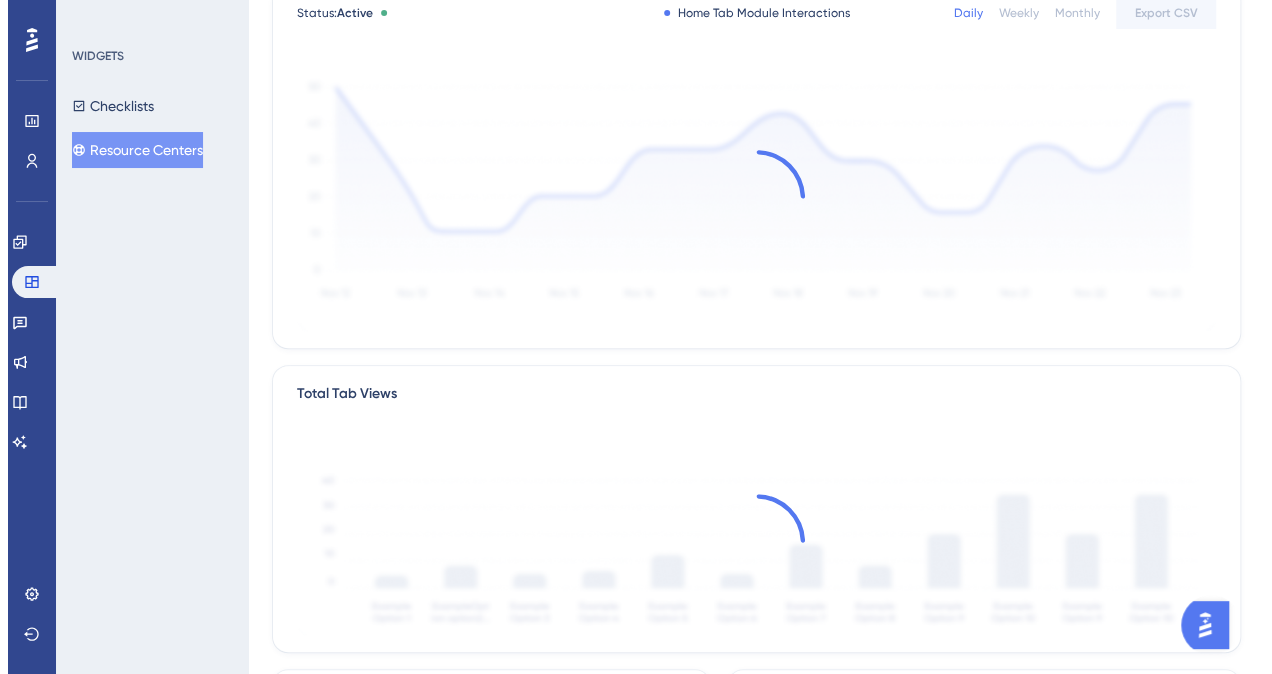 scroll, scrollTop: 0, scrollLeft: 0, axis: both 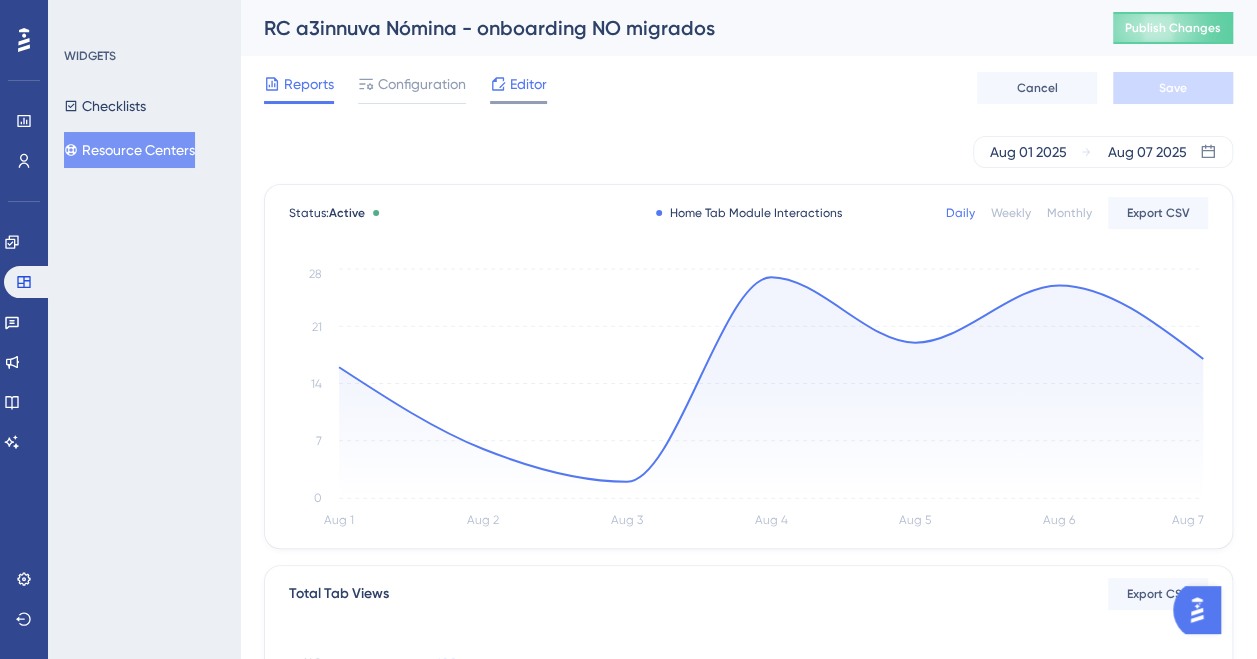 click on "Editor" at bounding box center (528, 84) 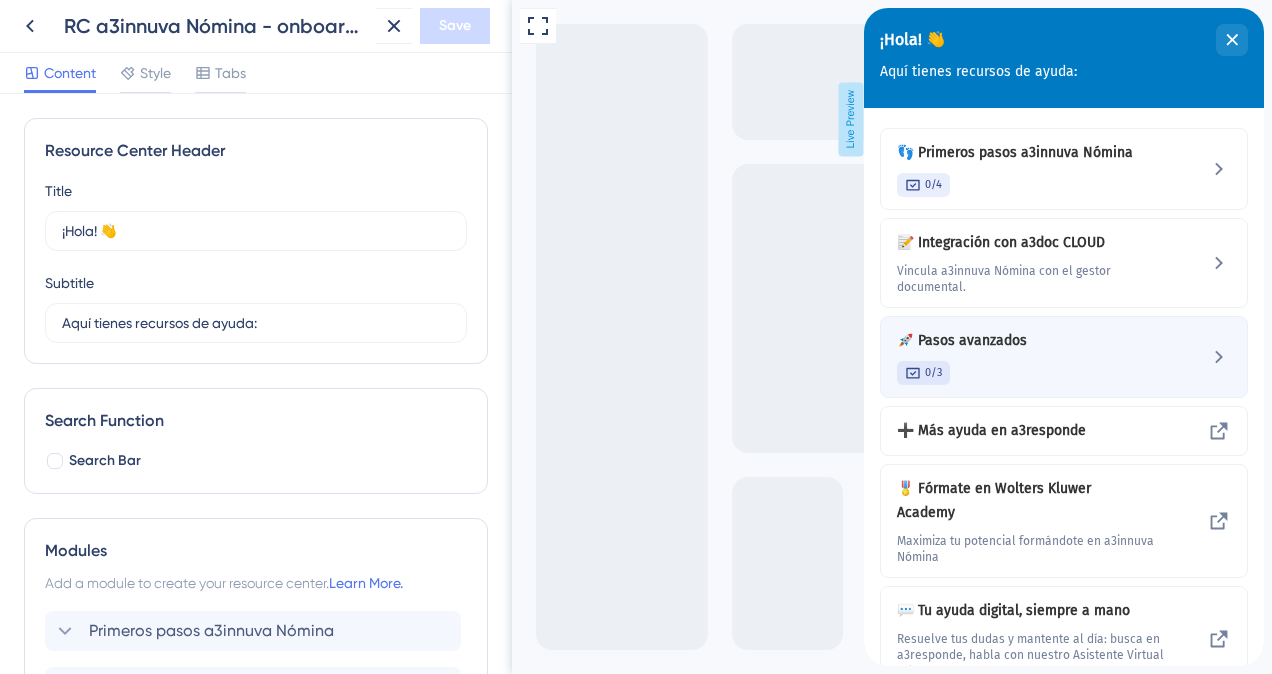 scroll, scrollTop: 0, scrollLeft: 0, axis: both 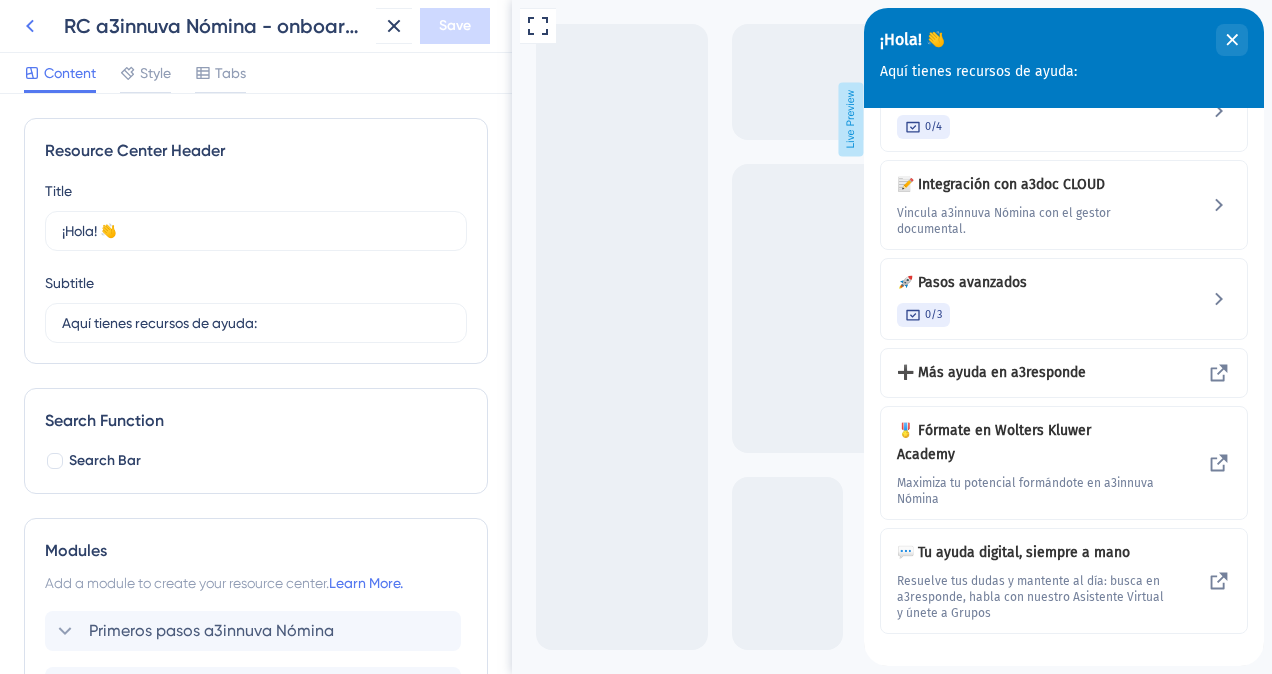 click 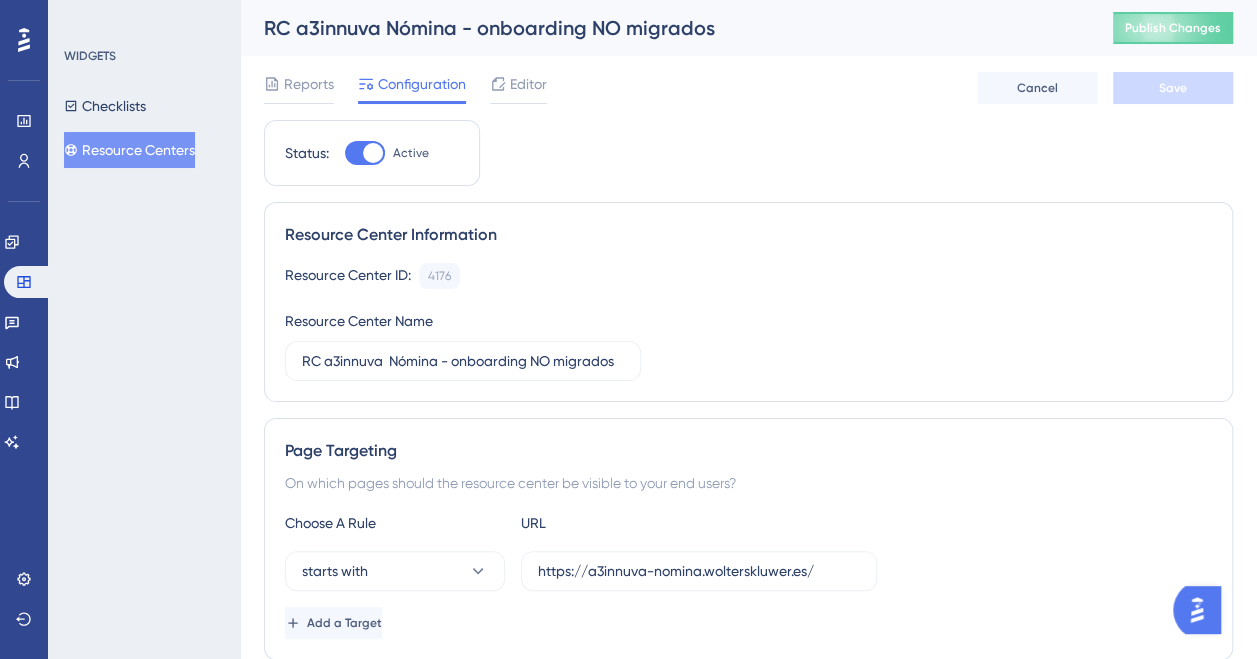 click on "Resource Centers" at bounding box center (129, 150) 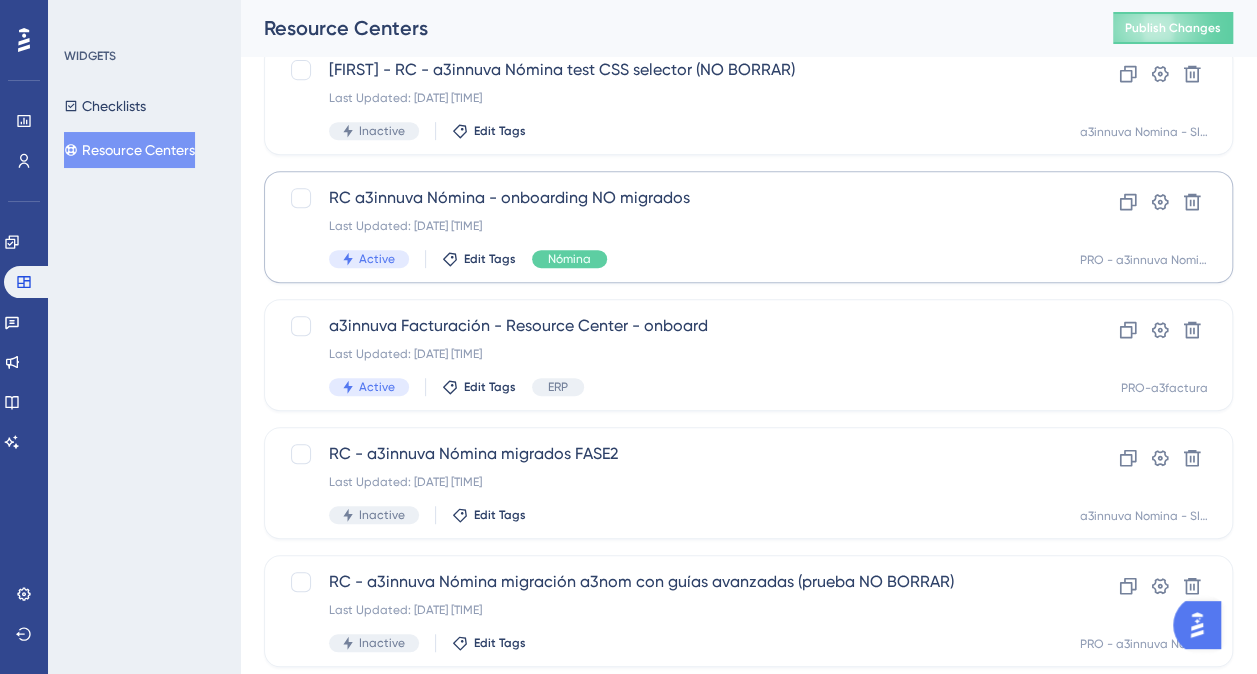 scroll, scrollTop: 400, scrollLeft: 0, axis: vertical 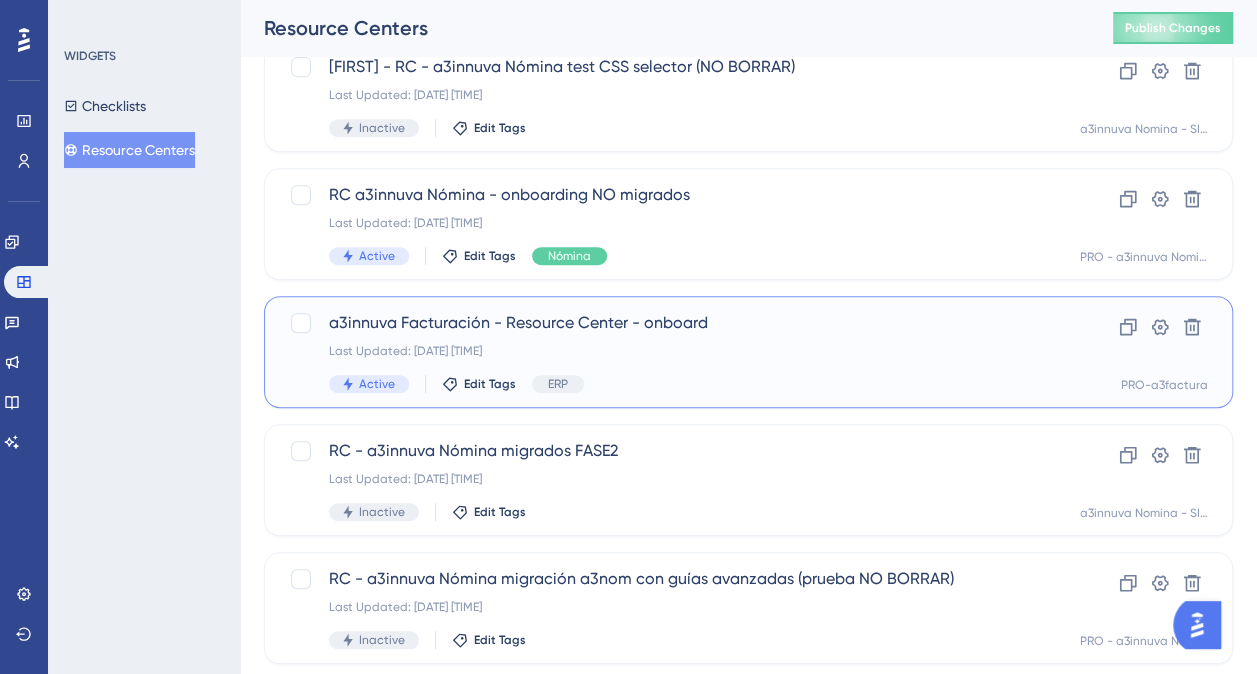 click on "a3innuva Facturación - Resource Center - onboard" at bounding box center (668, 323) 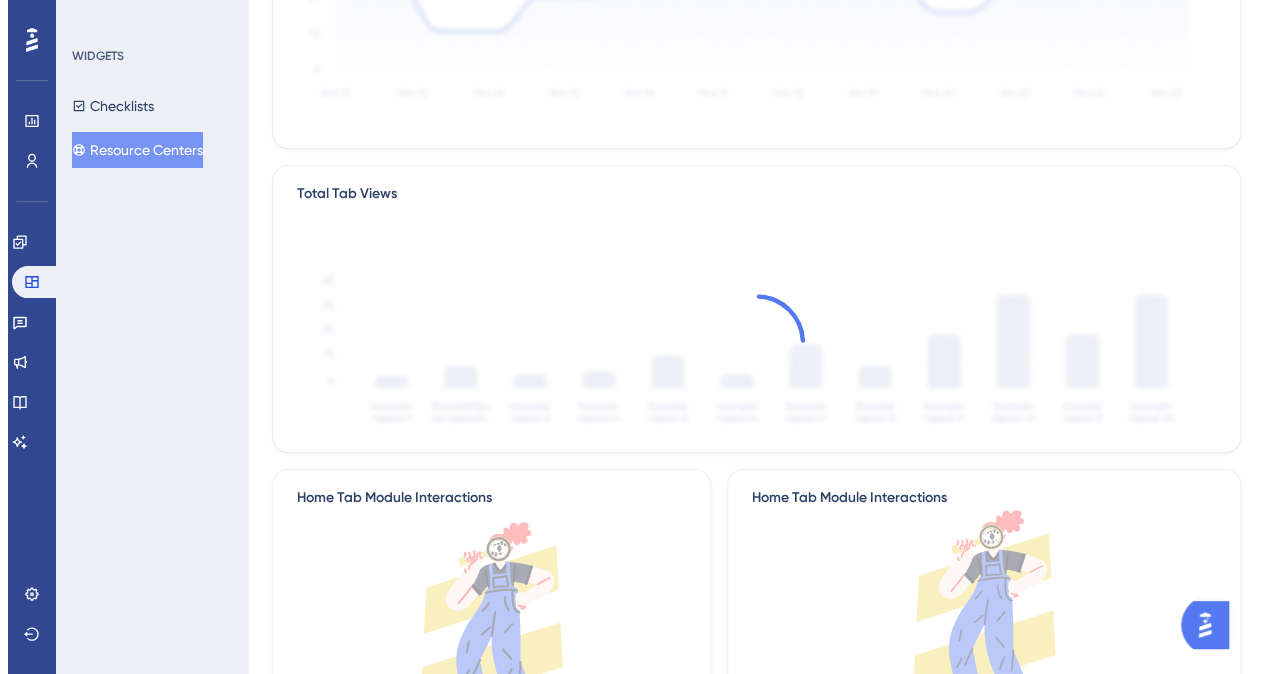 scroll, scrollTop: 0, scrollLeft: 0, axis: both 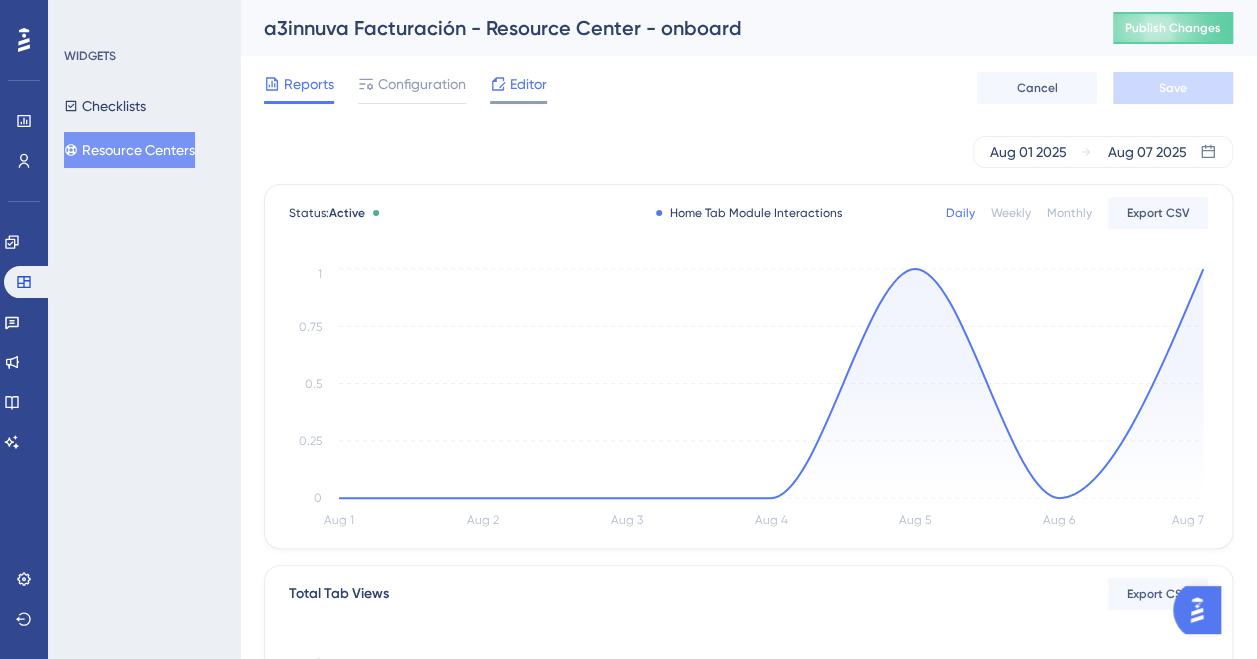 click on "Editor" at bounding box center [528, 84] 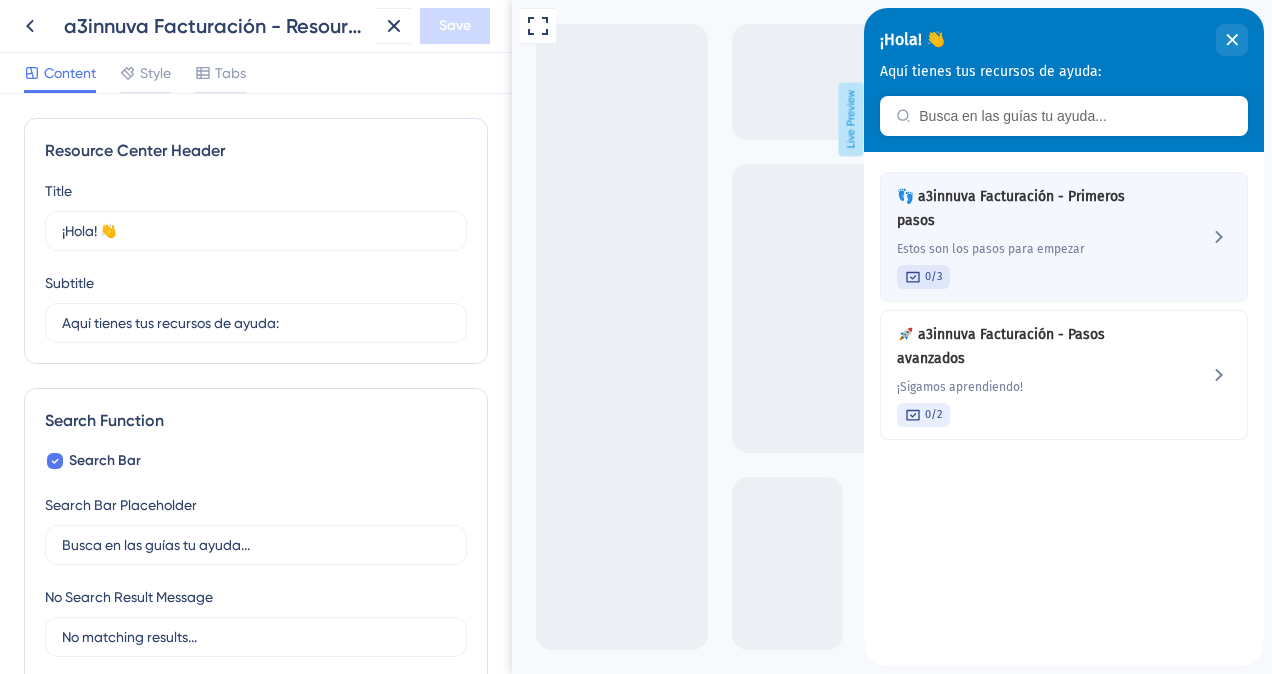 scroll, scrollTop: 0, scrollLeft: 0, axis: both 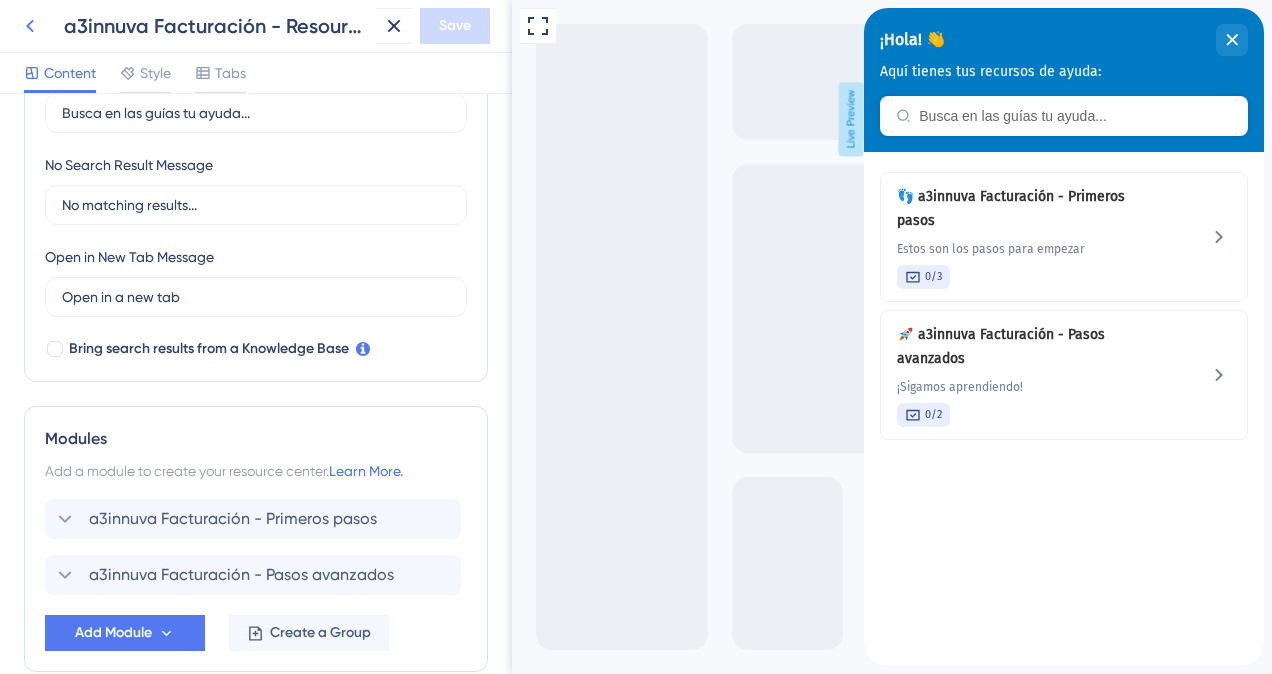 click 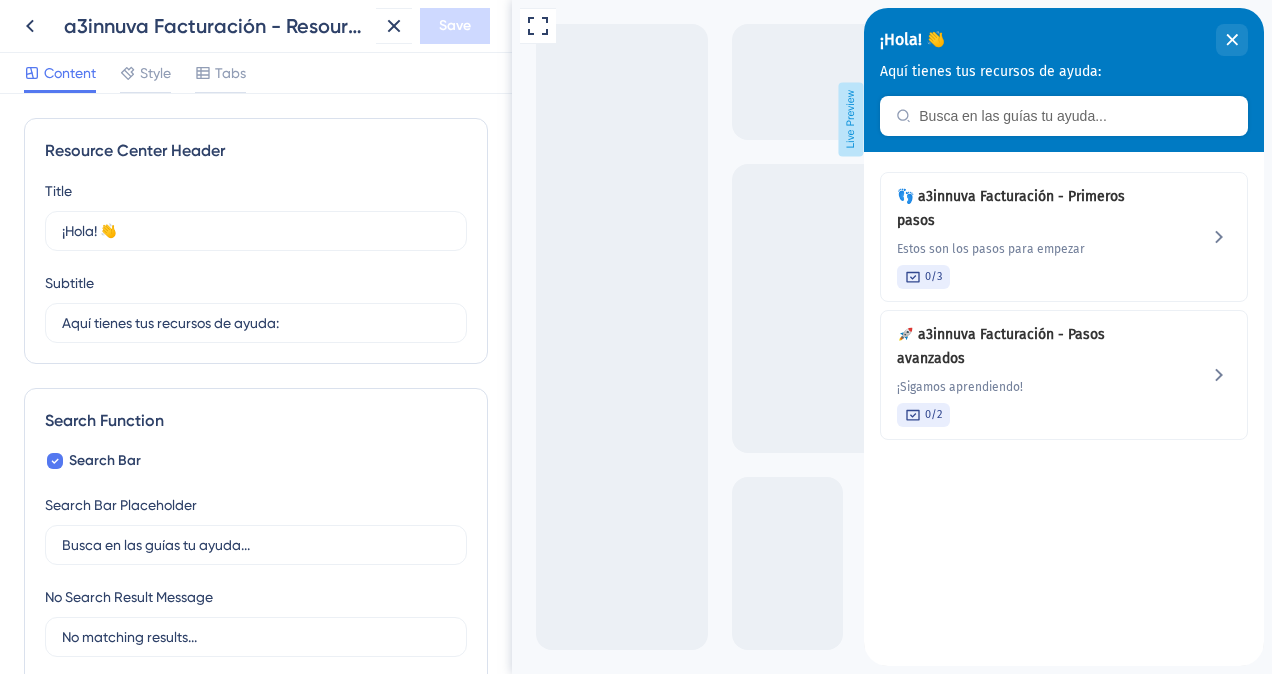 scroll, scrollTop: 0, scrollLeft: 0, axis: both 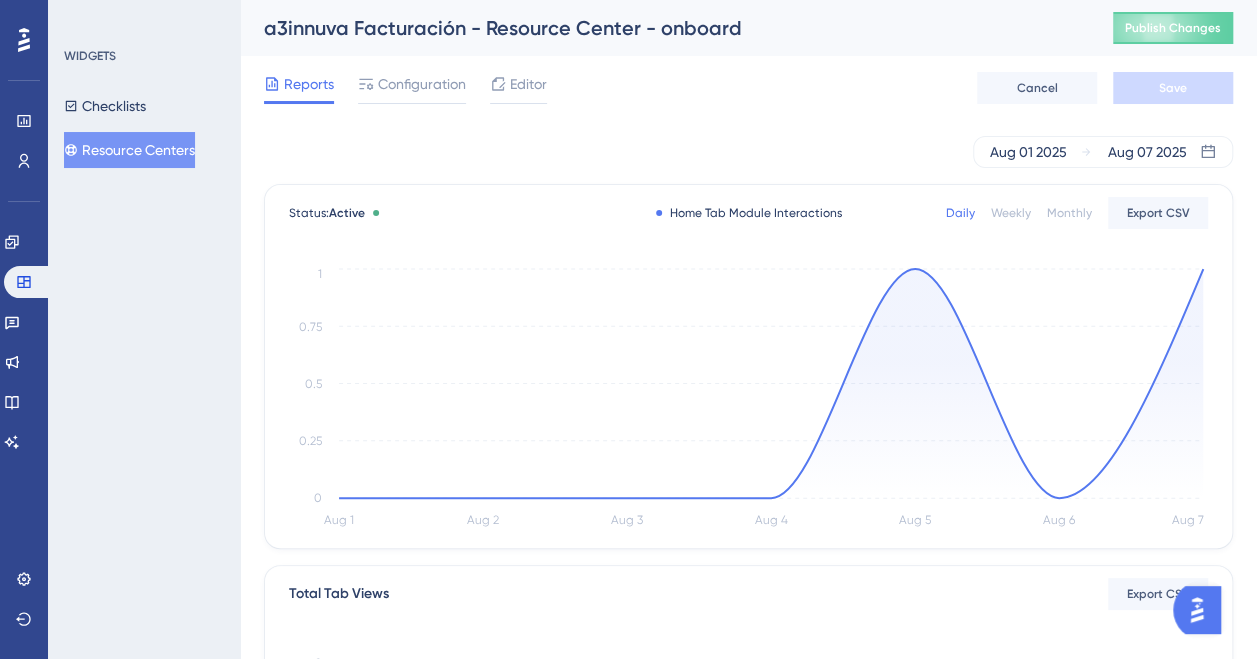 click on "Resource Centers" at bounding box center [129, 150] 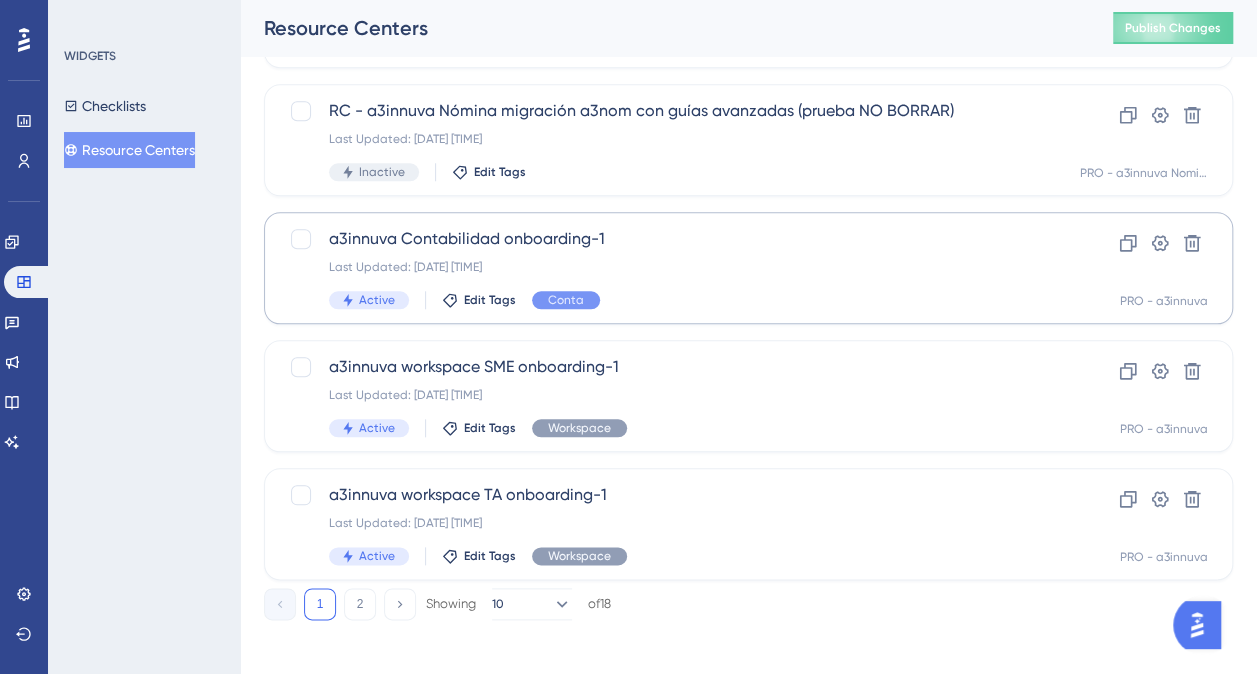 scroll, scrollTop: 878, scrollLeft: 0, axis: vertical 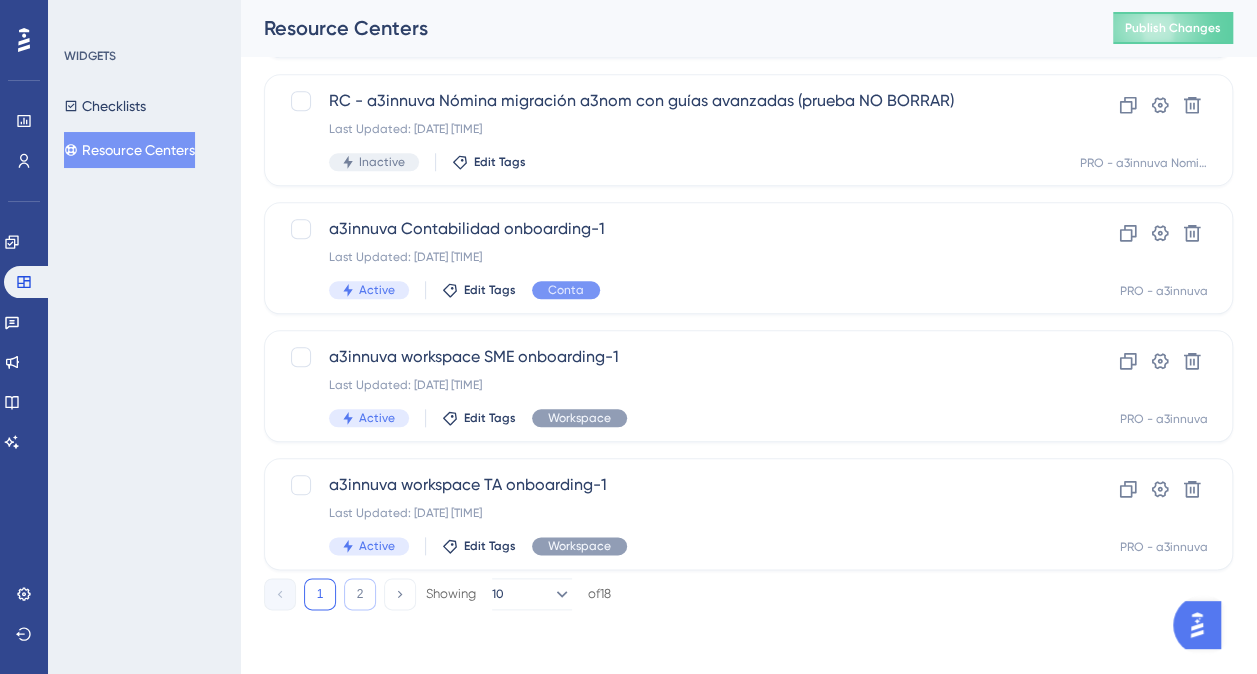 click on "2" at bounding box center [360, 594] 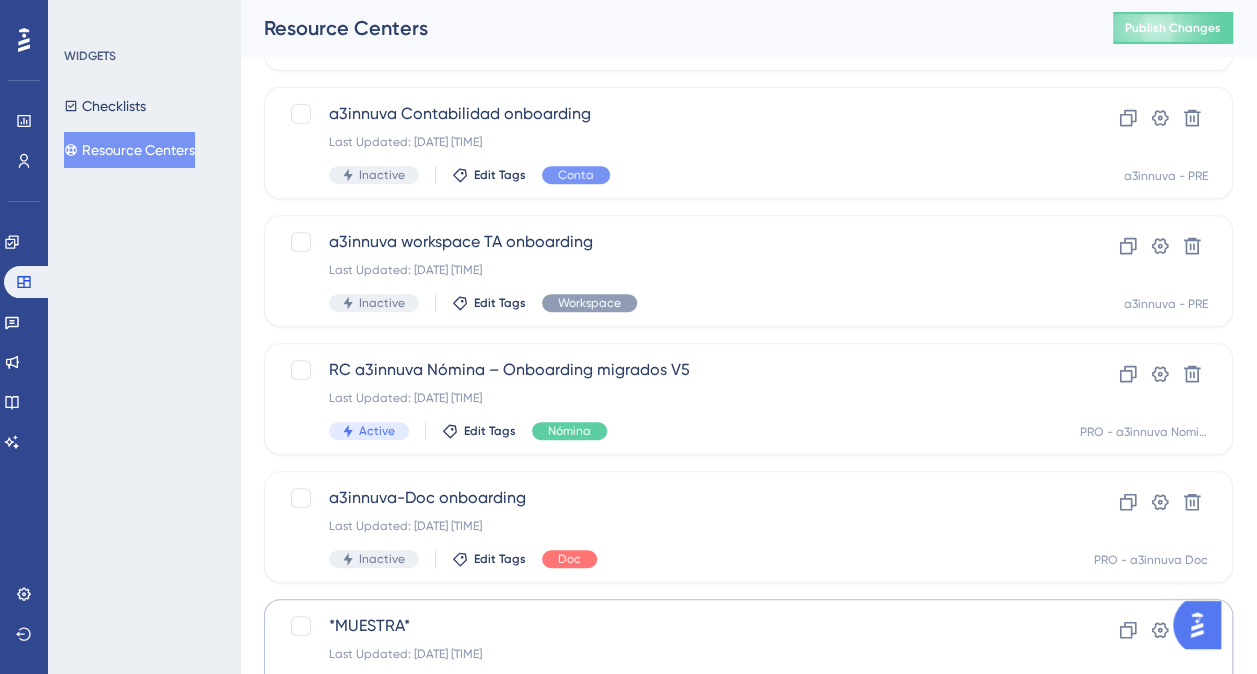 scroll, scrollTop: 322, scrollLeft: 0, axis: vertical 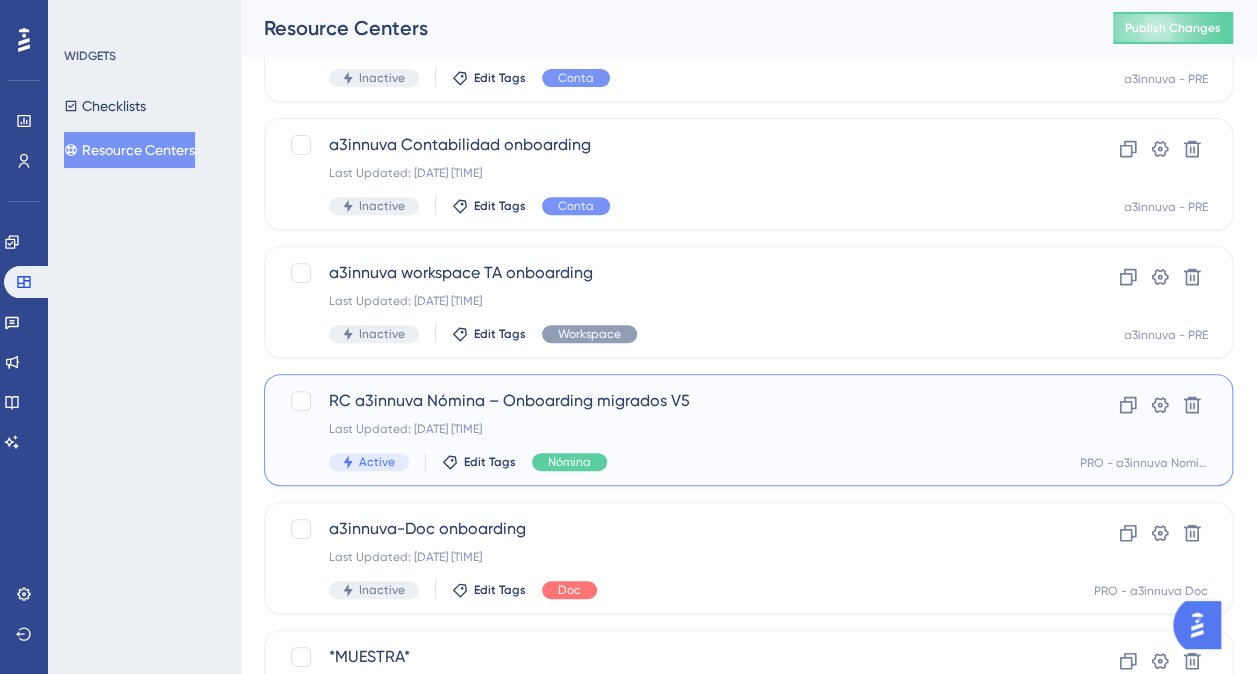 click on "RC a3innuva Nómina – Onboarding migrados V5" at bounding box center [668, 401] 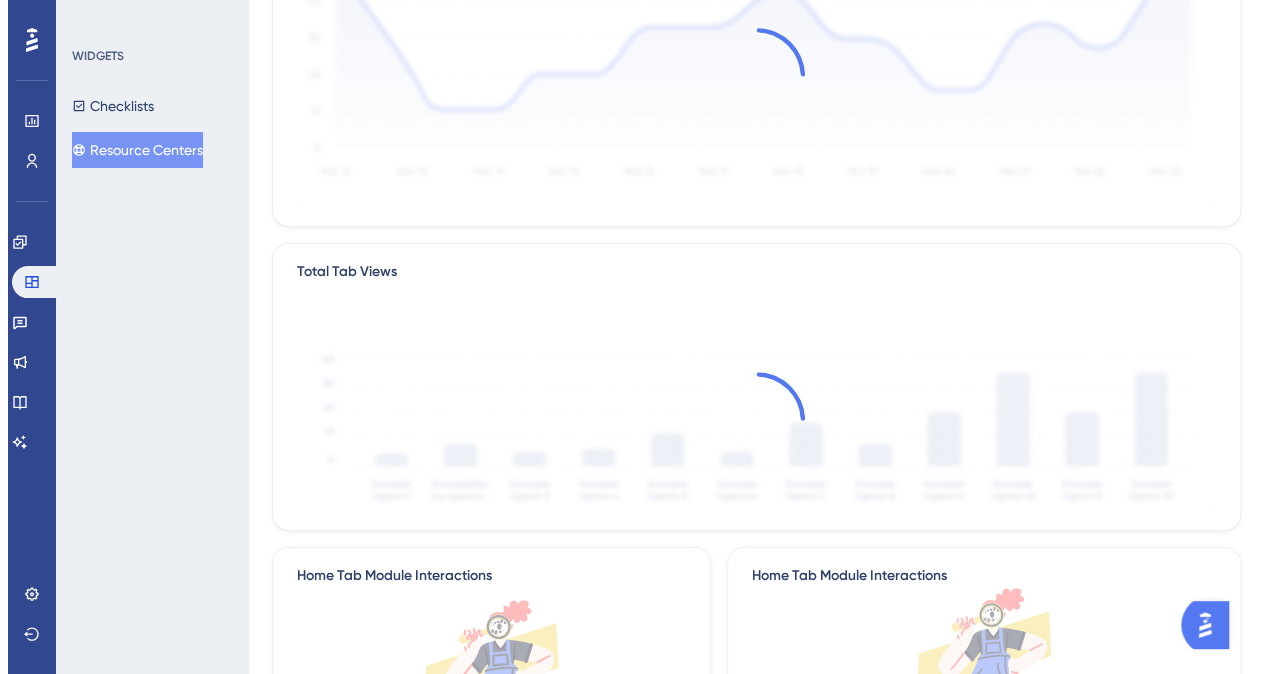 scroll, scrollTop: 0, scrollLeft: 0, axis: both 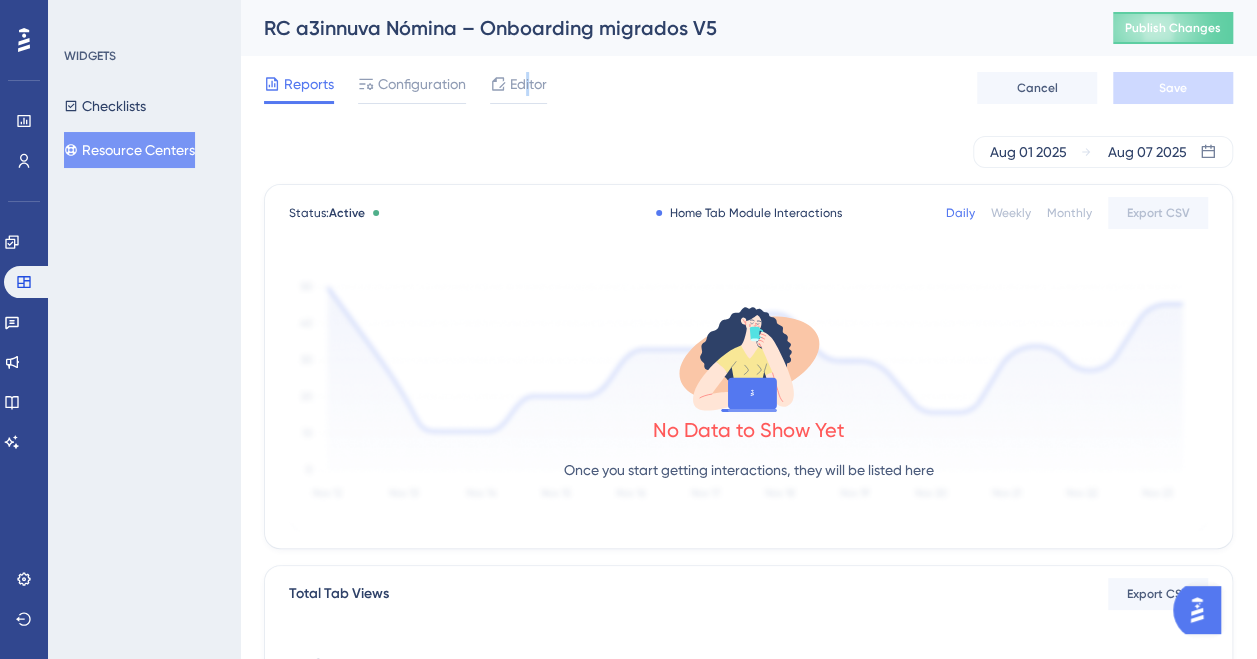 click on "Editor" at bounding box center [528, 84] 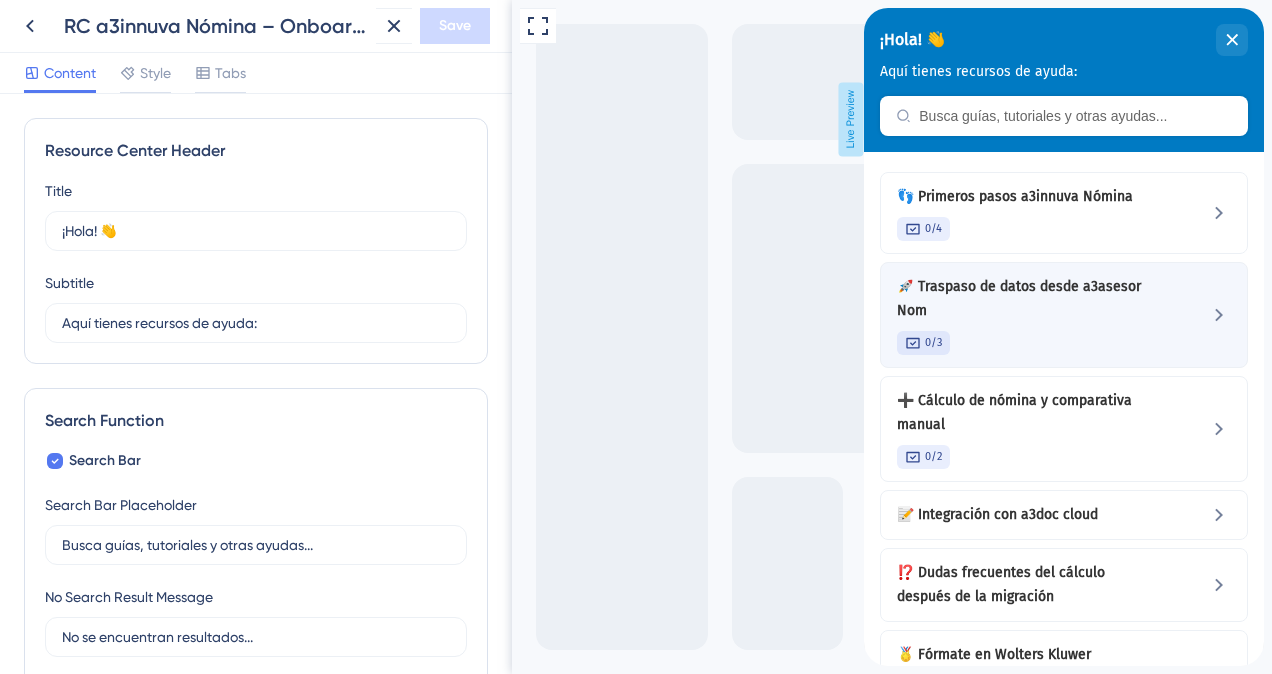 scroll, scrollTop: 0, scrollLeft: 0, axis: both 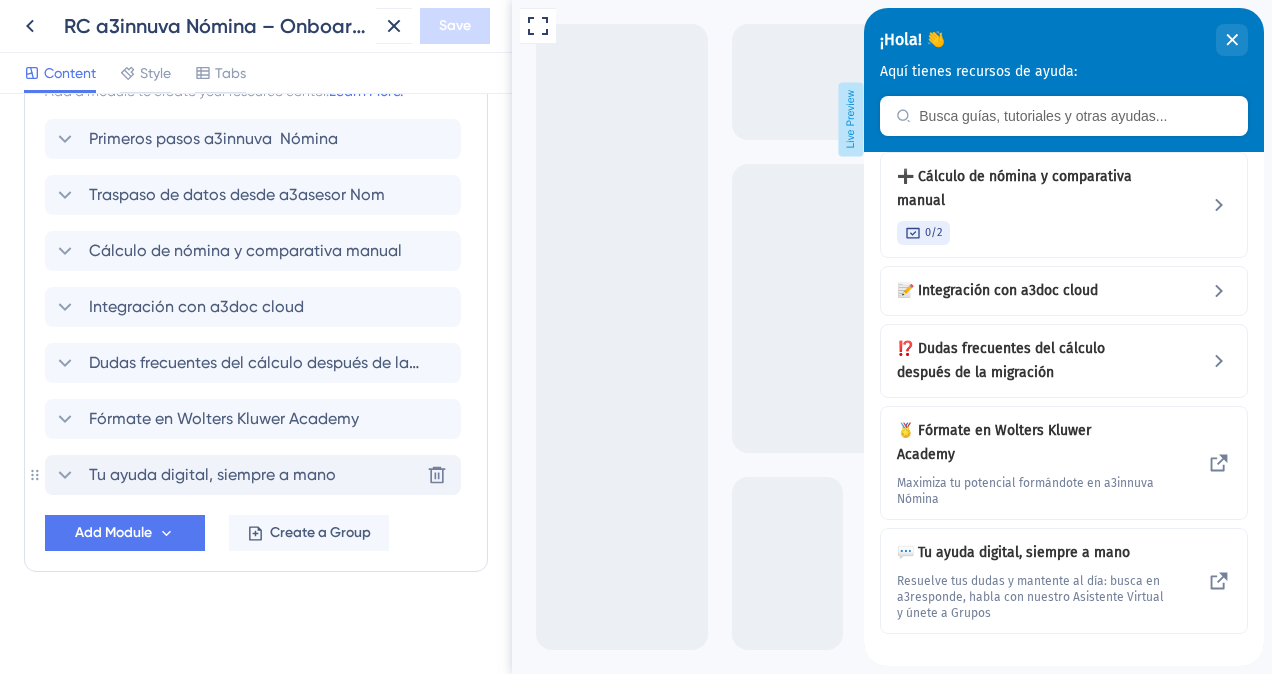 click 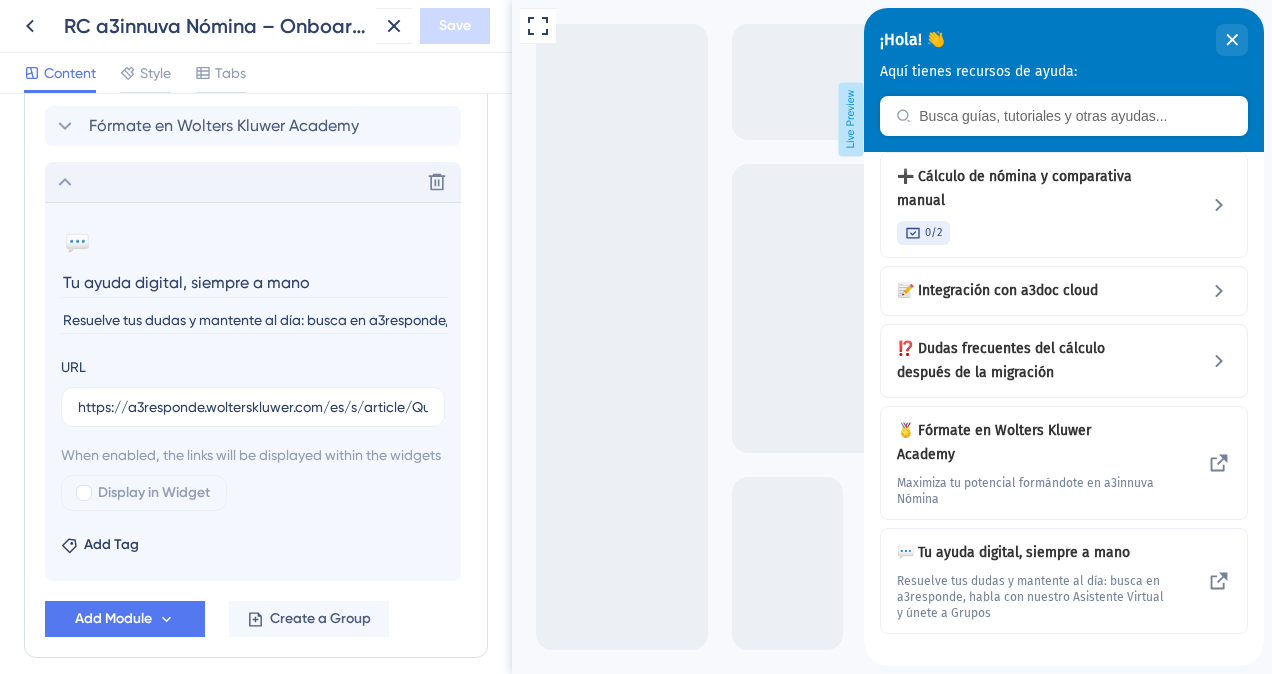 scroll, scrollTop: 1112, scrollLeft: 0, axis: vertical 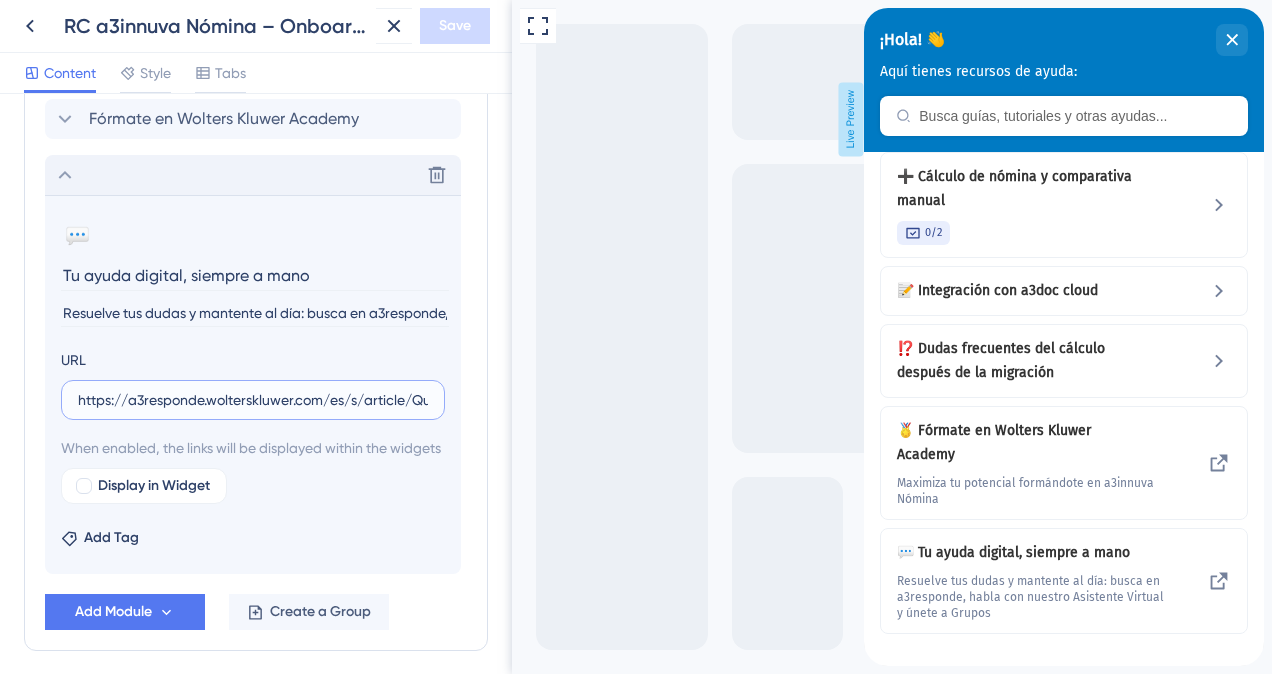 drag, startPoint x: 81, startPoint y: 398, endPoint x: 315, endPoint y: 398, distance: 234 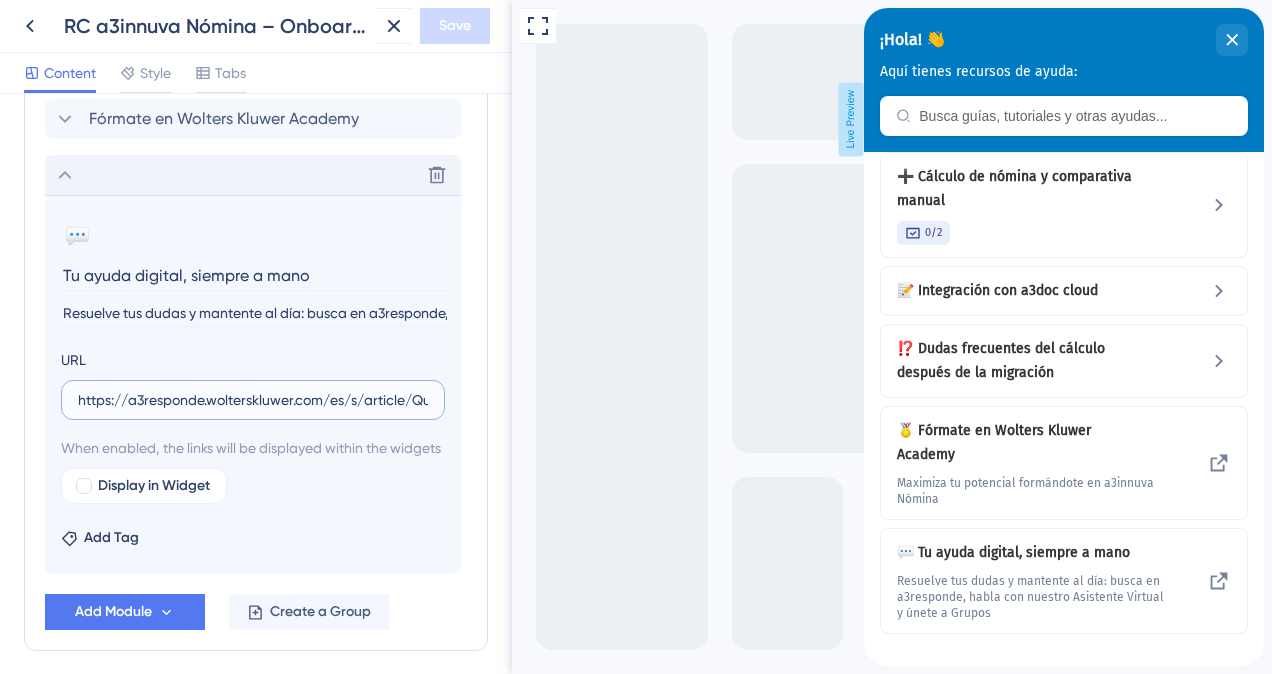 click on "https://a3responde.wolterskluwer.com/es/s/article/Que-es-a3responde-y-como-te-ayuda" at bounding box center (253, 400) 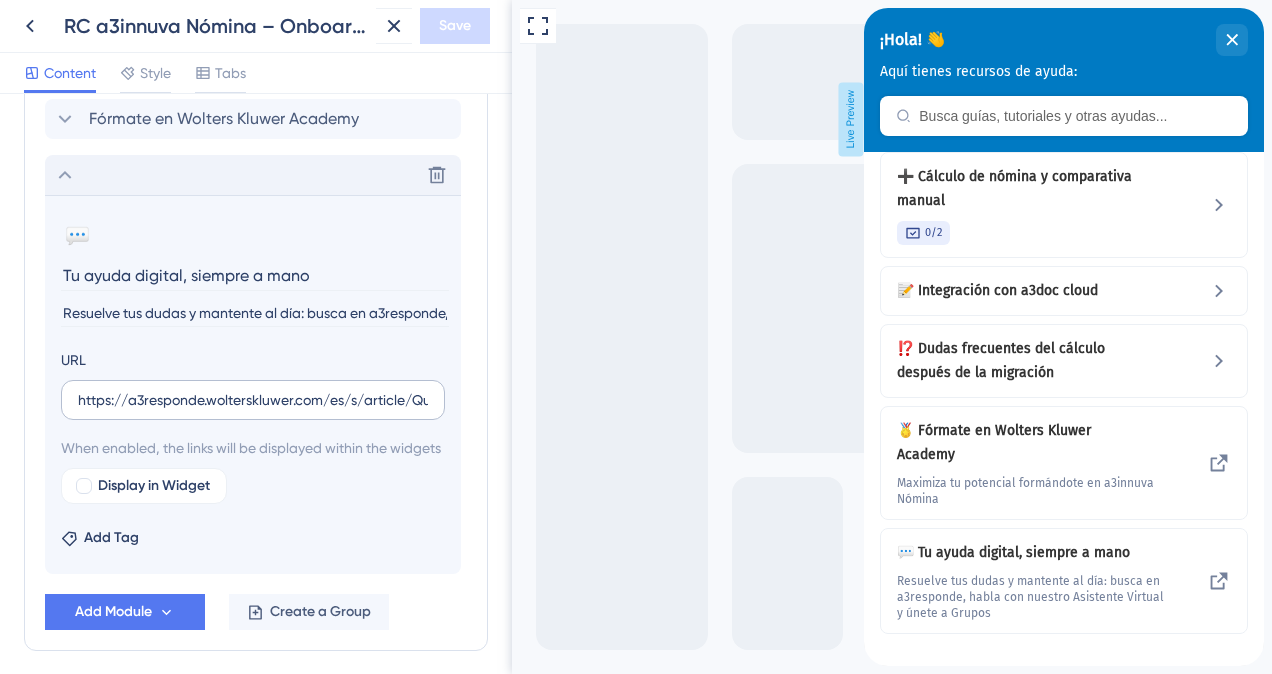 drag, startPoint x: 76, startPoint y: 398, endPoint x: 444, endPoint y: 392, distance: 368.04892 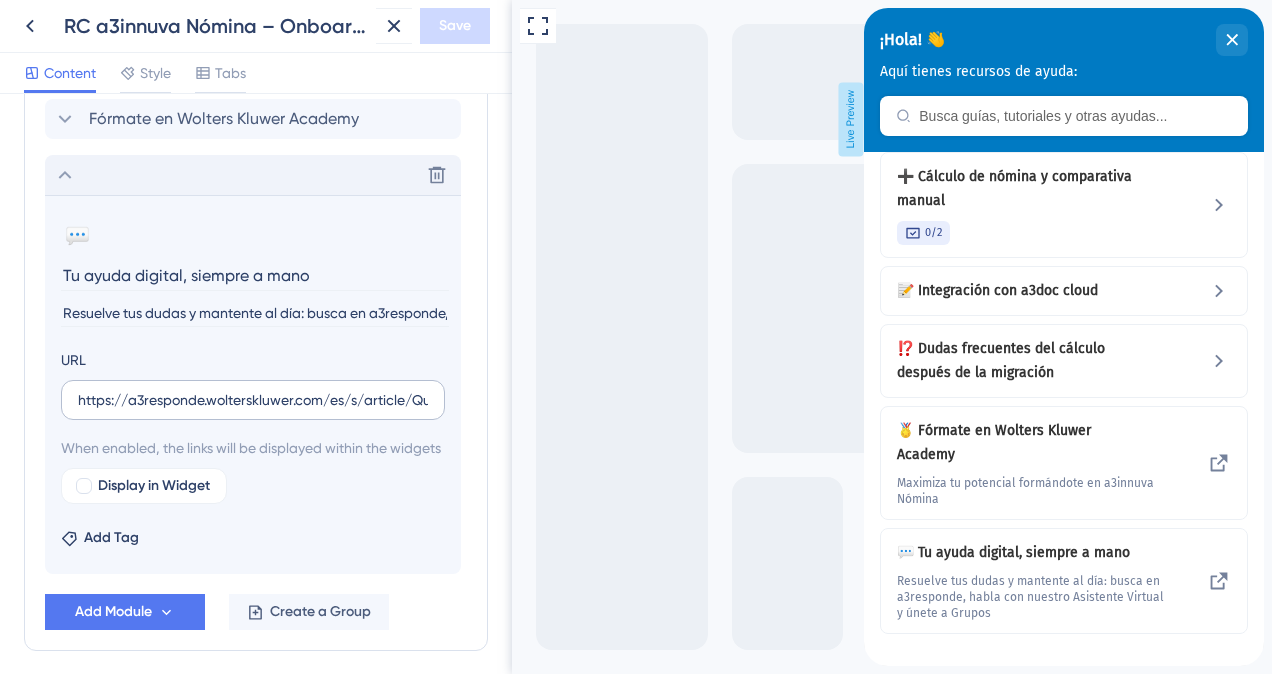 click on "https://a3responde.wolterskluwer.com/es/s/article/Que-es-a3responde-y-como-te-ayuda" at bounding box center [253, 400] 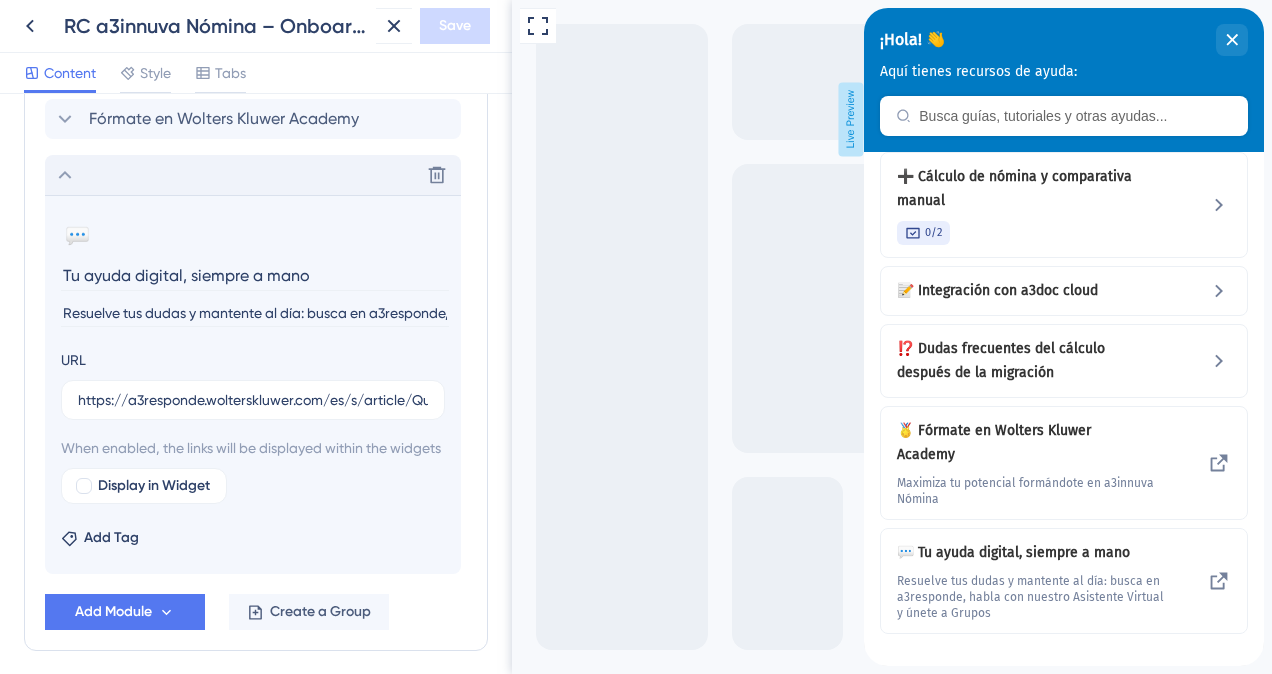 scroll, scrollTop: 1214, scrollLeft: 0, axis: vertical 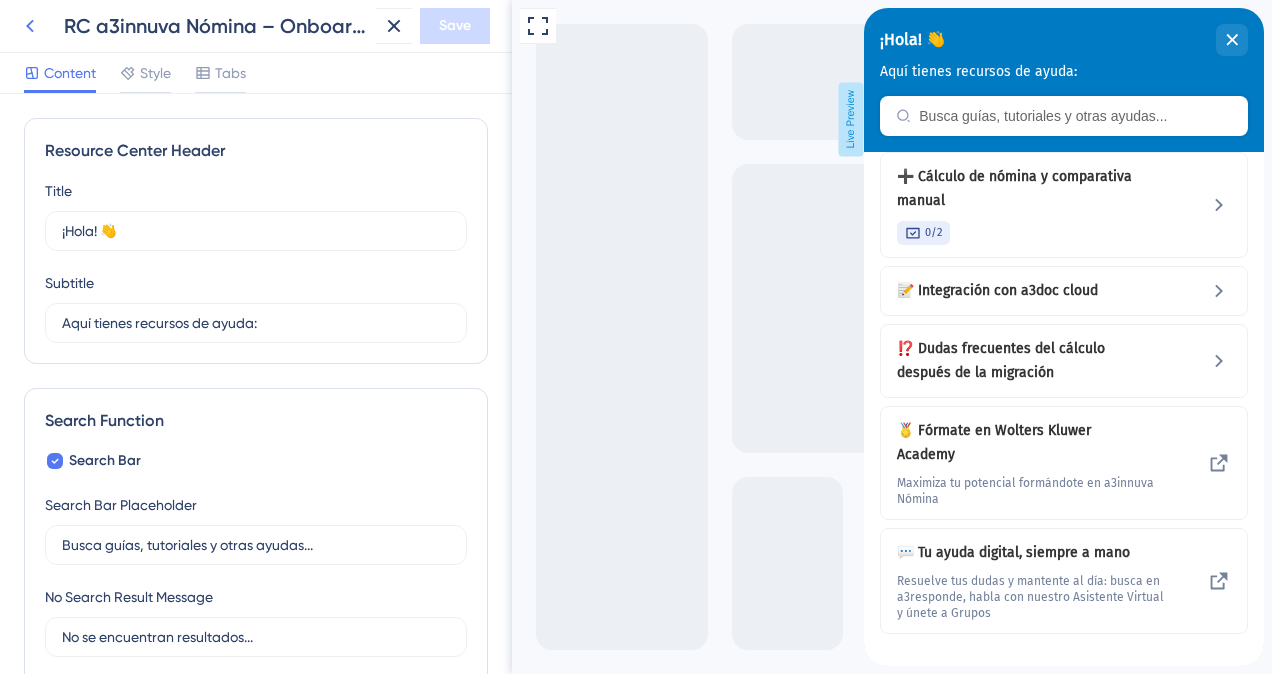 click 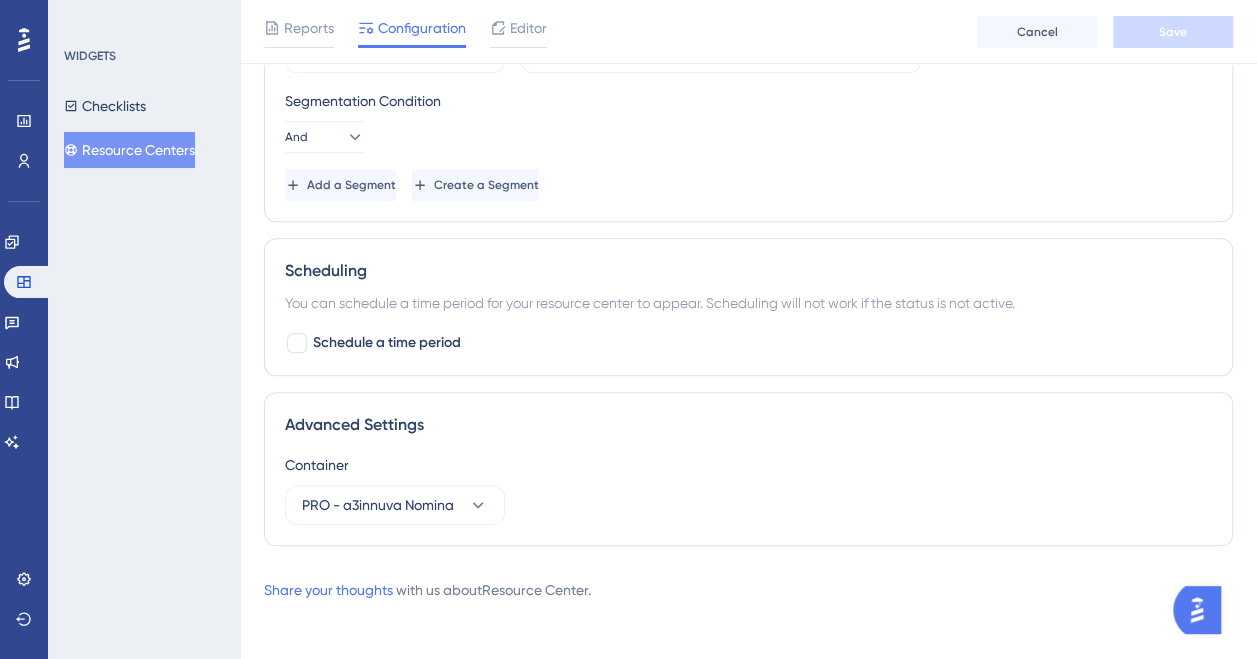 scroll, scrollTop: 862, scrollLeft: 0, axis: vertical 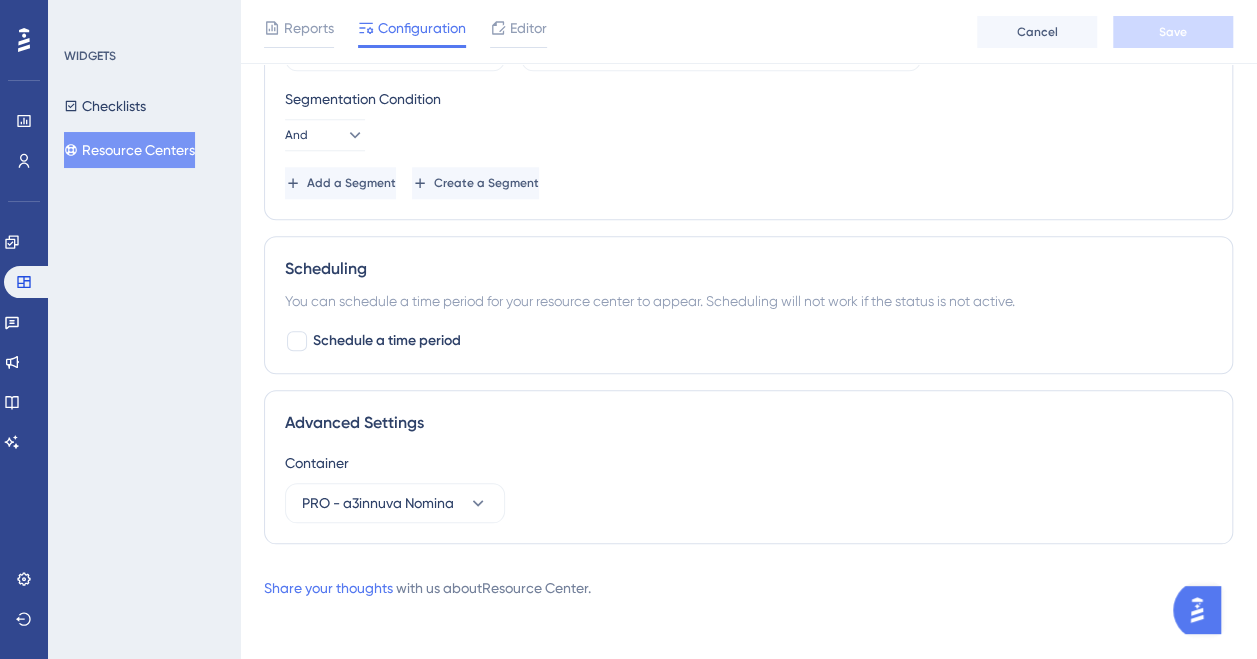 click on "Resource Centers" at bounding box center (129, 150) 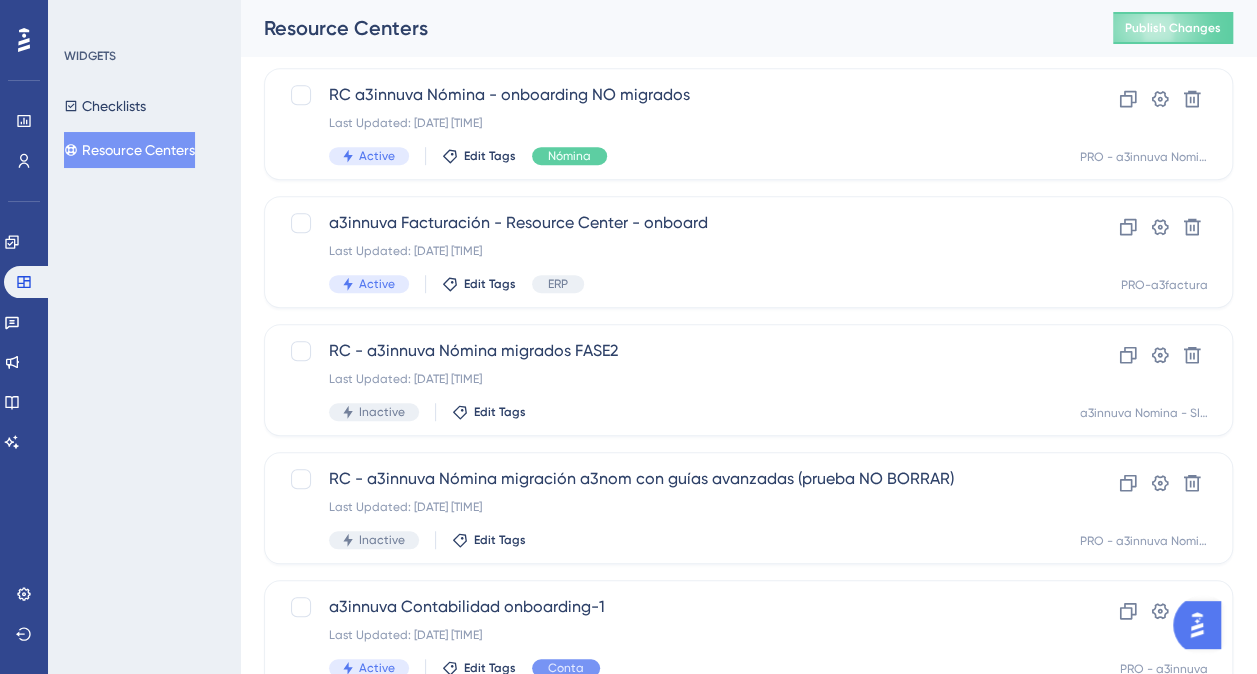 scroll, scrollTop: 878, scrollLeft: 0, axis: vertical 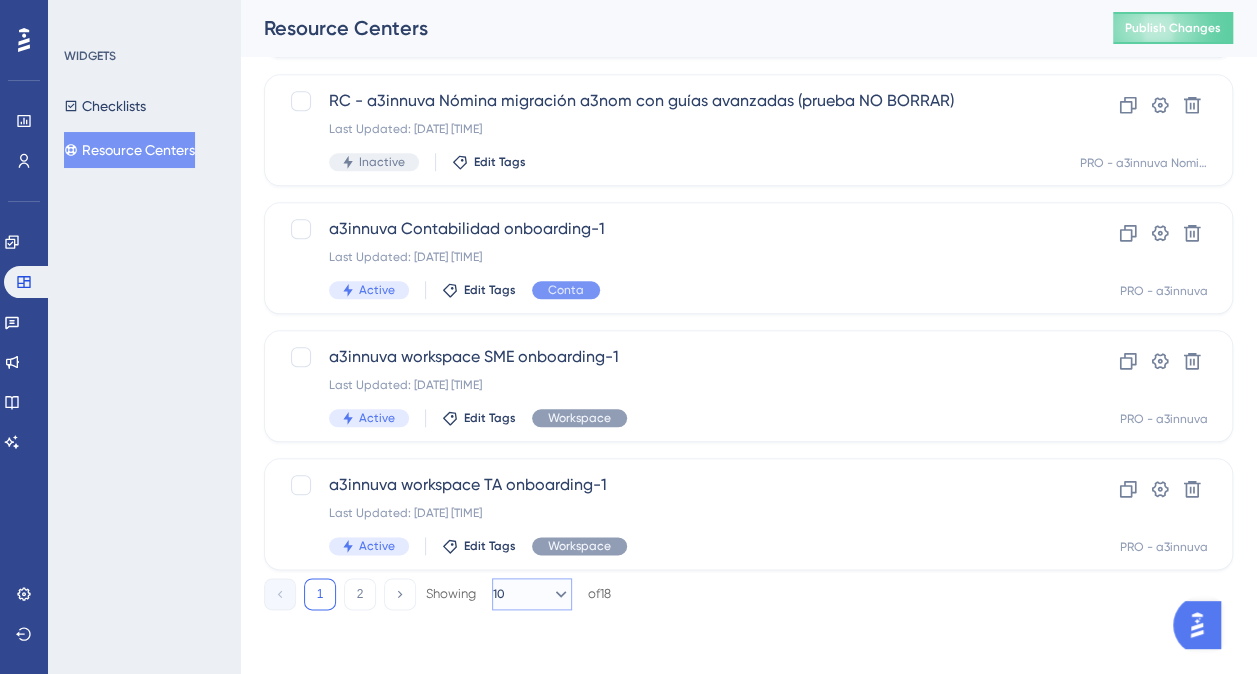 click 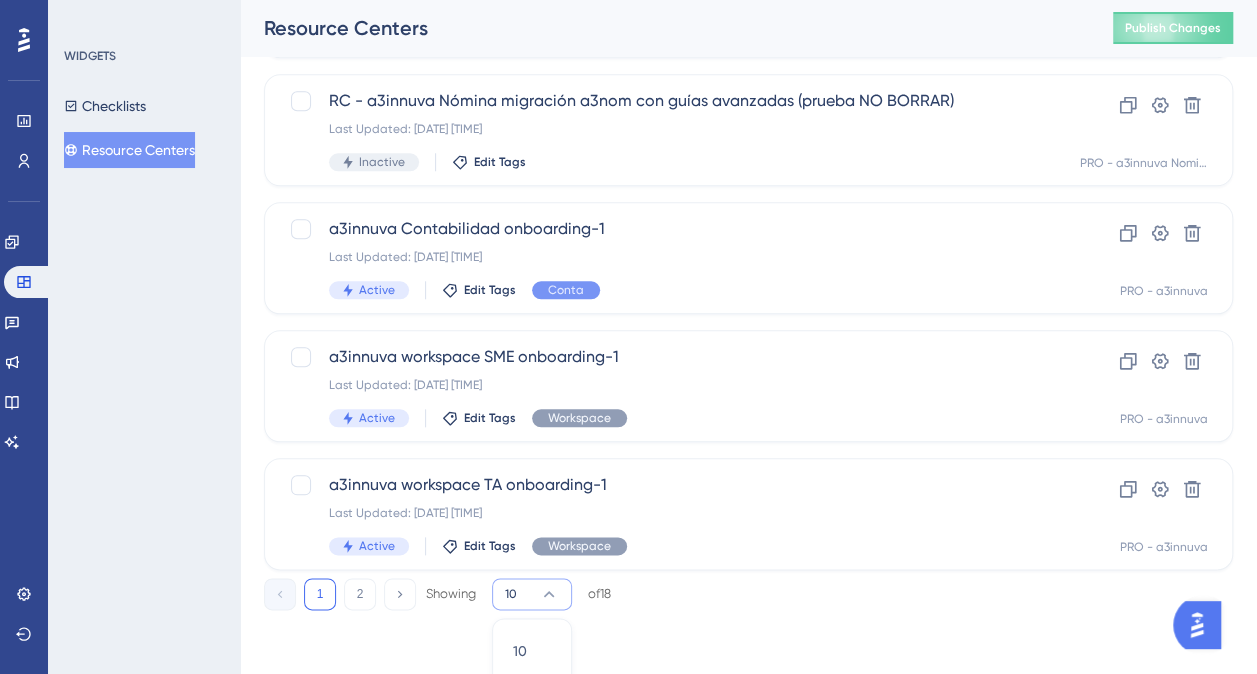 scroll, scrollTop: 927, scrollLeft: 0, axis: vertical 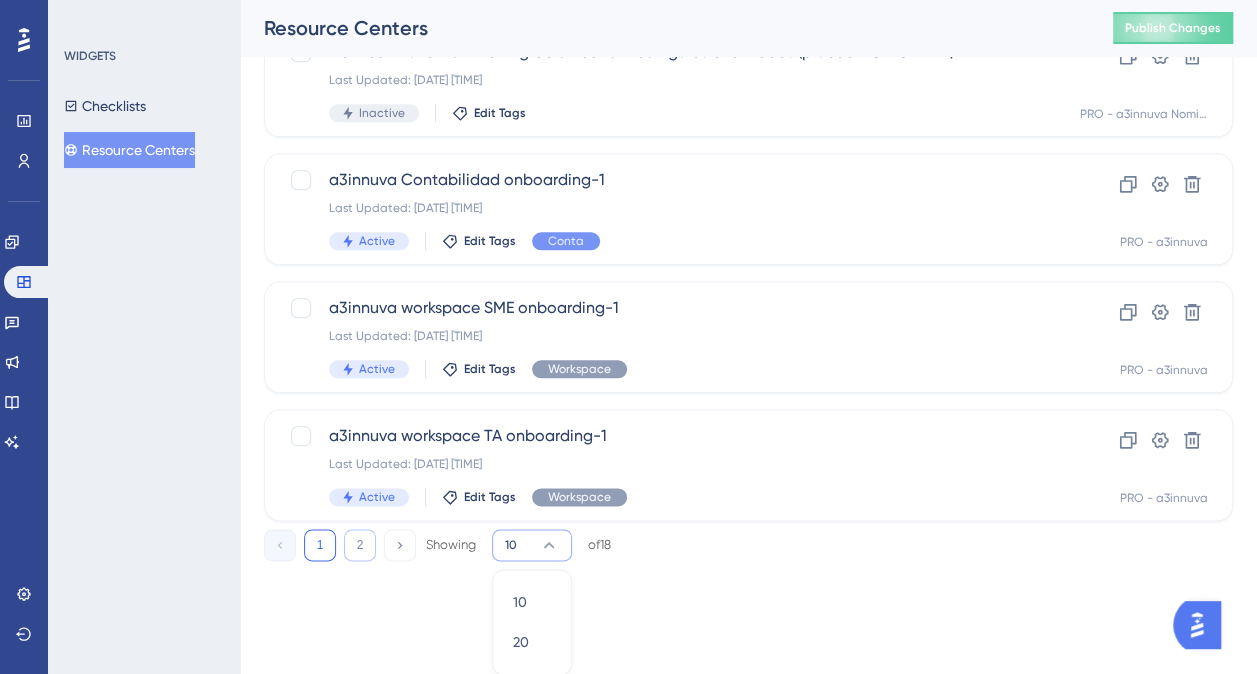 click on "2" at bounding box center (360, 545) 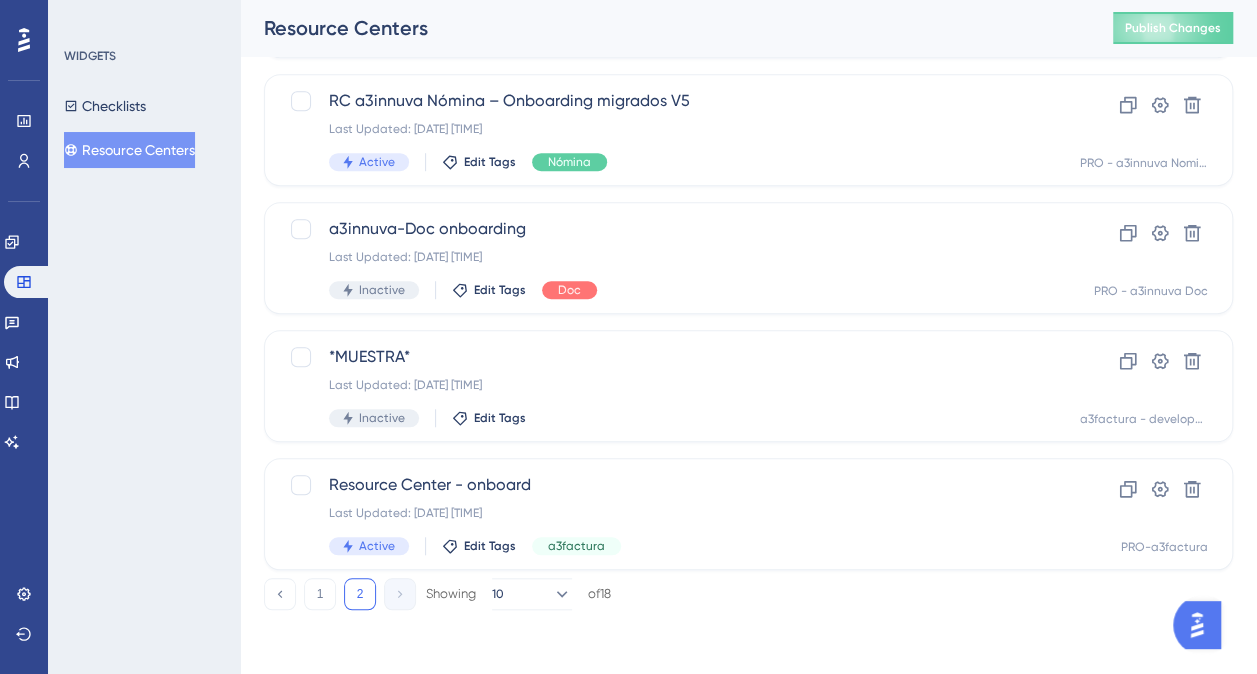 scroll, scrollTop: 622, scrollLeft: 0, axis: vertical 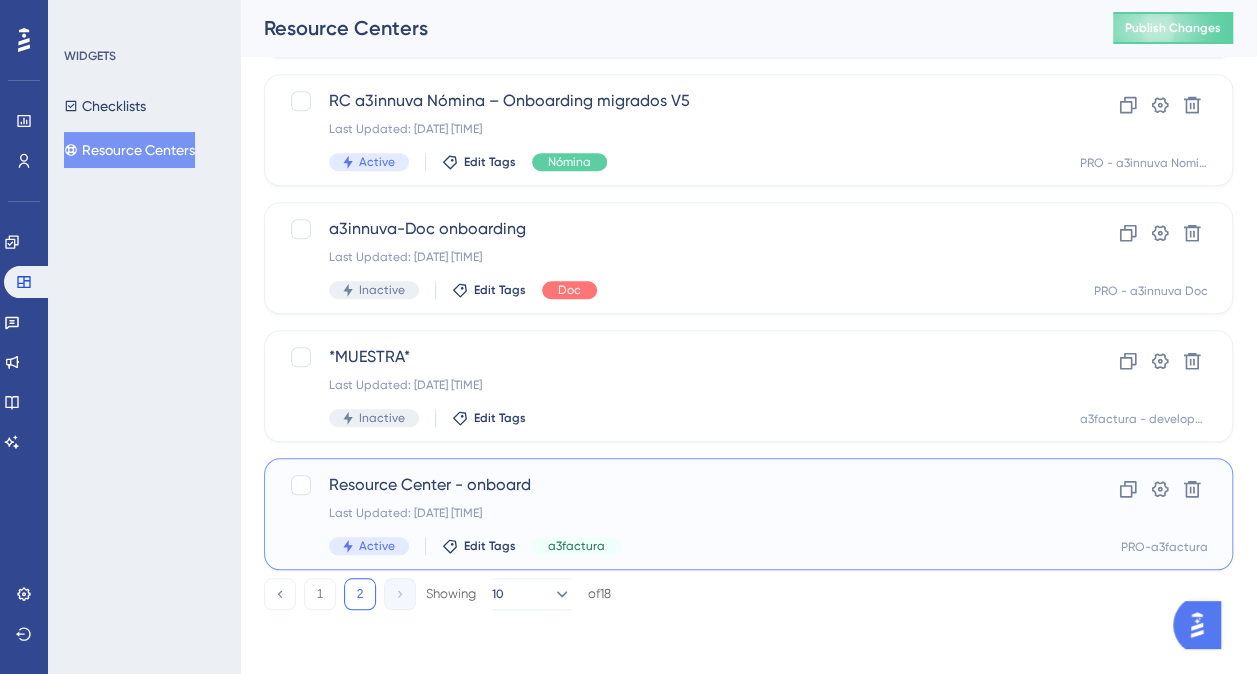 click on "Resource Center - onboard" at bounding box center [668, 485] 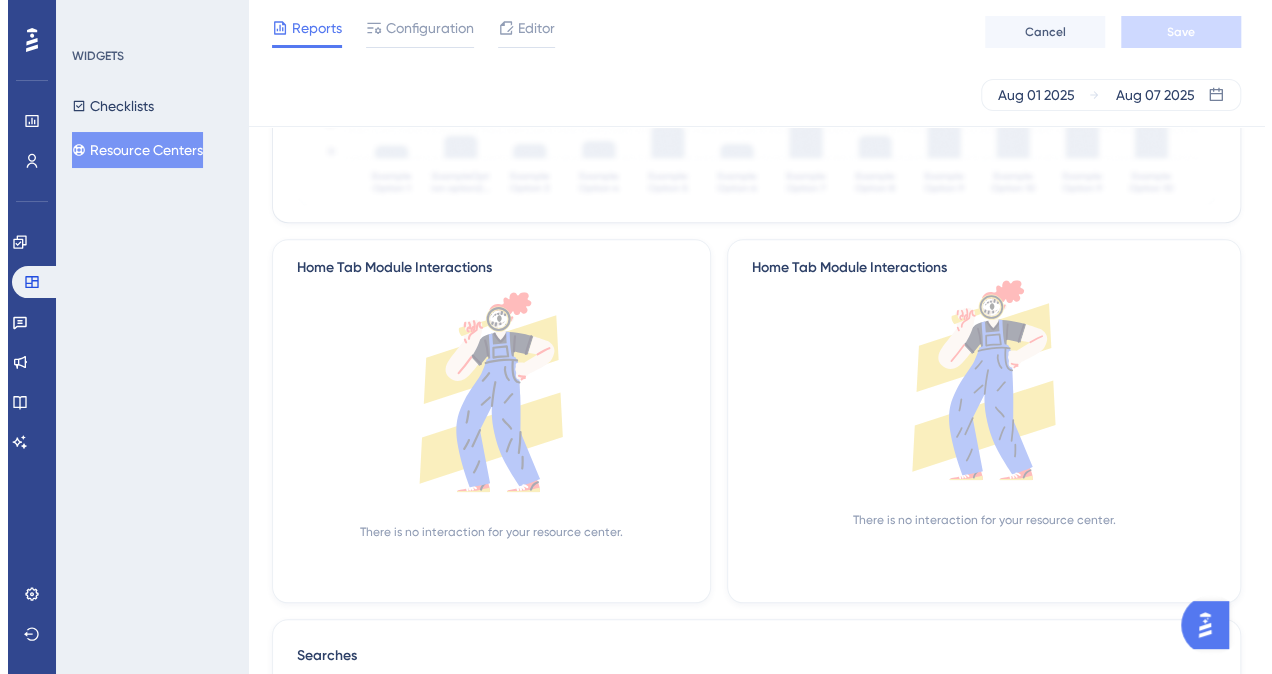 scroll, scrollTop: 0, scrollLeft: 0, axis: both 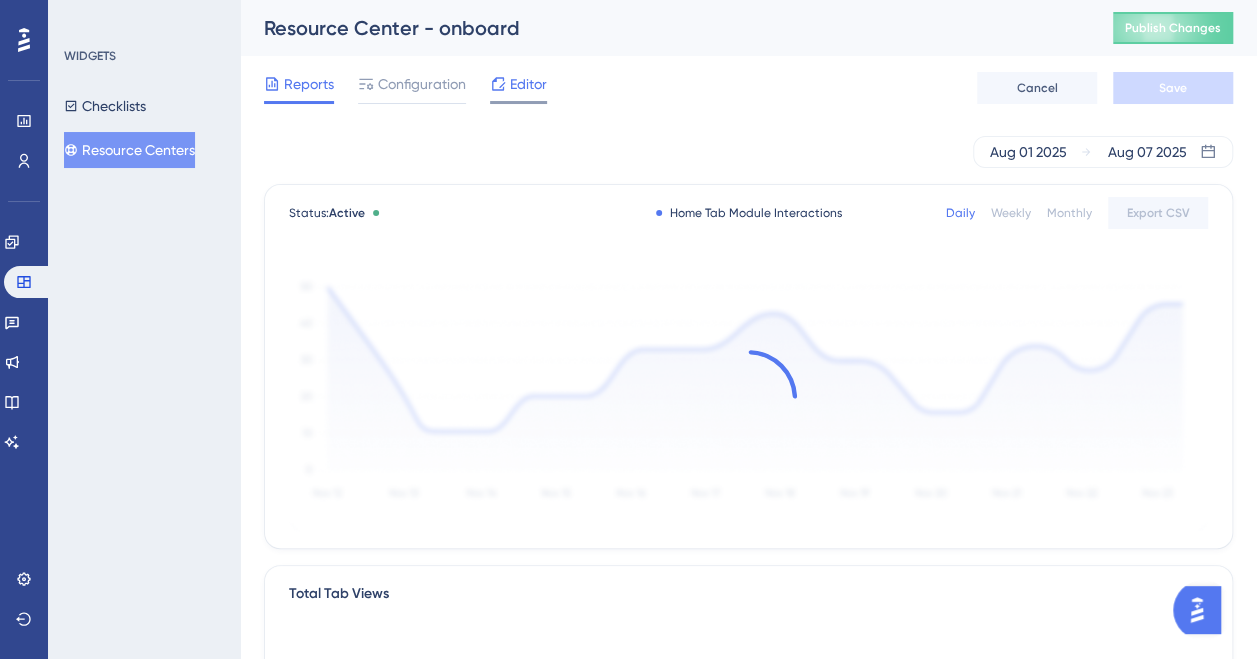 click on "Editor" at bounding box center (528, 84) 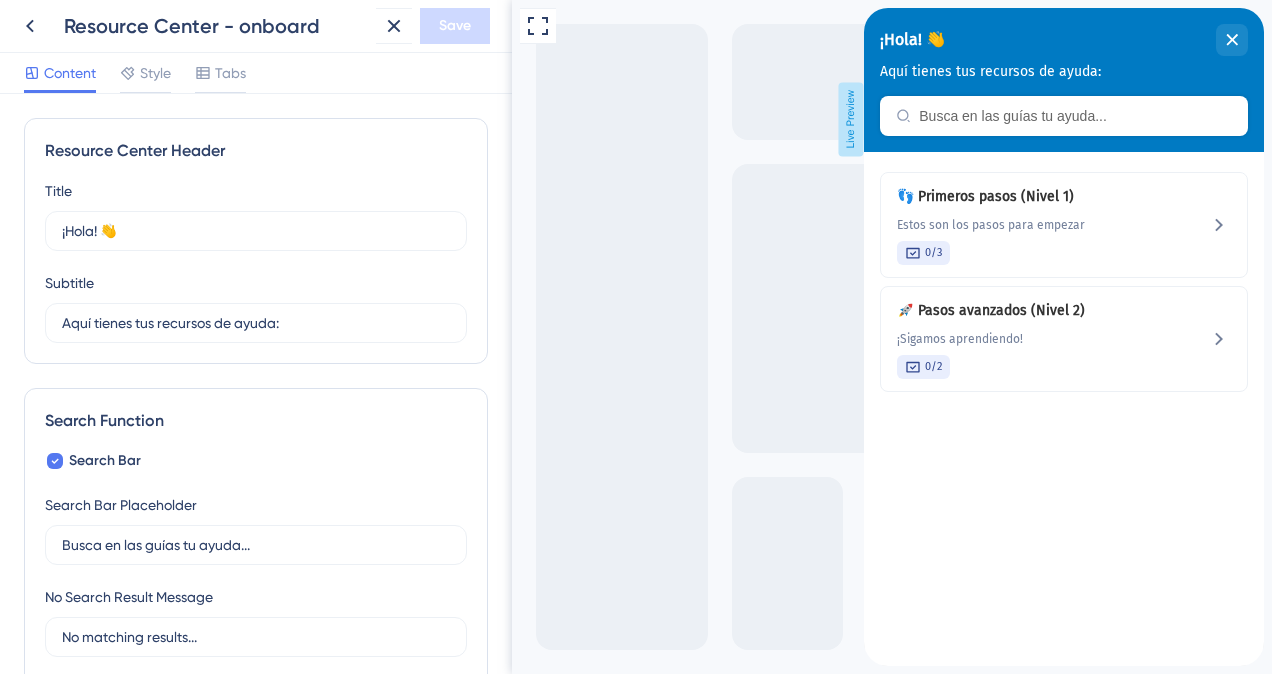 scroll, scrollTop: 0, scrollLeft: 0, axis: both 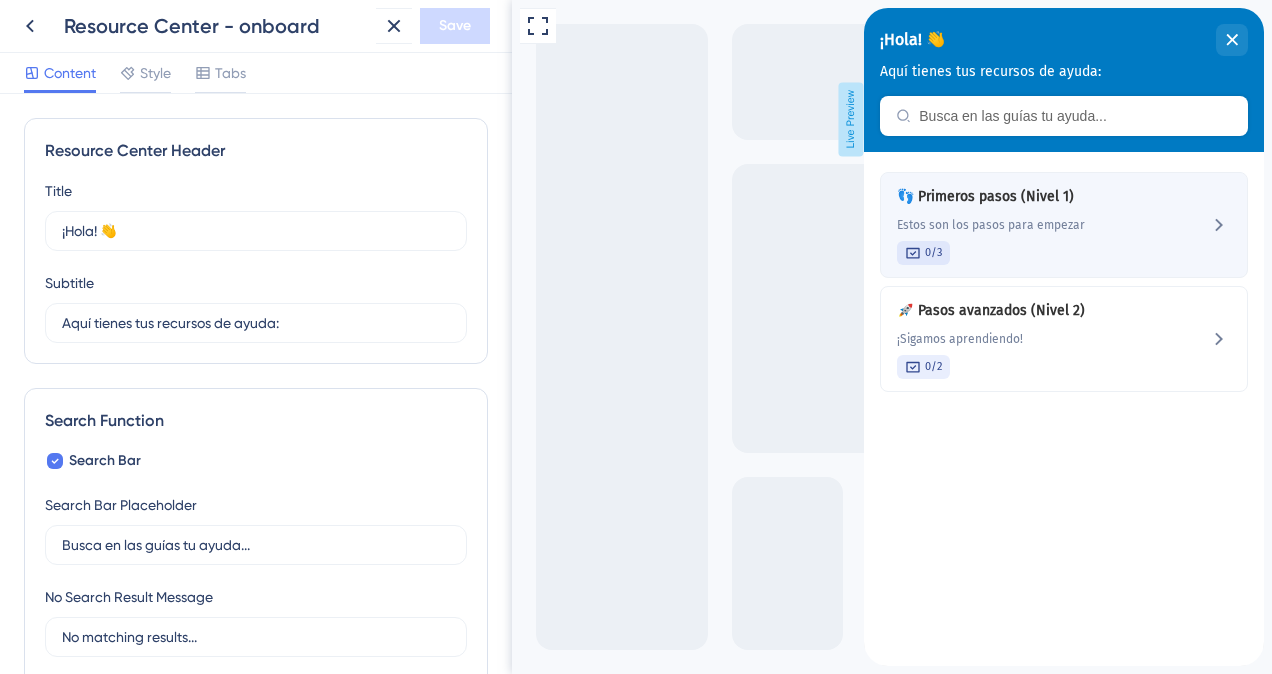 click 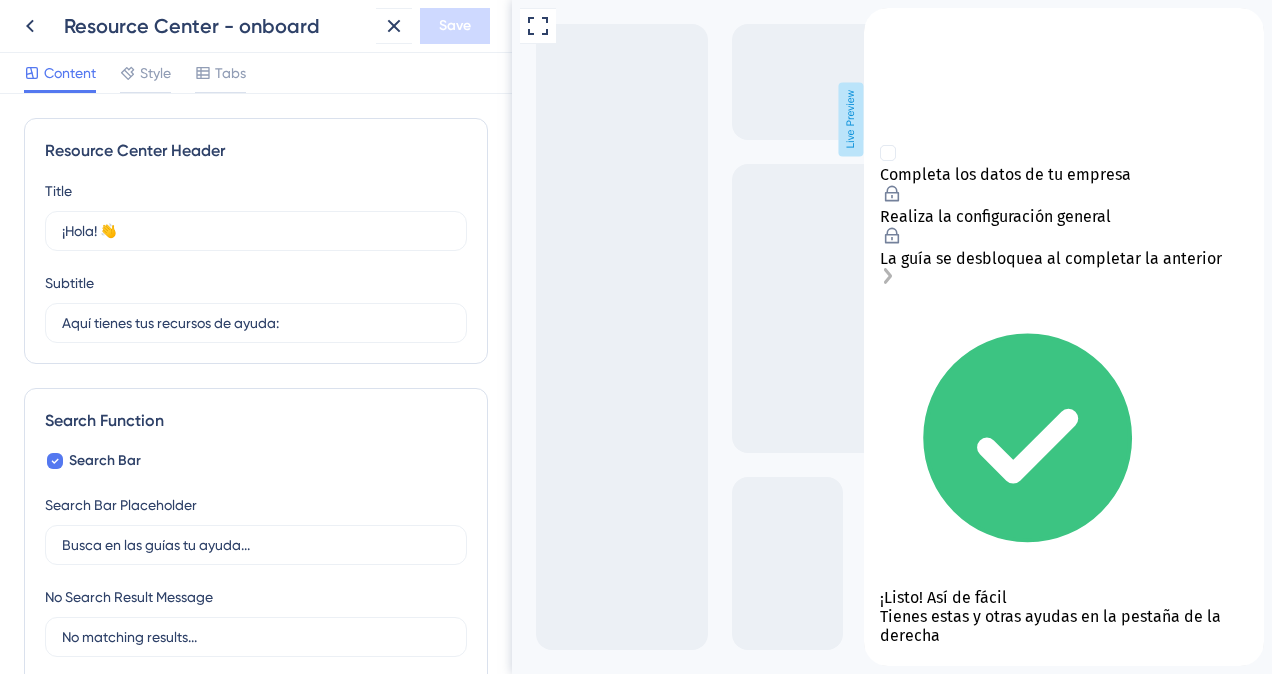 click 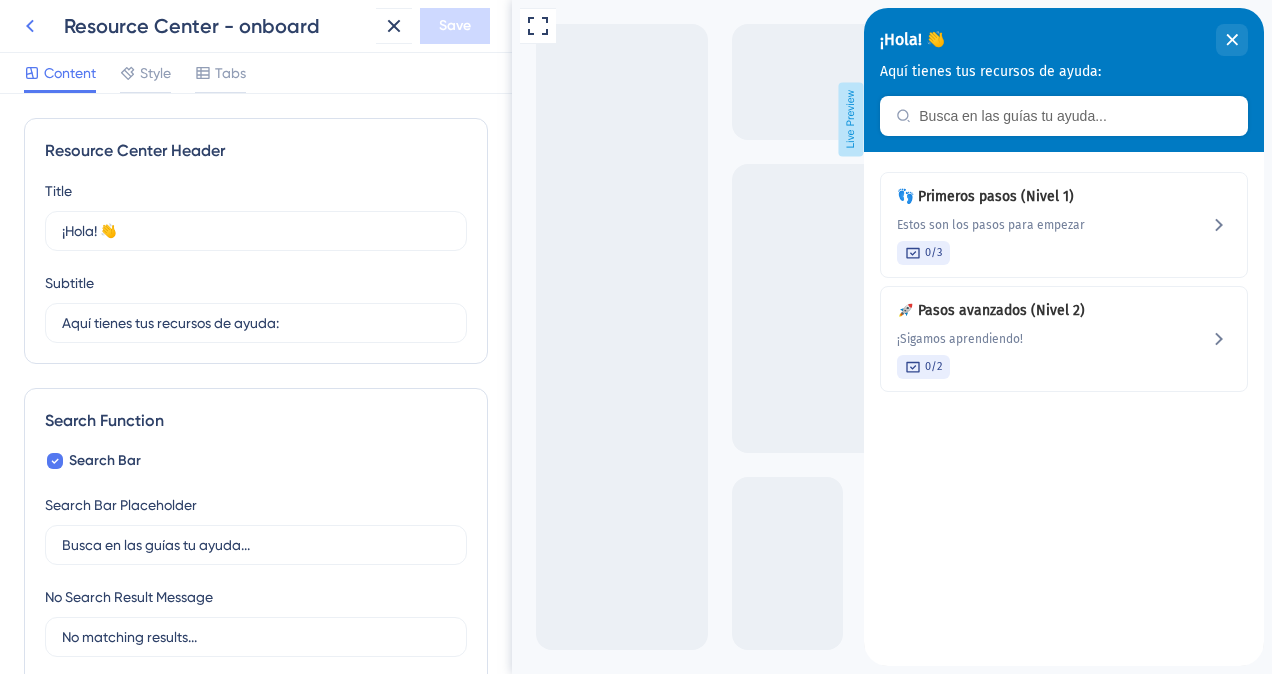click 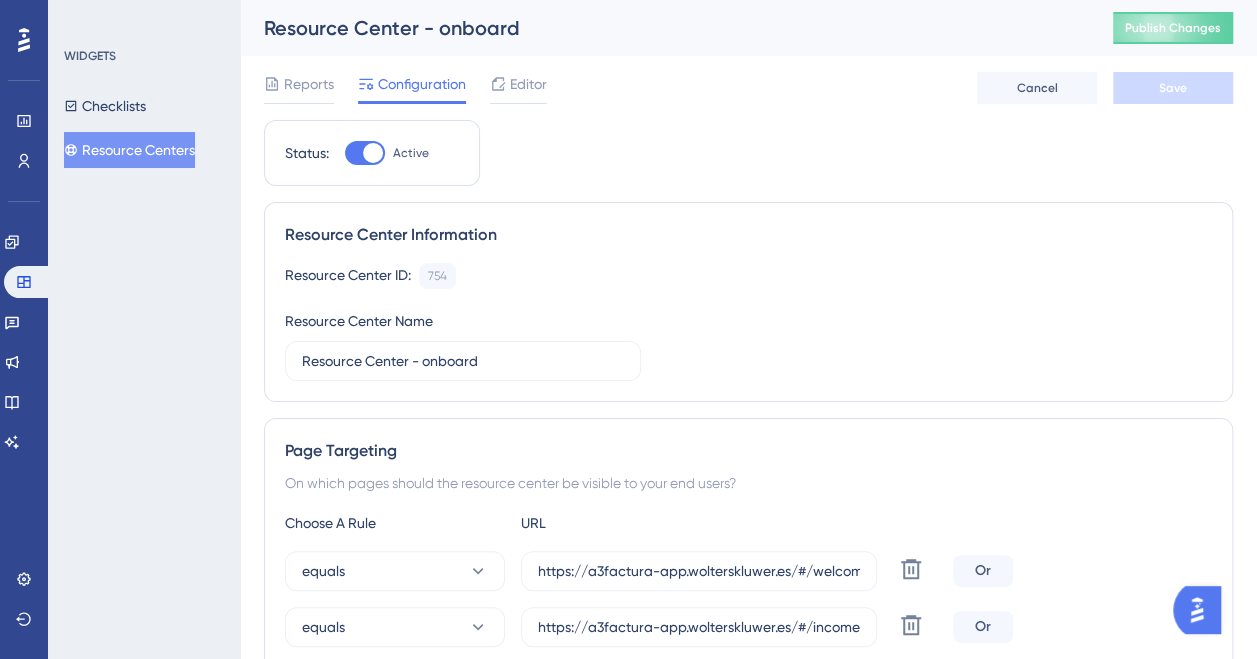 click on "Resource Centers" at bounding box center (129, 150) 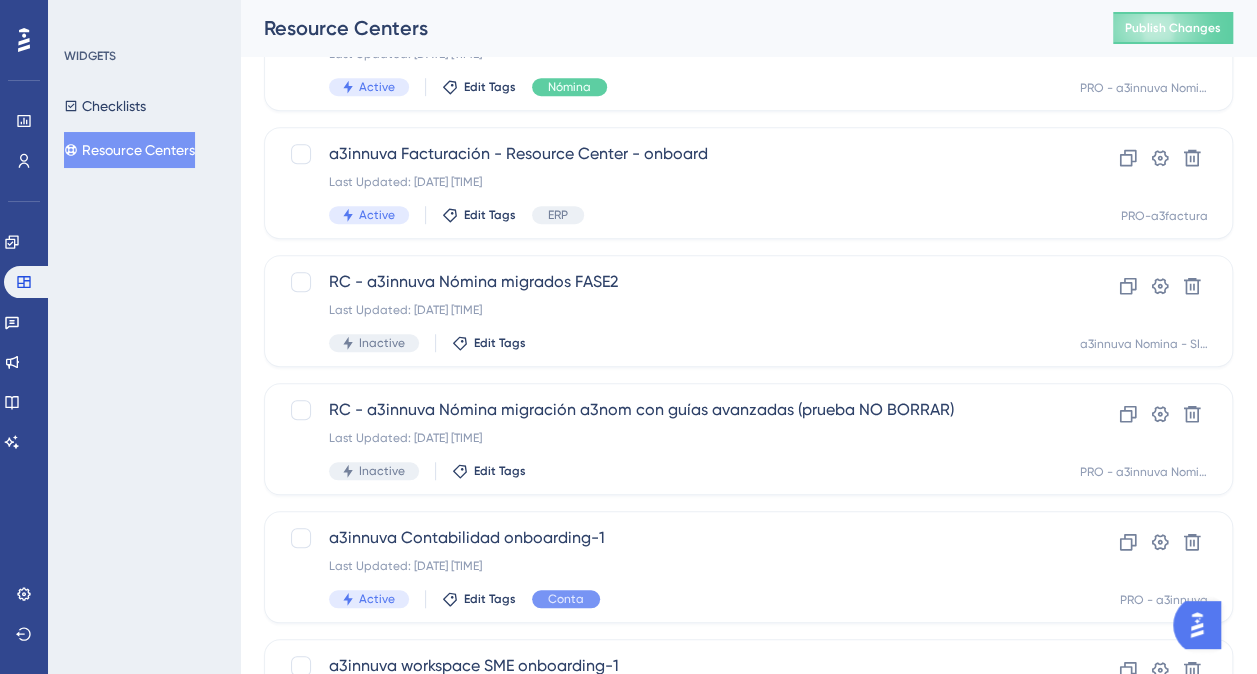 scroll, scrollTop: 478, scrollLeft: 0, axis: vertical 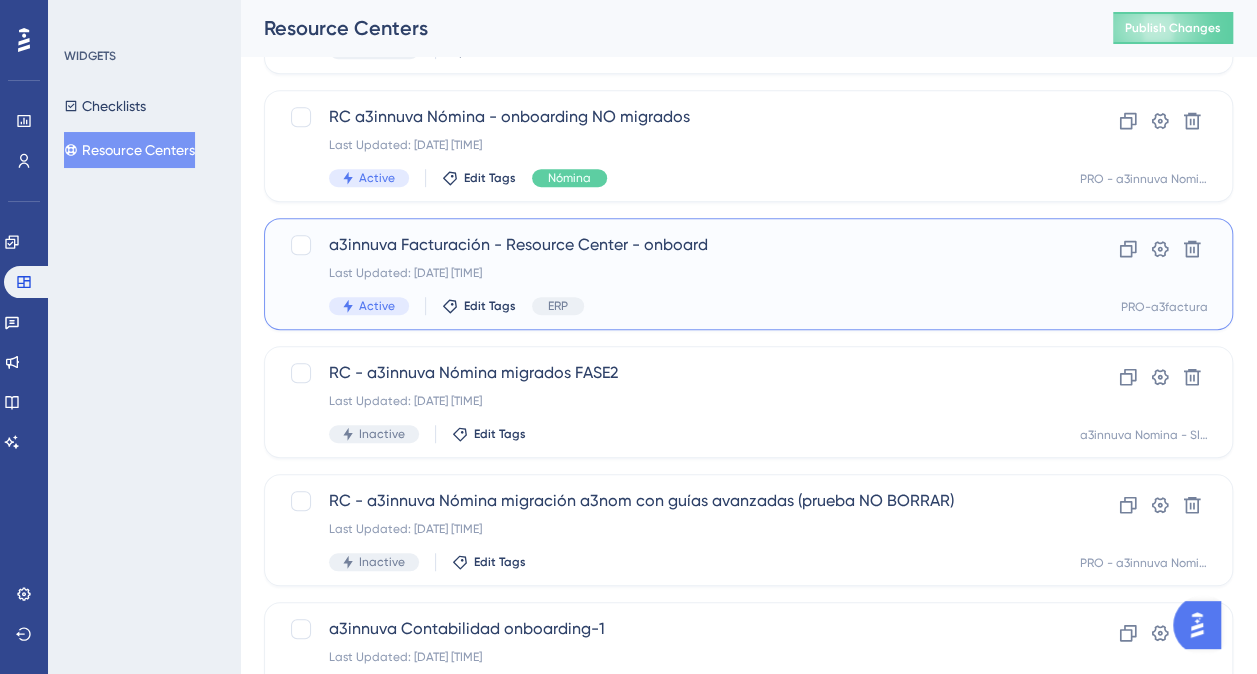 click on "a3innuva Facturación - Resource Center - onboard" at bounding box center [668, 245] 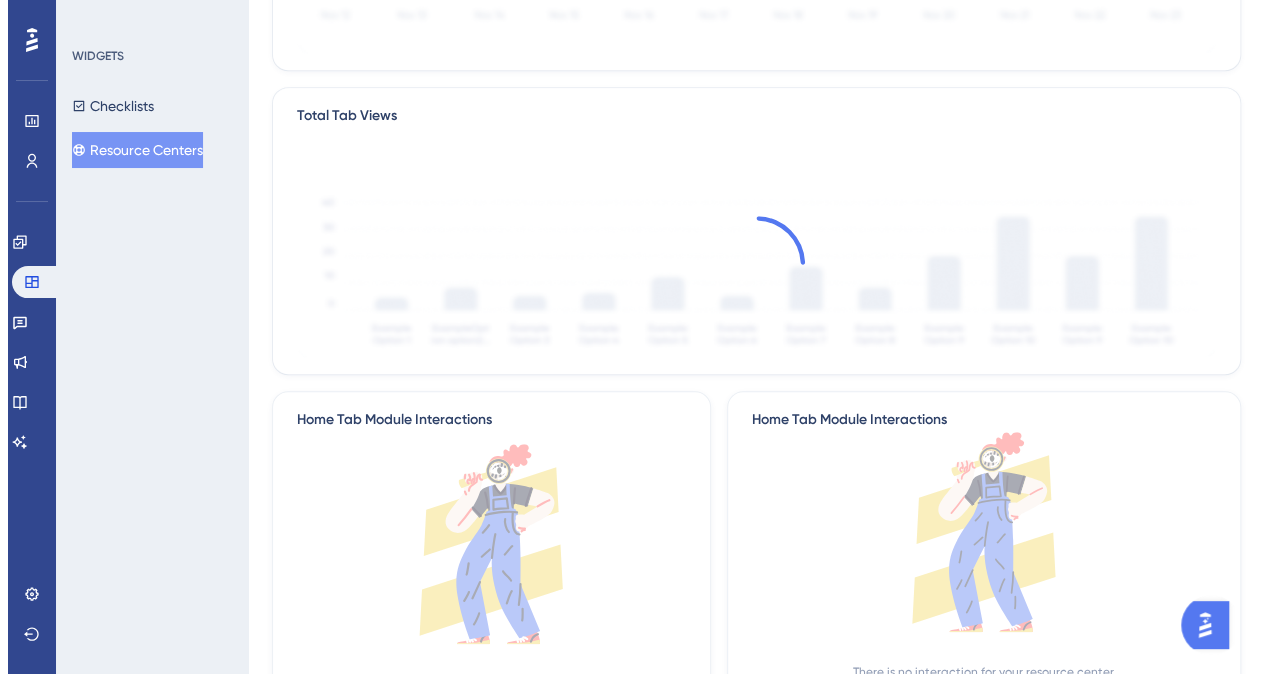 scroll, scrollTop: 0, scrollLeft: 0, axis: both 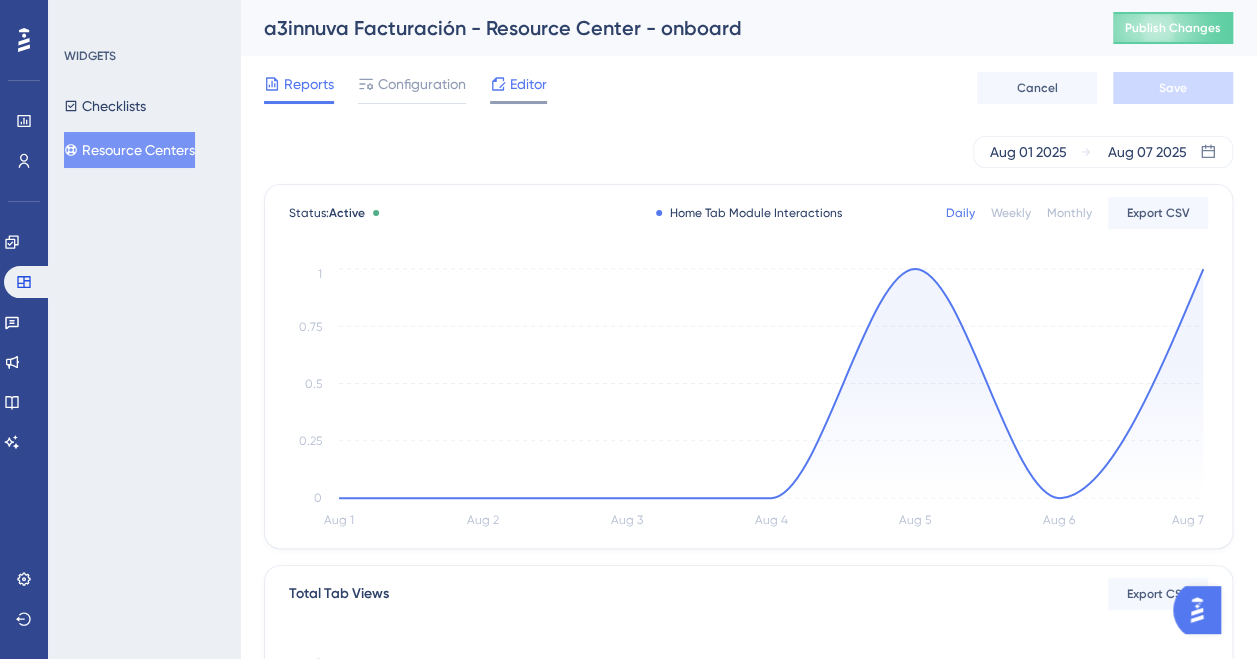 click on "Editor" at bounding box center (528, 84) 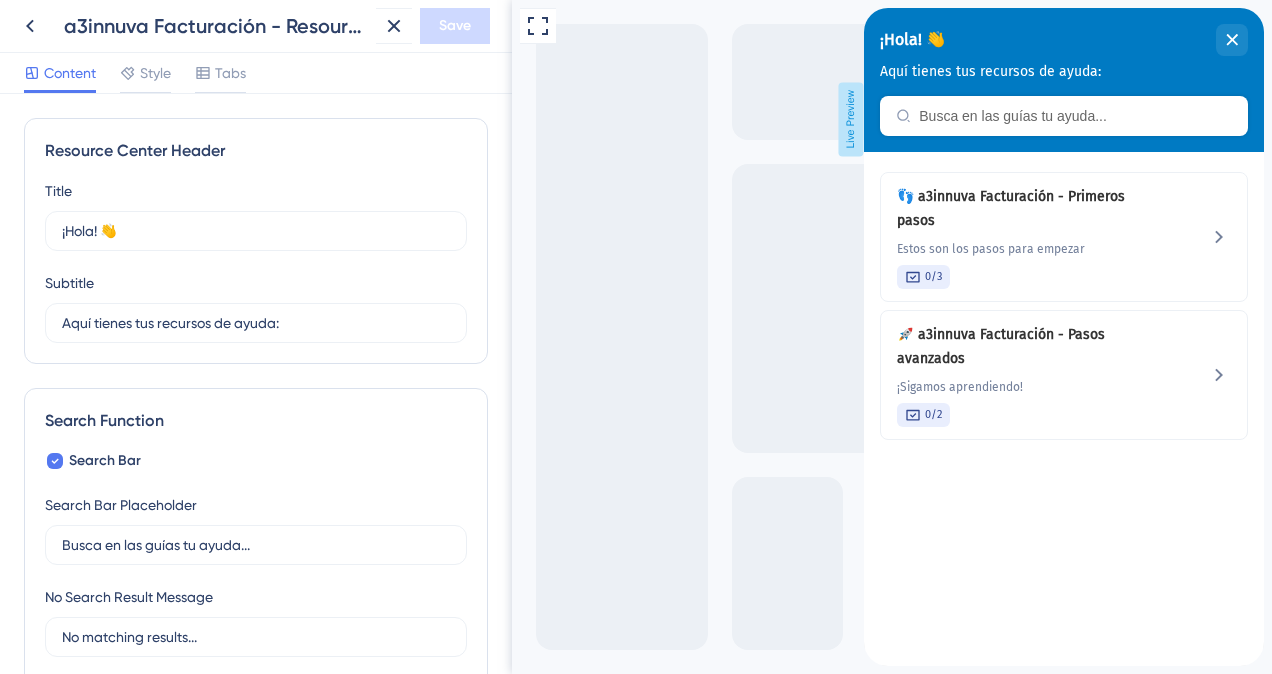 scroll, scrollTop: 0, scrollLeft: 0, axis: both 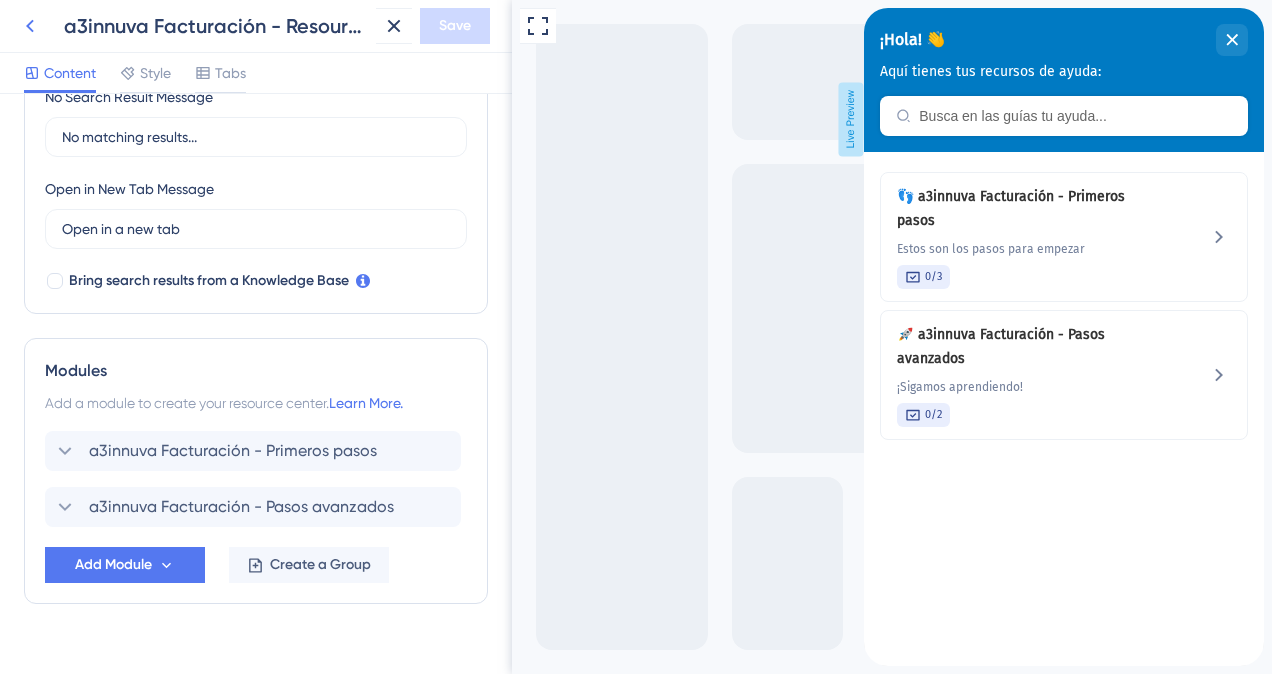 click 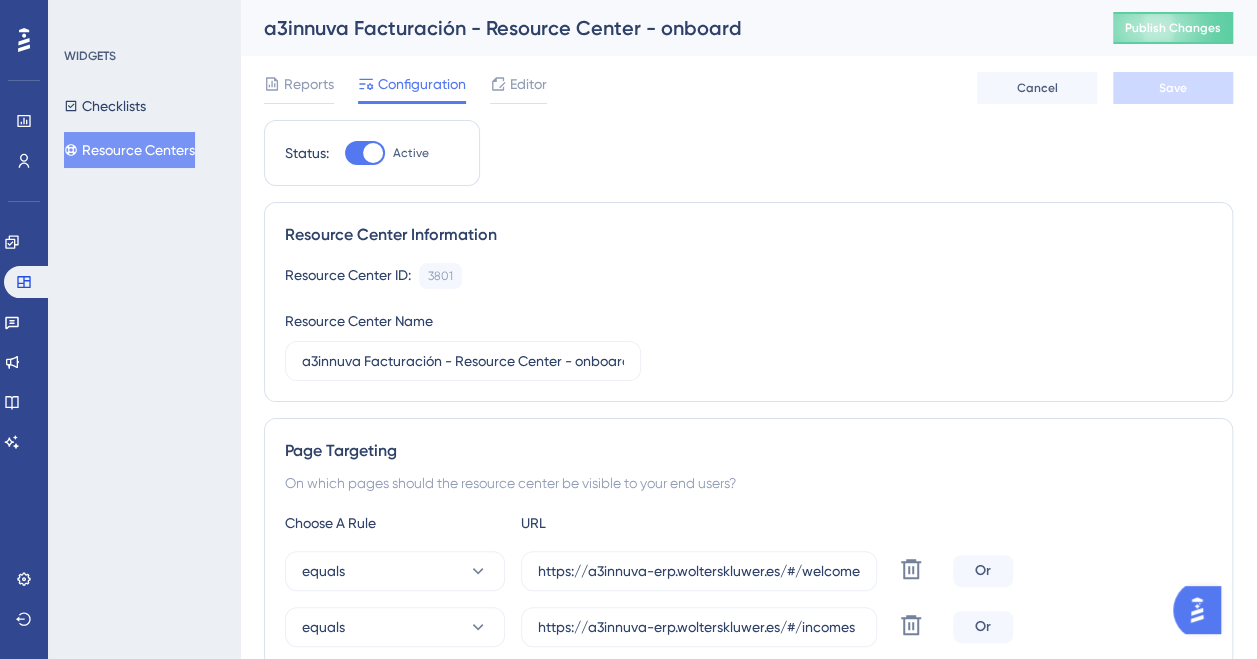 click on "Resource Centers" at bounding box center [129, 150] 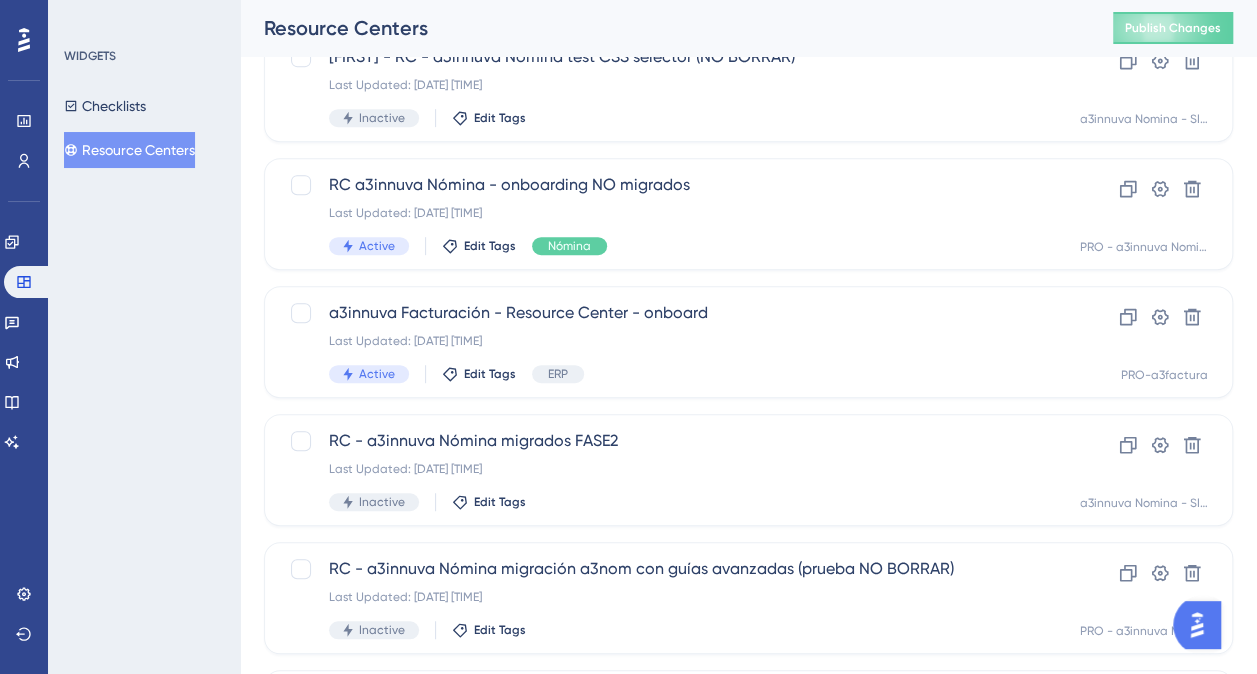 scroll, scrollTop: 378, scrollLeft: 0, axis: vertical 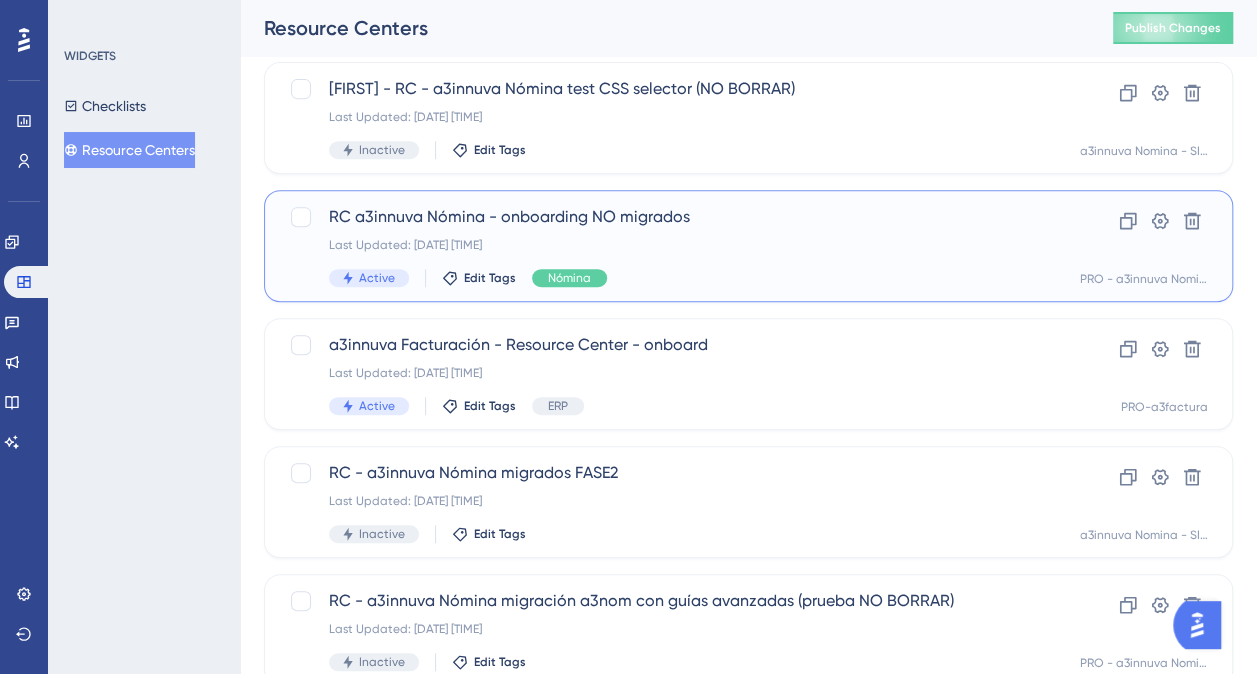 click on "RC a3innuva  Nómina - onboarding NO migrados" at bounding box center (668, 217) 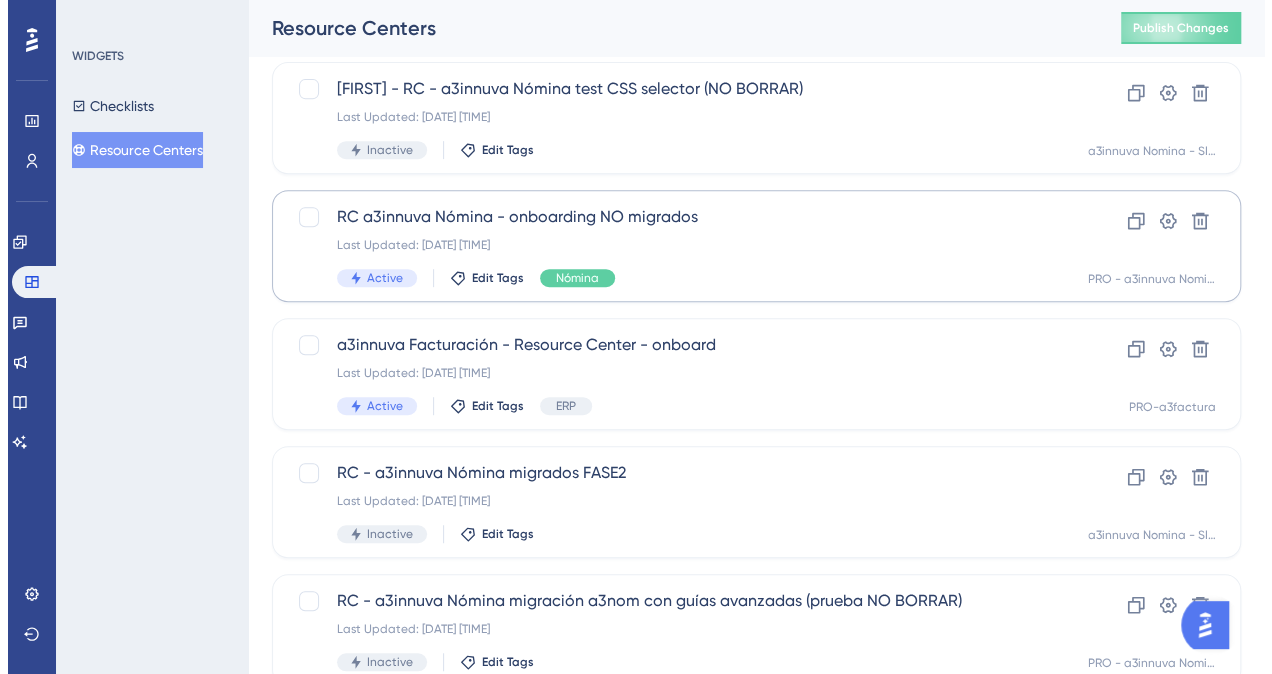 scroll, scrollTop: 0, scrollLeft: 0, axis: both 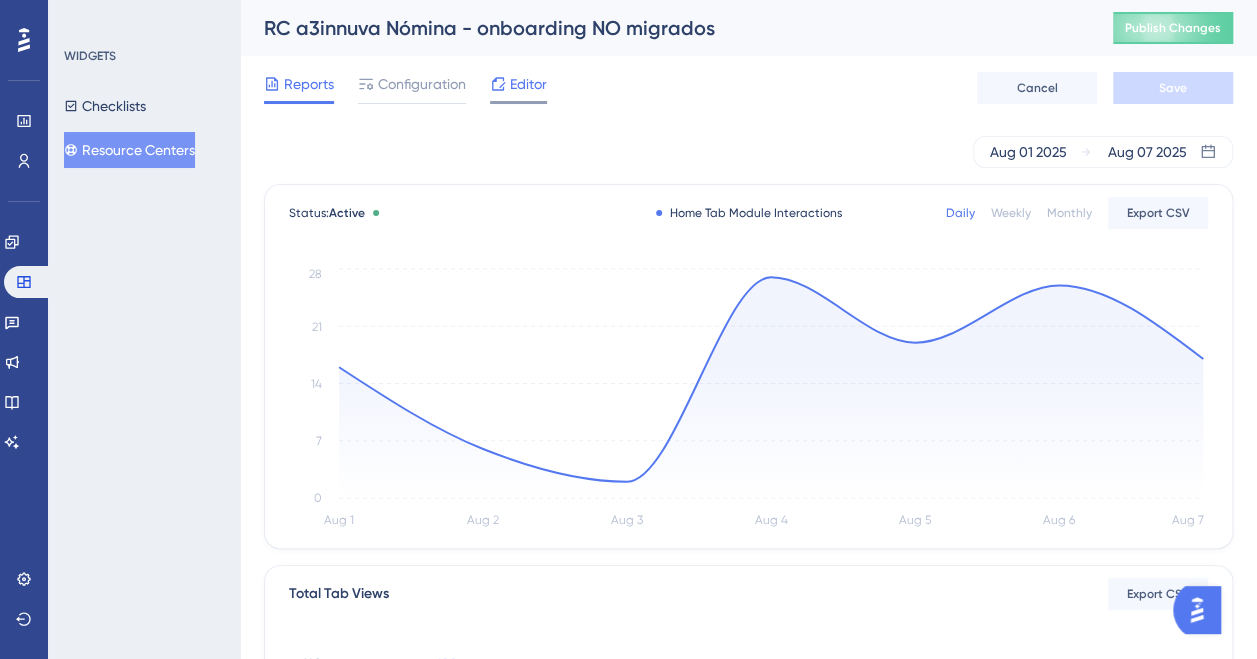 click on "Editor" at bounding box center (528, 84) 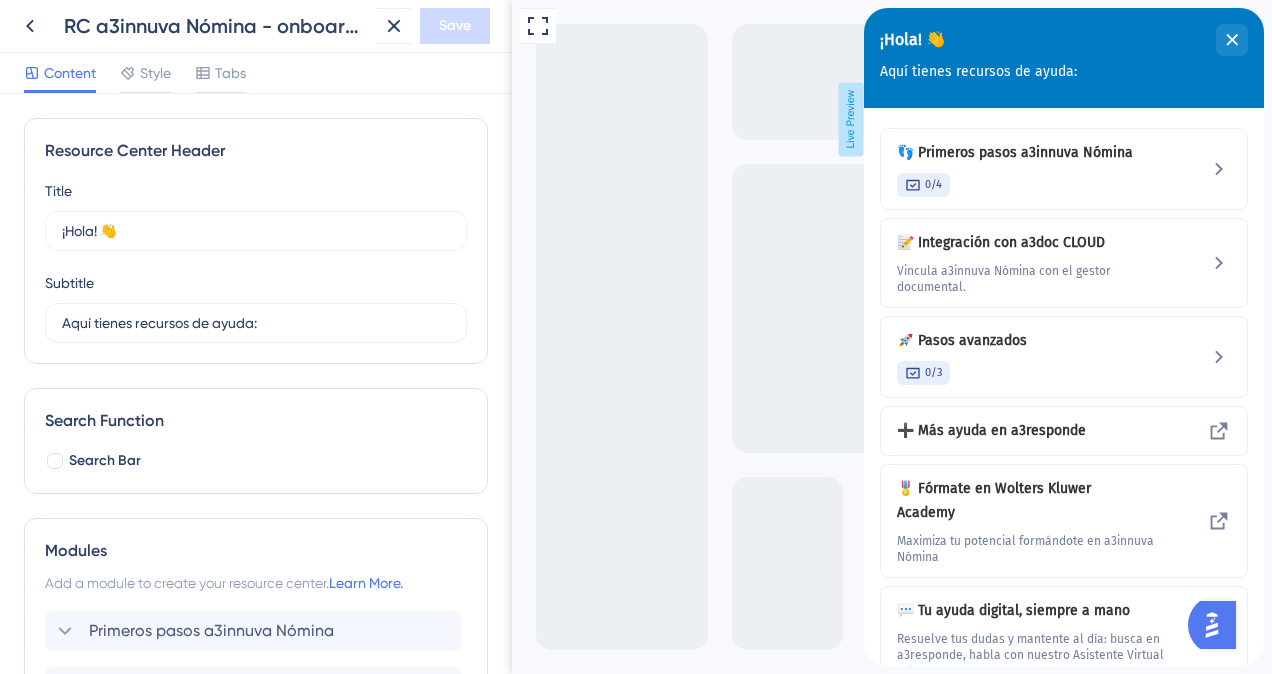 scroll, scrollTop: 0, scrollLeft: 0, axis: both 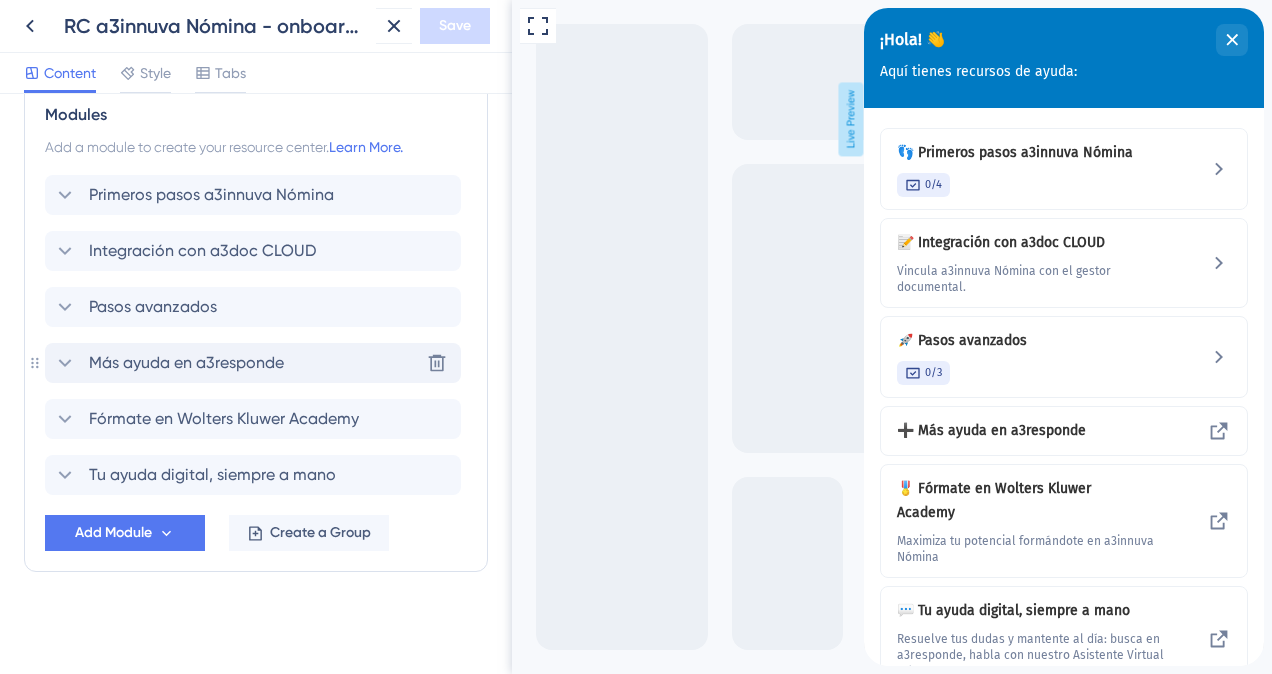 click 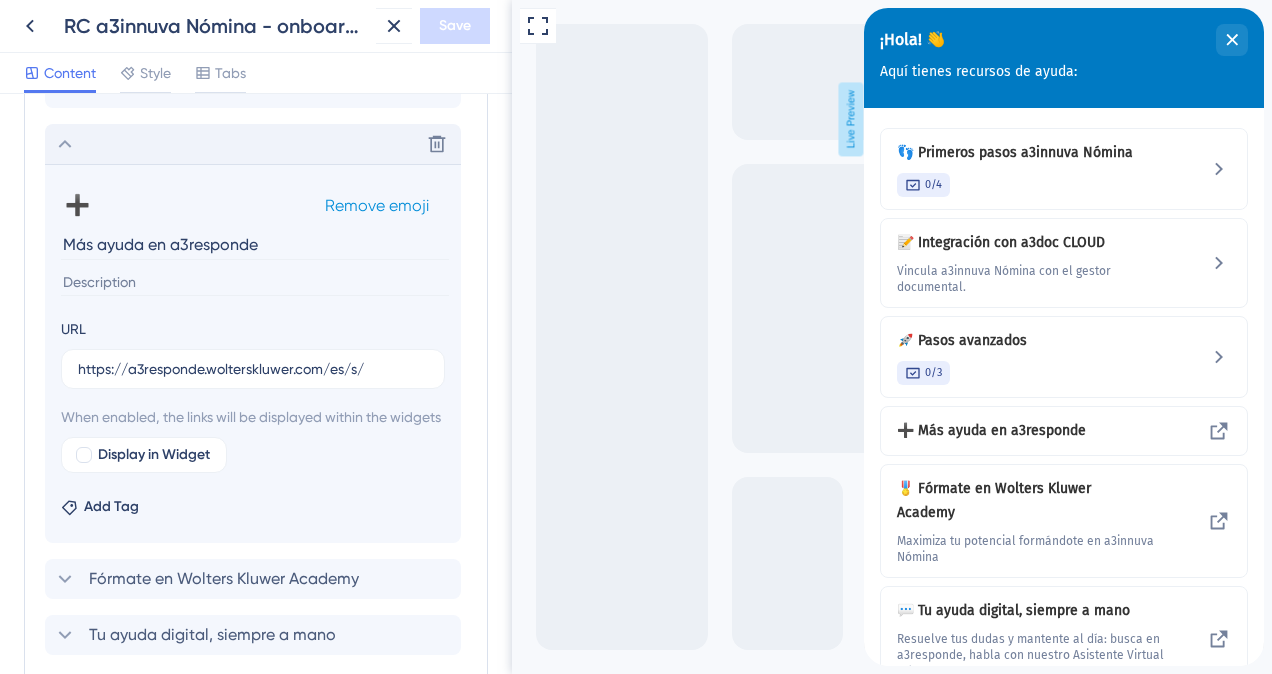 scroll, scrollTop: 636, scrollLeft: 0, axis: vertical 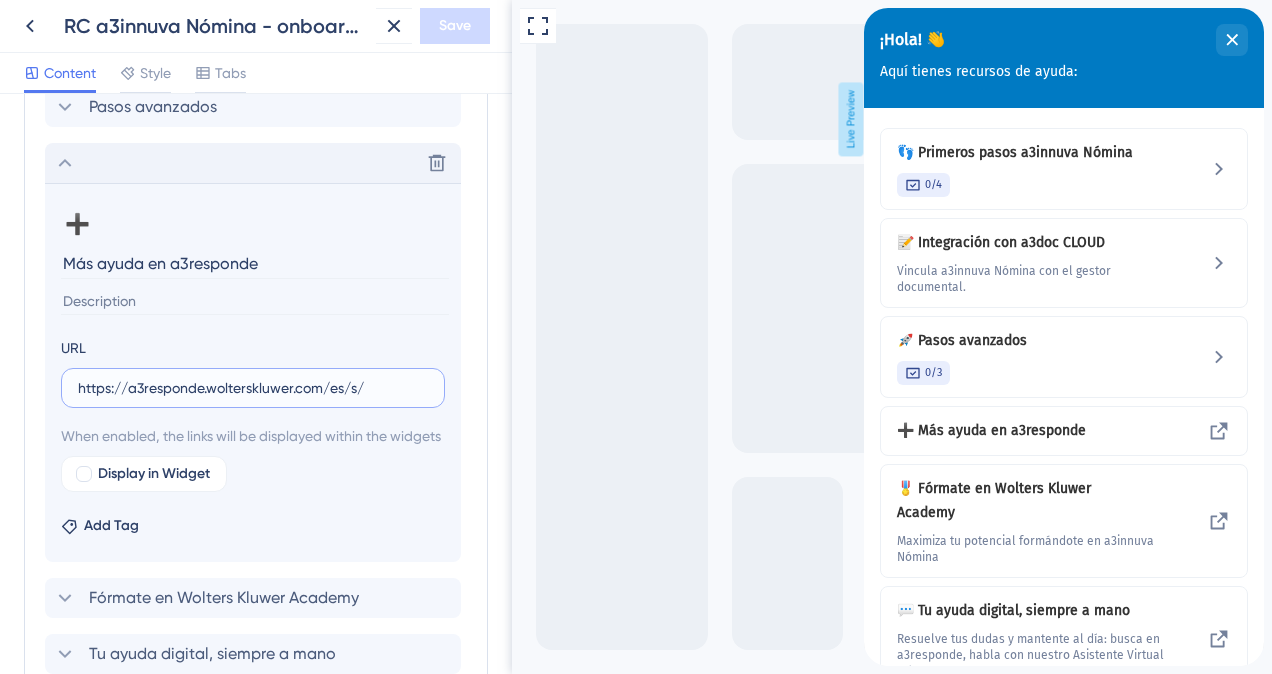 drag, startPoint x: 340, startPoint y: 384, endPoint x: 0, endPoint y: 364, distance: 340.58774 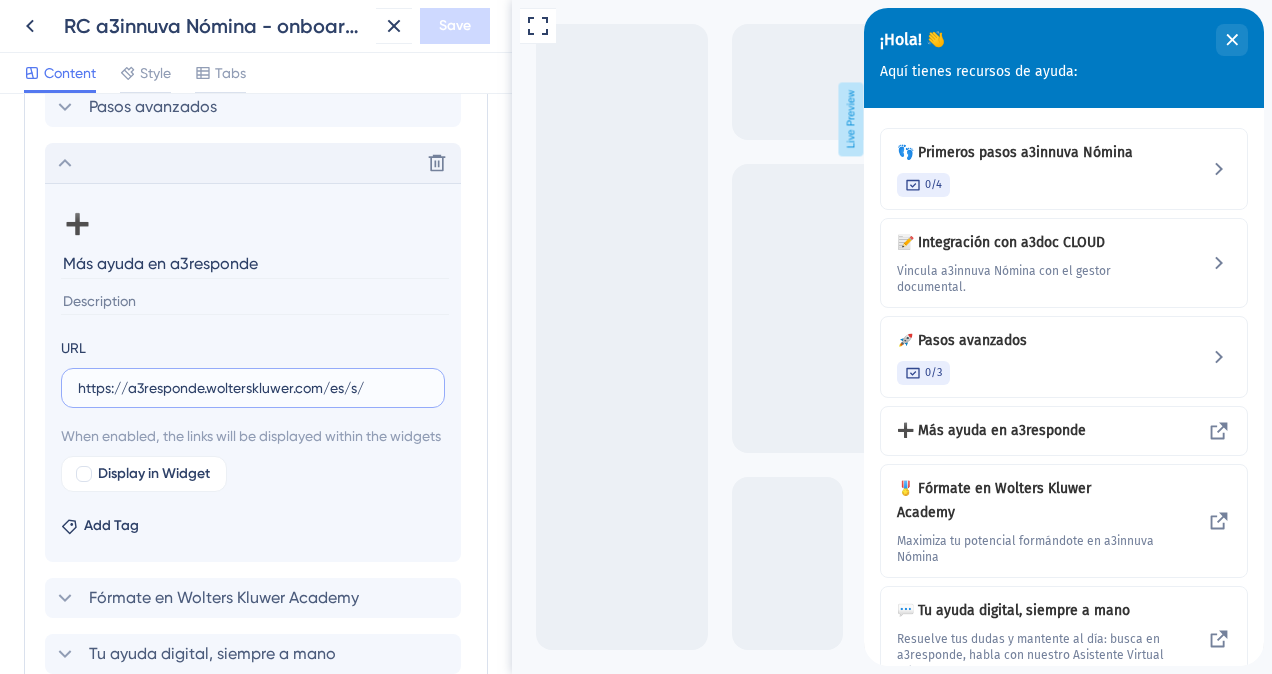 click on "RC a3innuva  Nómina - onboarding NO migrados Save Content Style Tabs Resource Center Header Title ¡Hola! 👋 19 ¡Hola! 👋 Subtitle Aquí tienes recursos de ayuda: 6 Search Function Search Bar Modules Add a module to create your resource center.  Learn More. Primeros pasos a3innuva Nómina Integración con a3doc CLOUD Pasos avanzados Delete ➕ Change emoji Remove emoji Más ayuda en a3responde URL https://a3responde.wolterskluwer.com/es/s/ When enabled, the links will be displayed within the widgets Display in Widget Add Tag Fórmate en Wolters Kluwer Academy Tu ayuda digital, siempre a mano Add Module Create a Group
30
Press space bar to start a drag.
When dragging you can use the arrow keys to move the item around and escape to cancel.
Some screen readers may require you to be in focus mode or to use your pass through key" at bounding box center [636, 0] 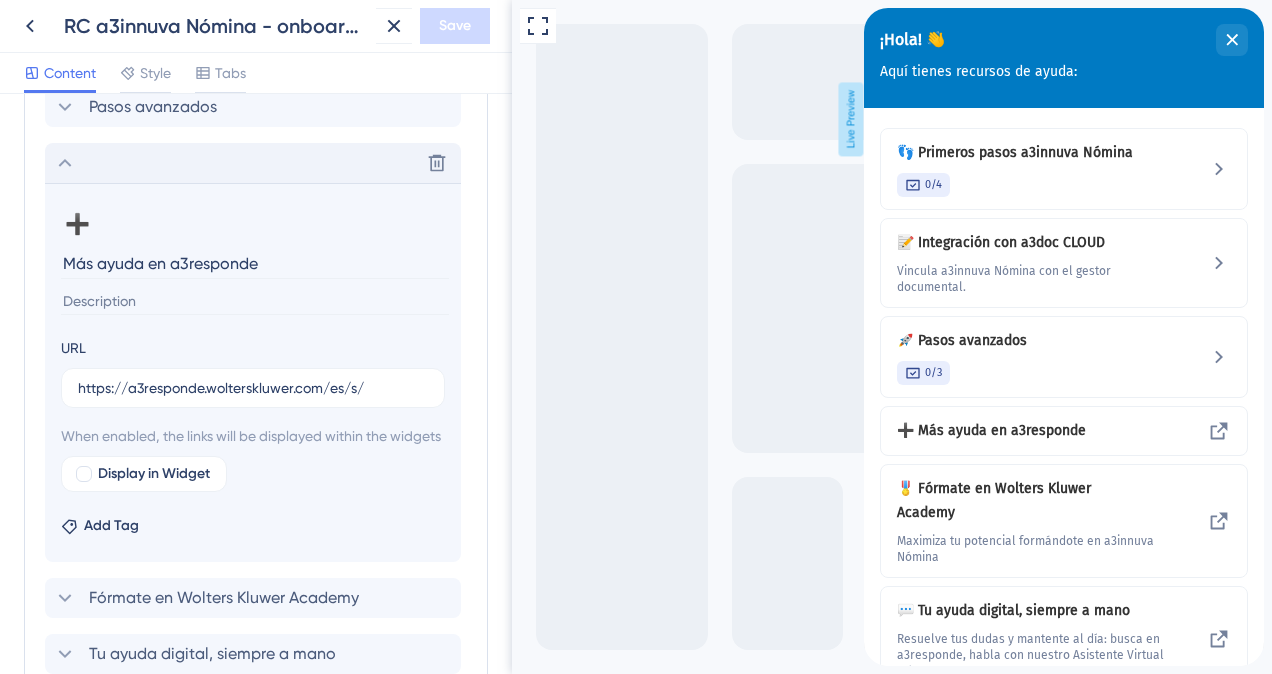 click 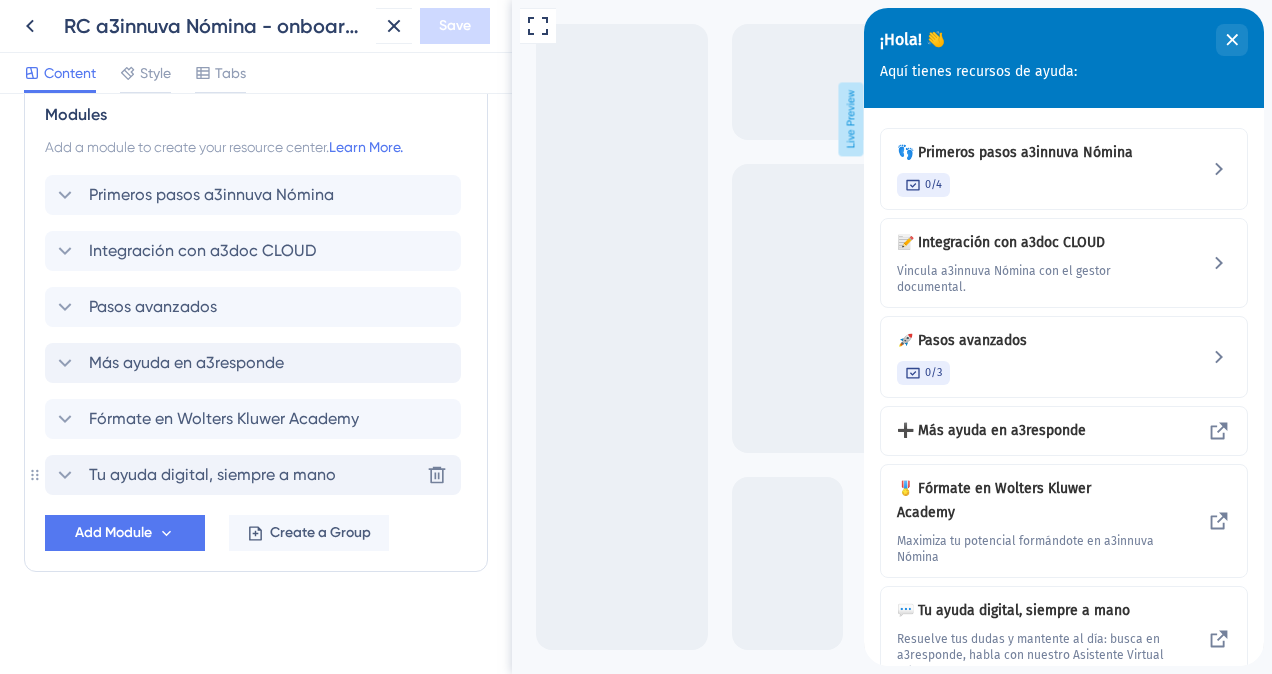 click 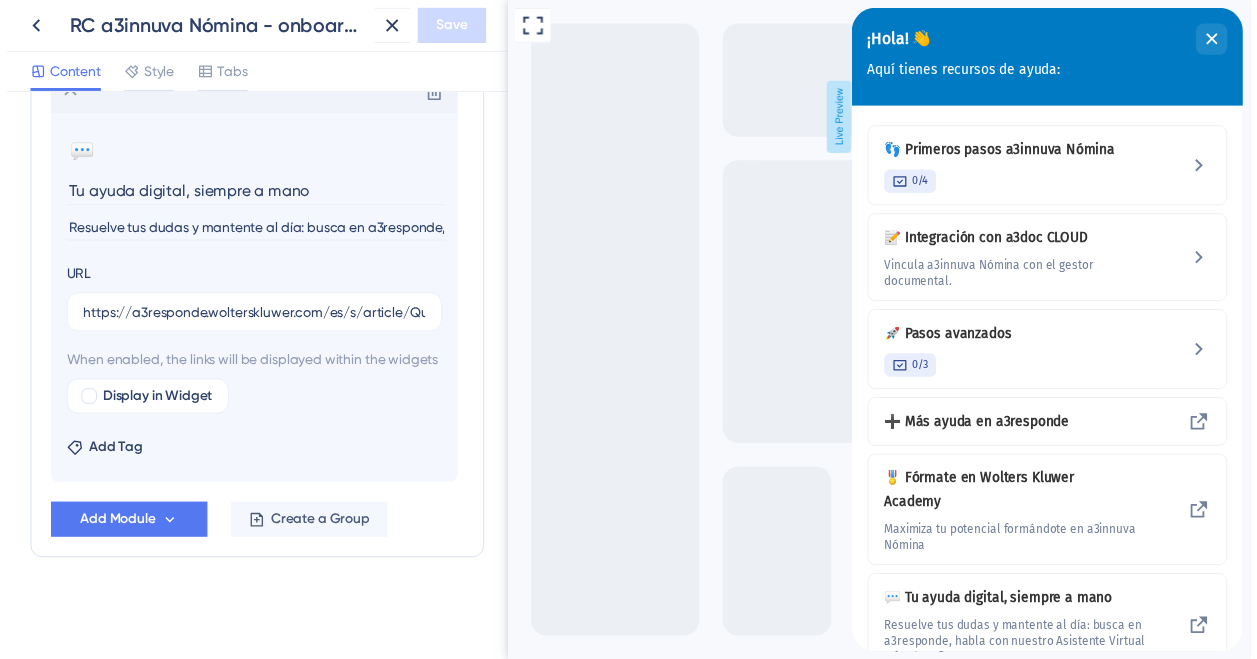 scroll, scrollTop: 736, scrollLeft: 0, axis: vertical 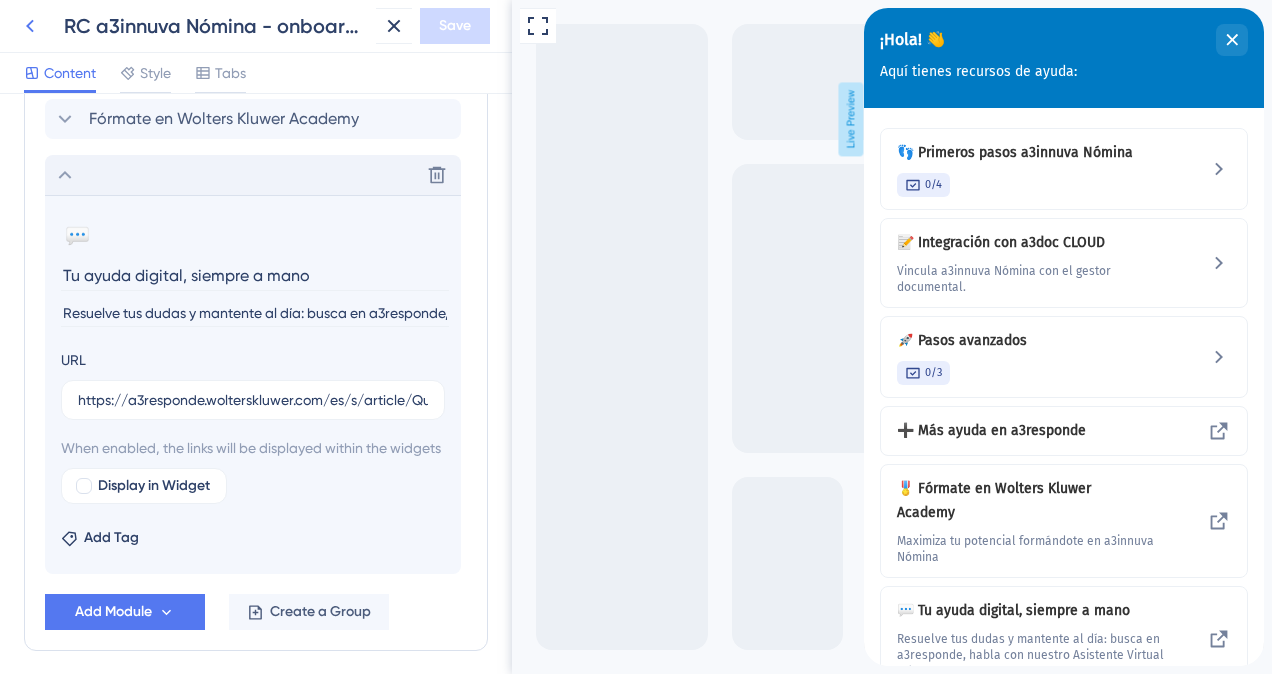 click 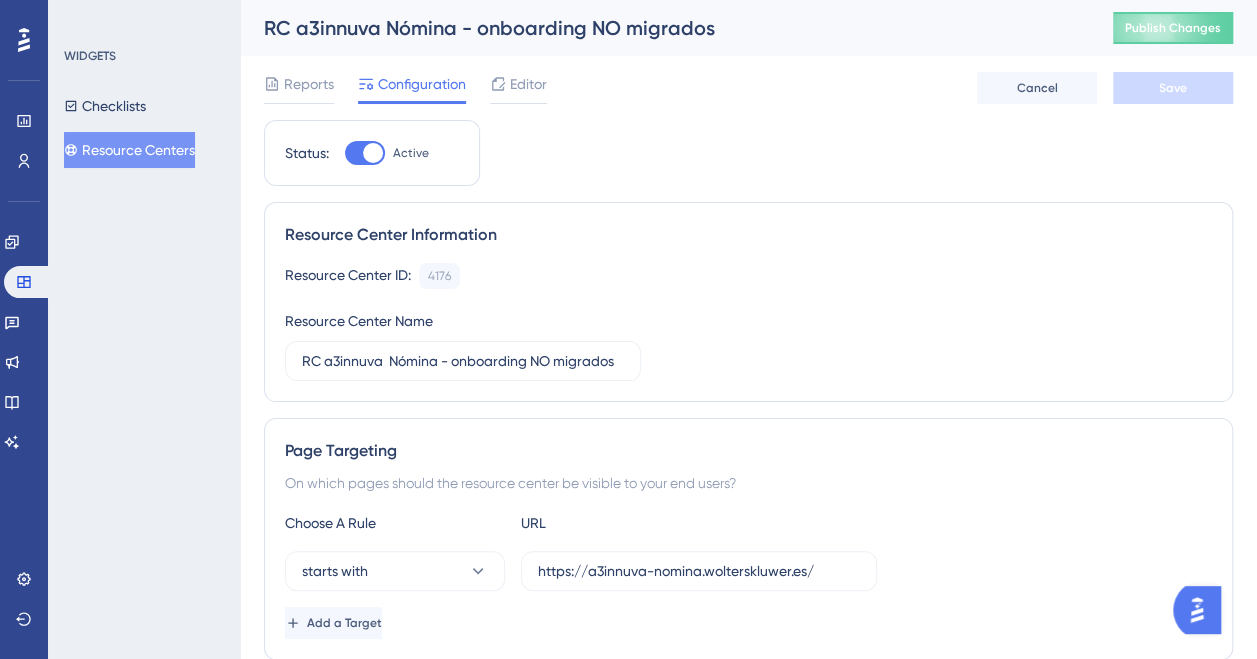 click on "Resource Centers" at bounding box center (129, 150) 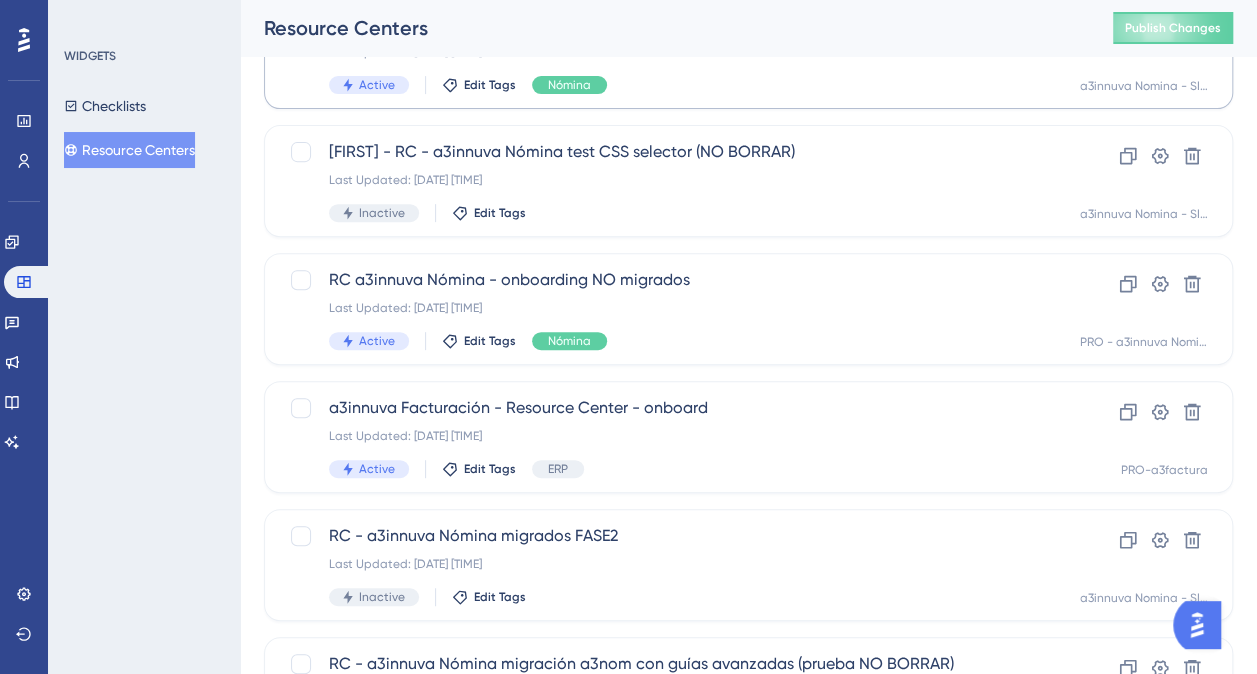 scroll, scrollTop: 400, scrollLeft: 0, axis: vertical 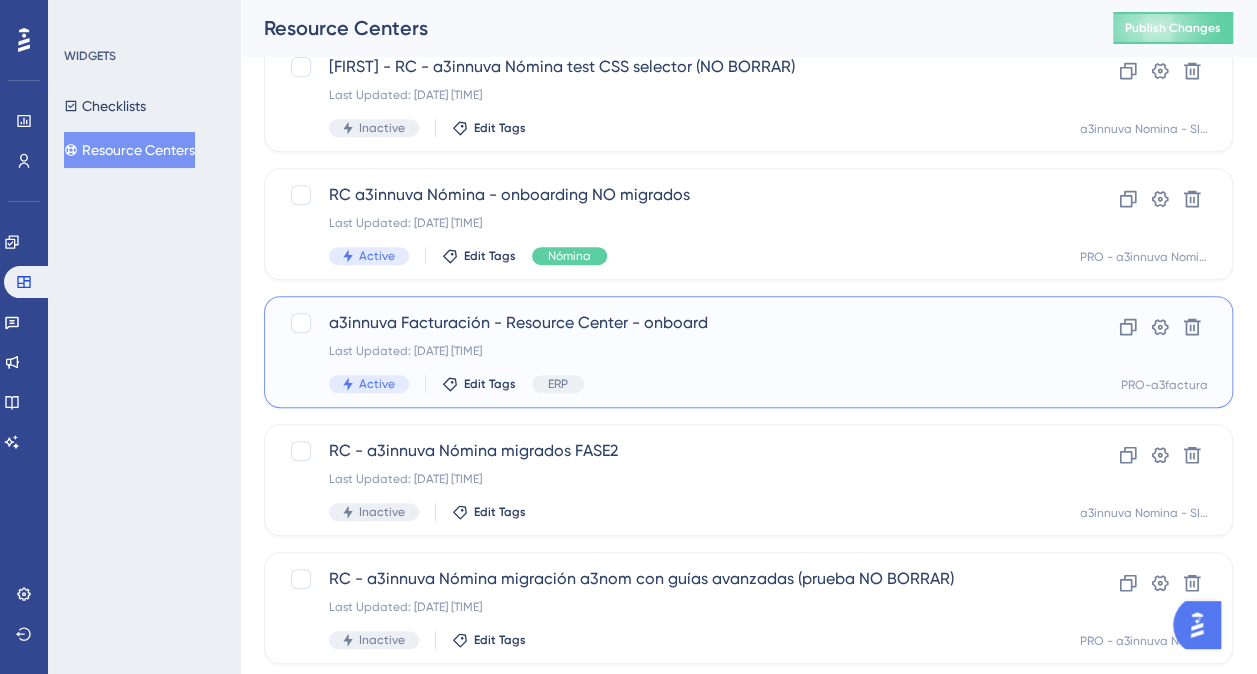 click on "a3innuva Facturación - Resource Center - onboard" at bounding box center [668, 323] 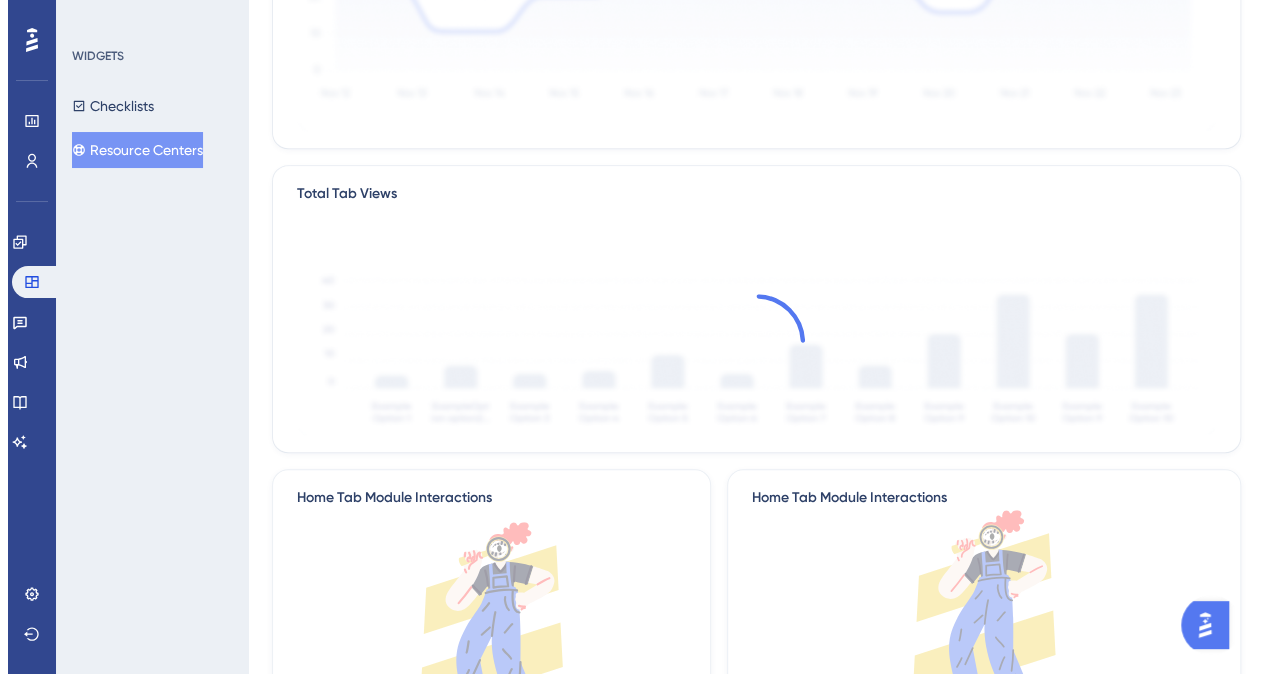scroll, scrollTop: 0, scrollLeft: 0, axis: both 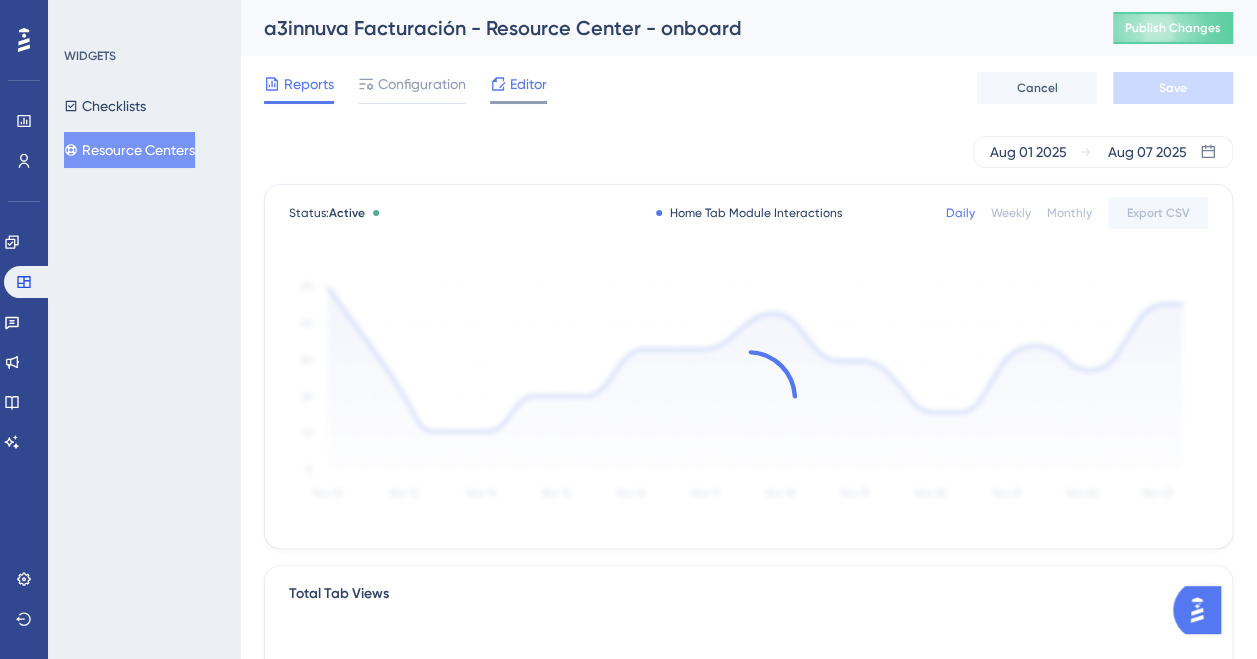 click 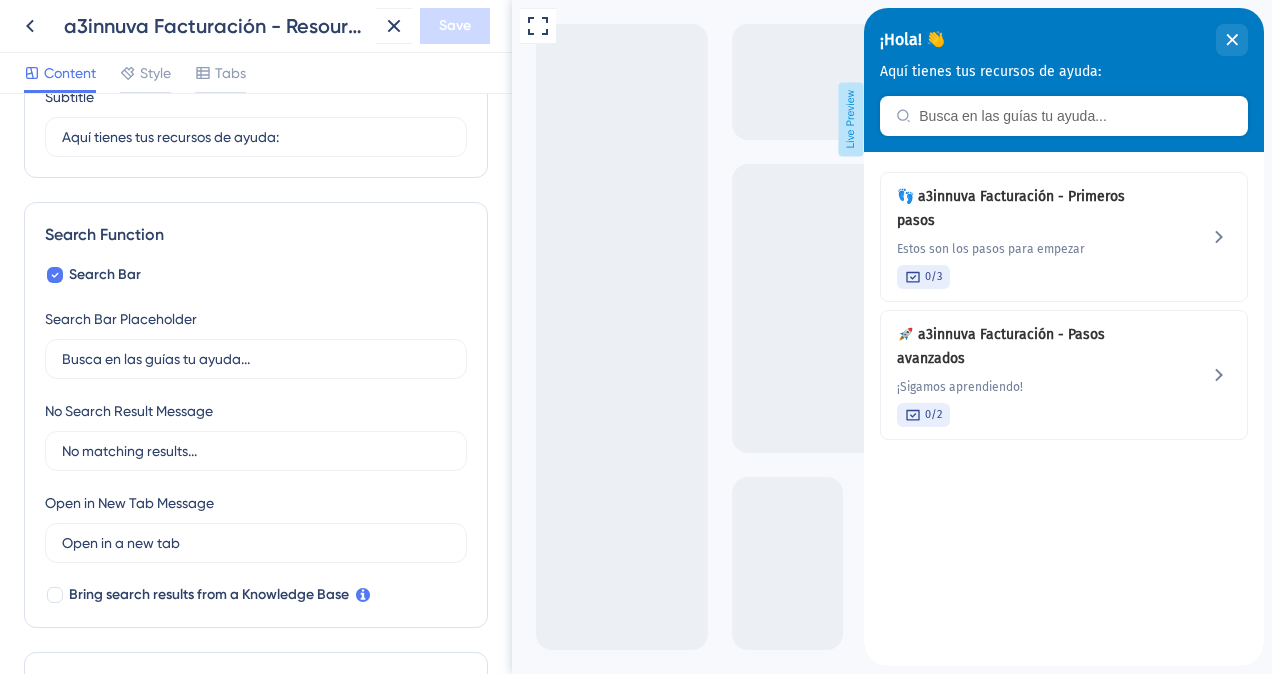 scroll, scrollTop: 0, scrollLeft: 0, axis: both 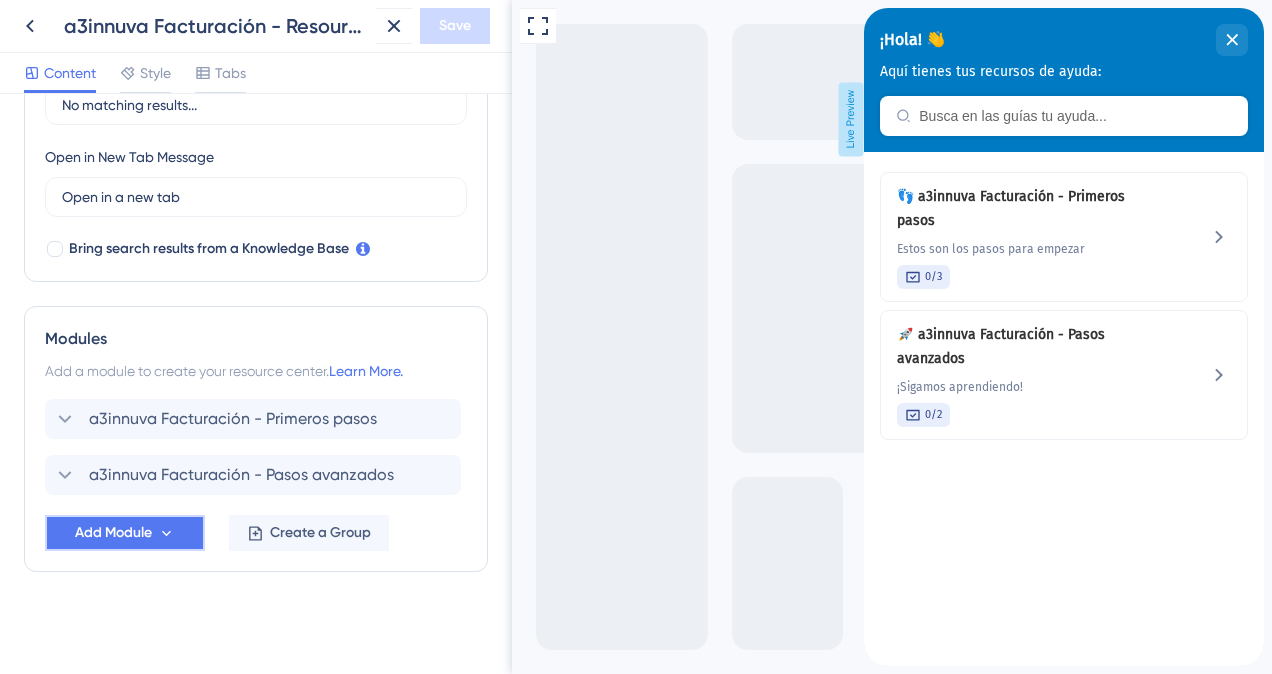 click on "Add Module" at bounding box center [113, 533] 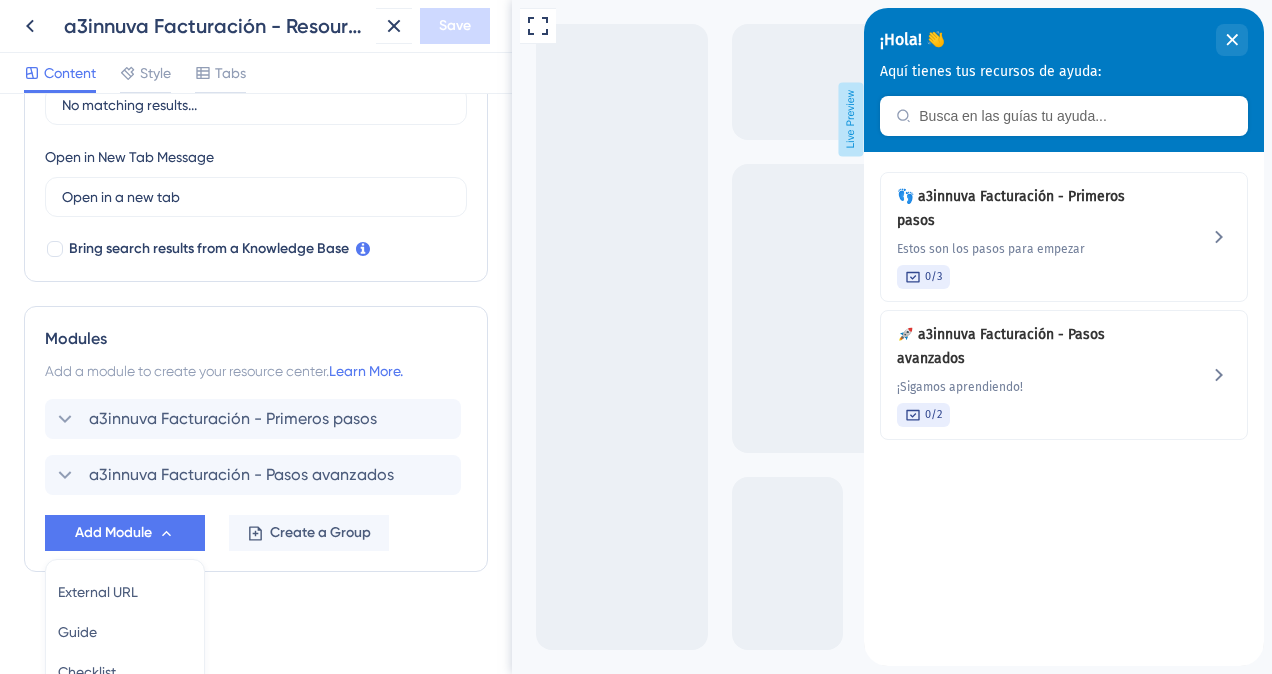 scroll, scrollTop: 720, scrollLeft: 0, axis: vertical 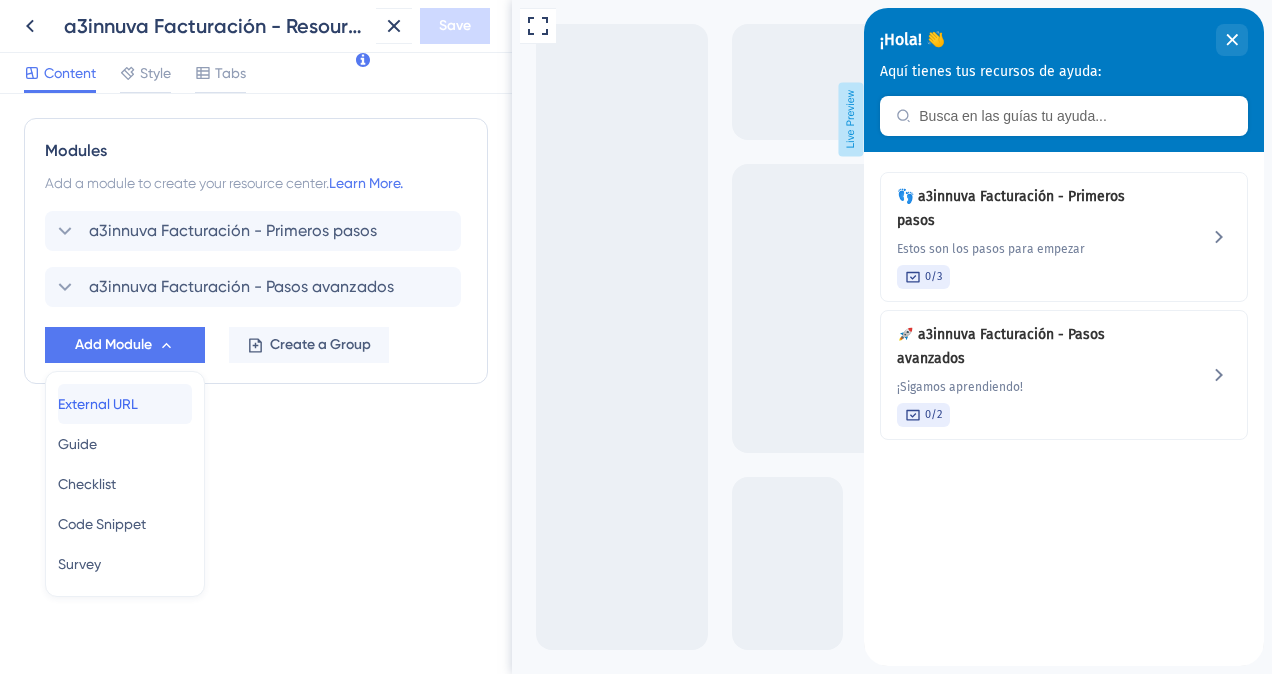click on "External URL" at bounding box center (98, 404) 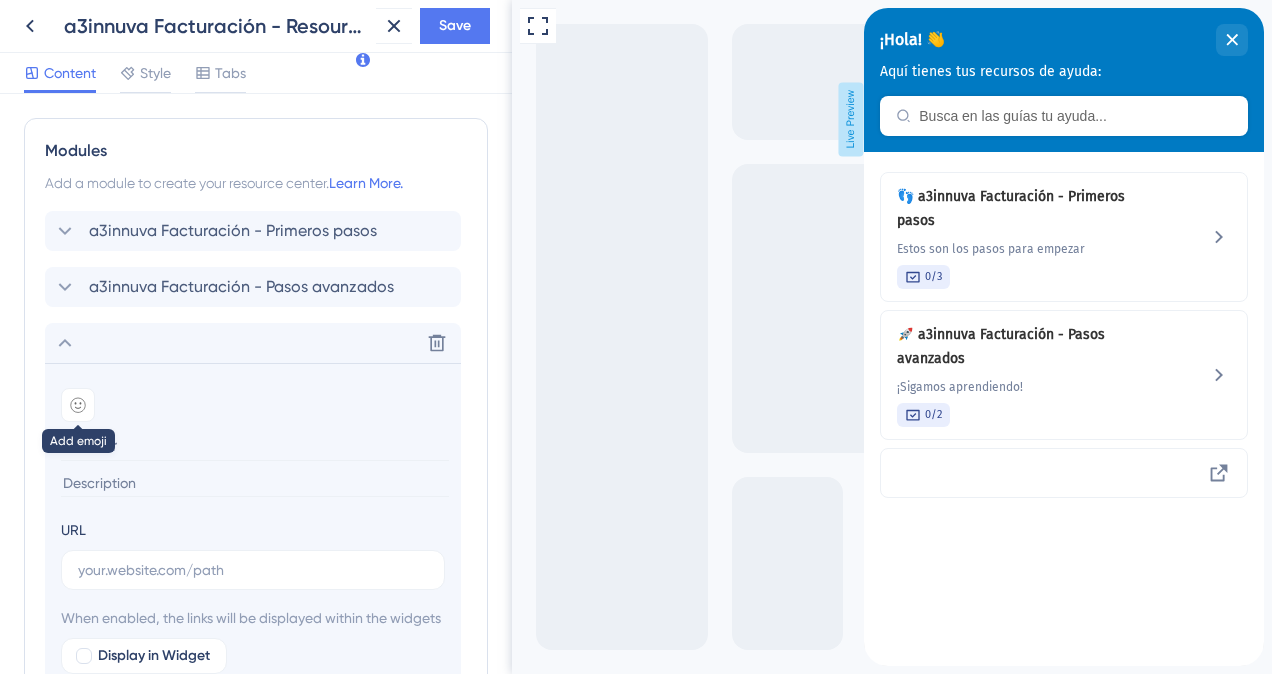 click 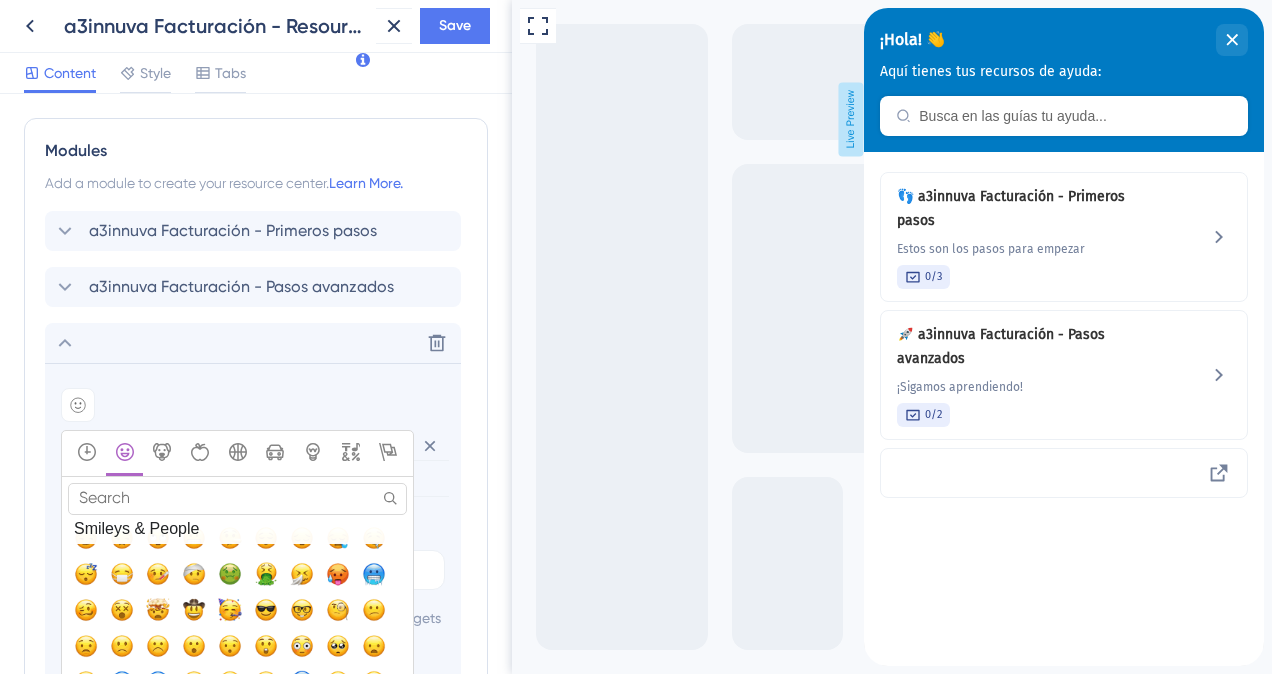 scroll, scrollTop: 400, scrollLeft: 0, axis: vertical 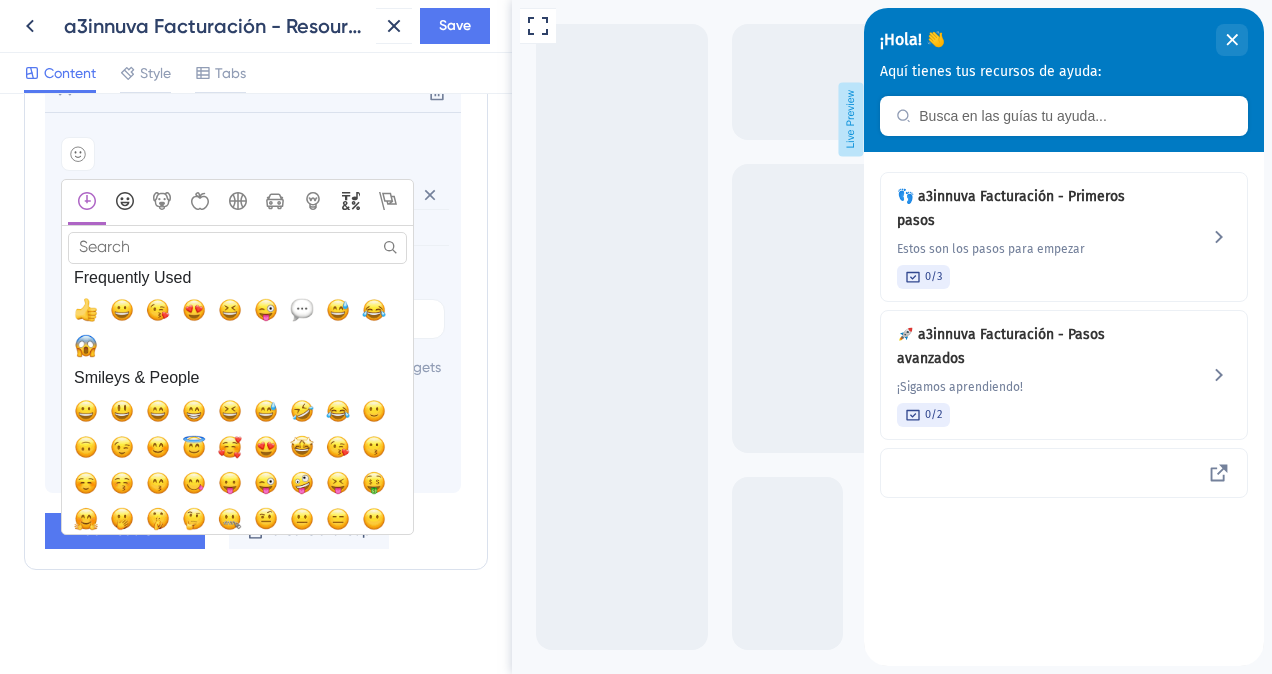 click 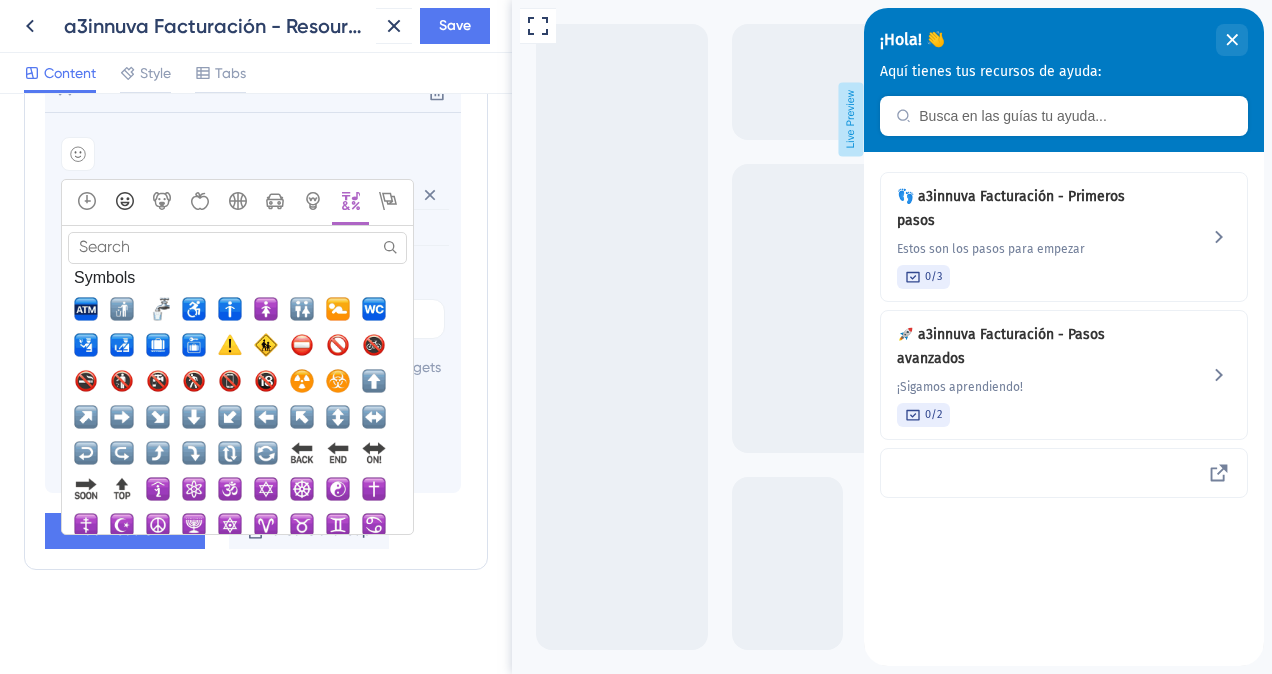 click 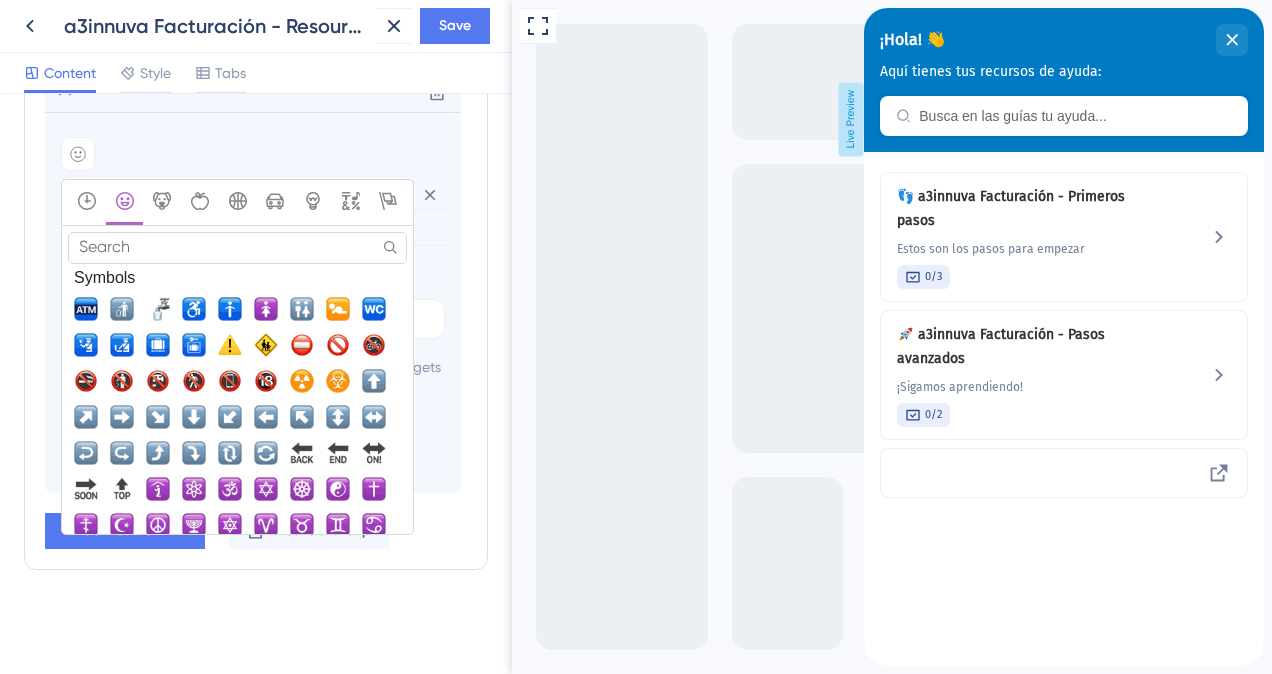 scroll, scrollTop: 101, scrollLeft: 0, axis: vertical 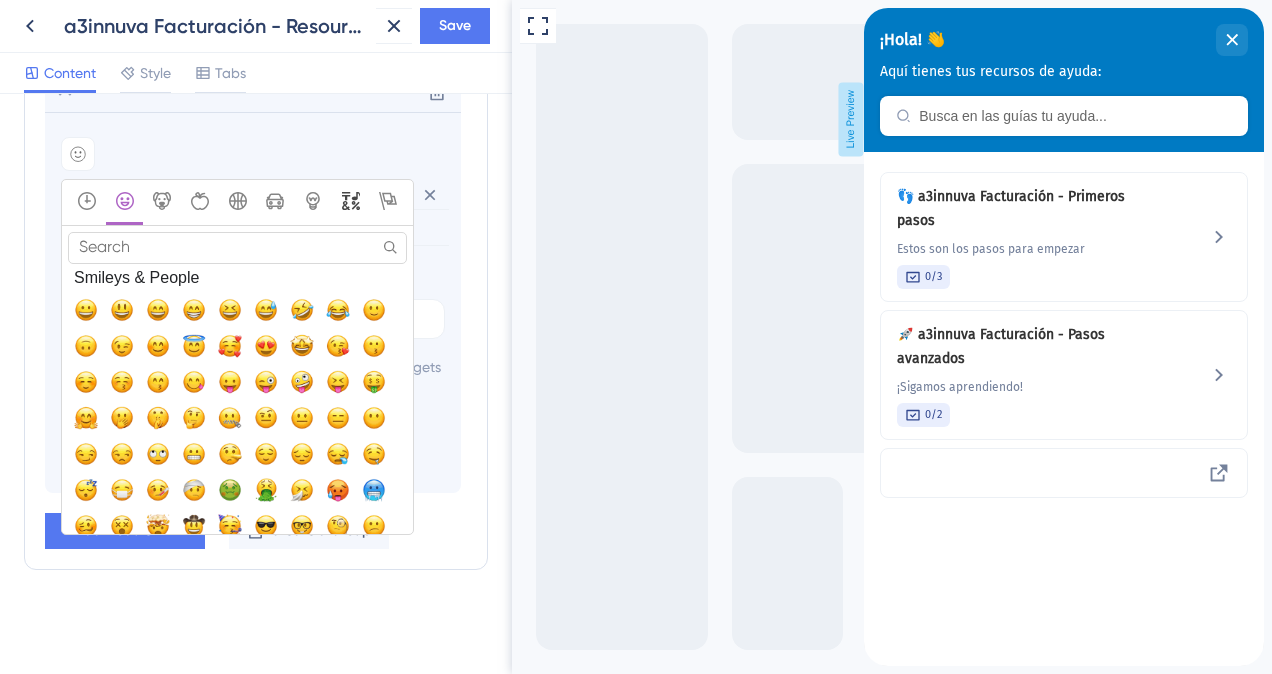 click 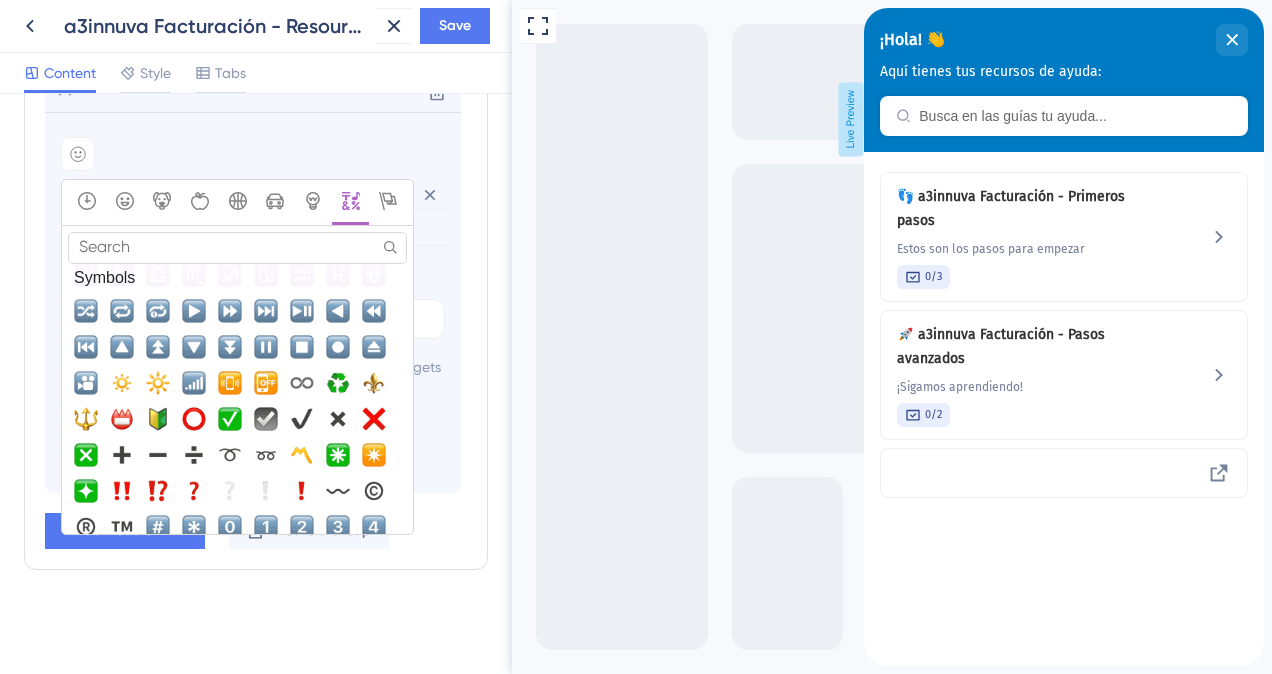 scroll, scrollTop: 5684, scrollLeft: 0, axis: vertical 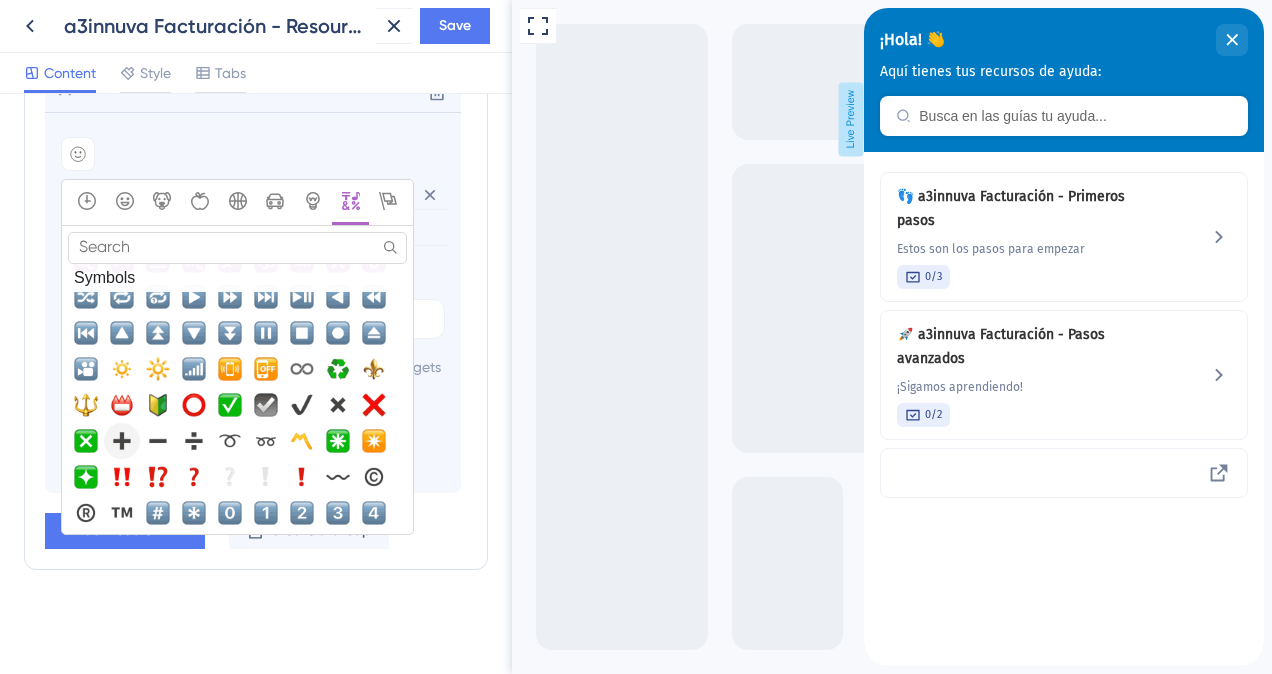 click at bounding box center (122, 441) 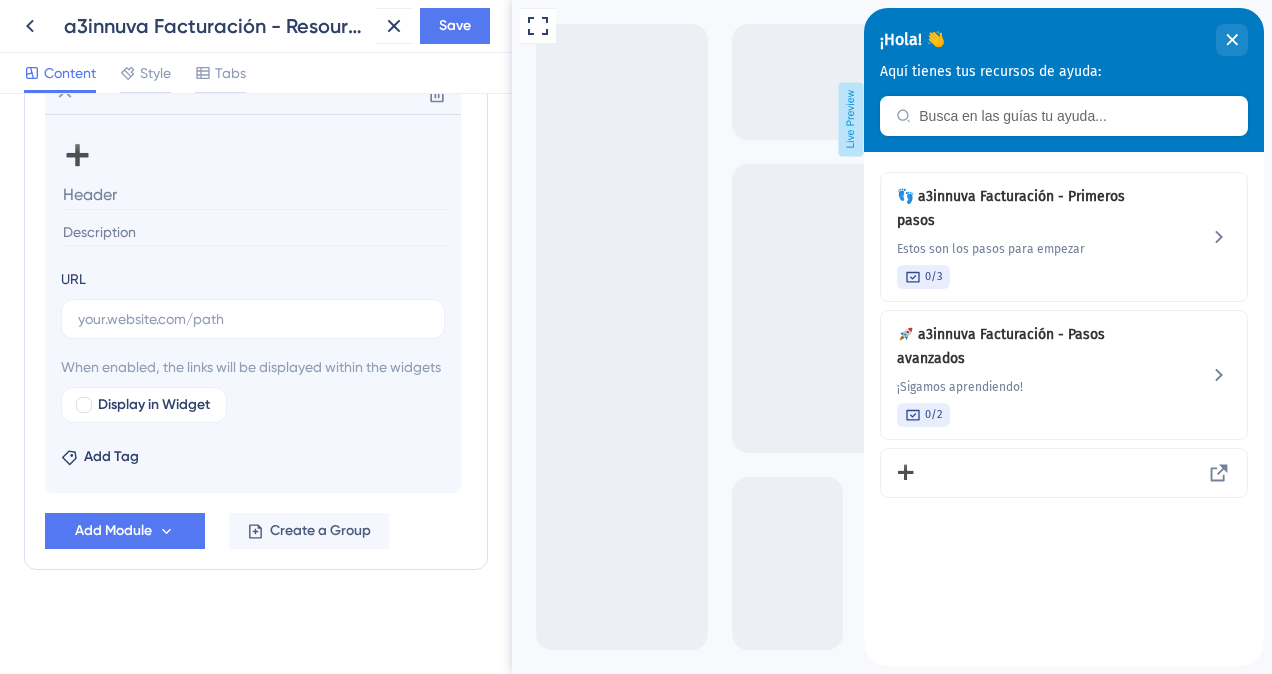 click at bounding box center [255, 194] 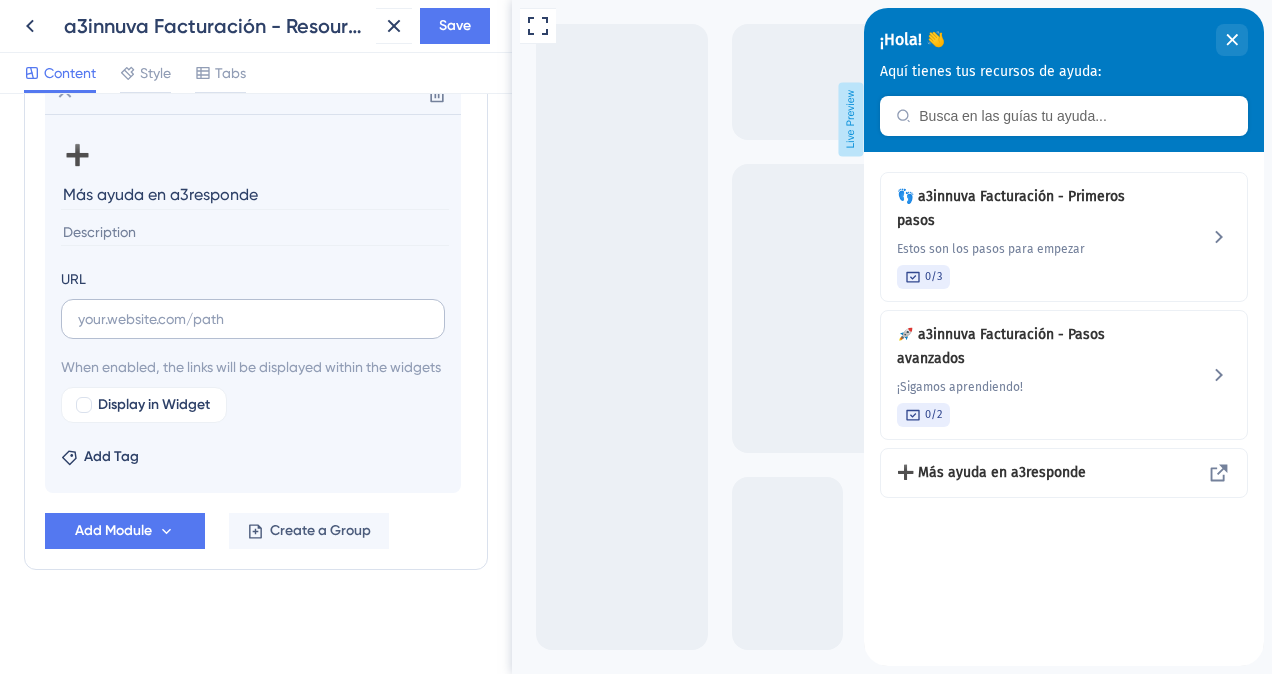 type on "Más ayuda en a3responde" 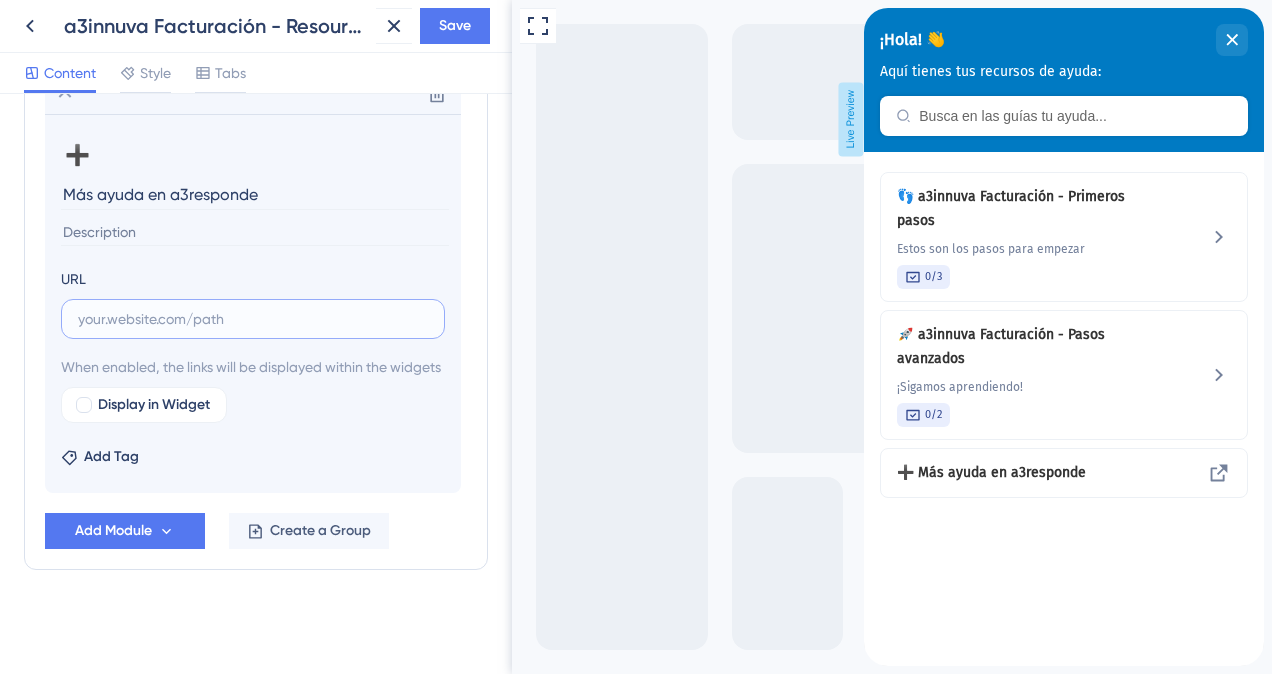 click at bounding box center [253, 319] 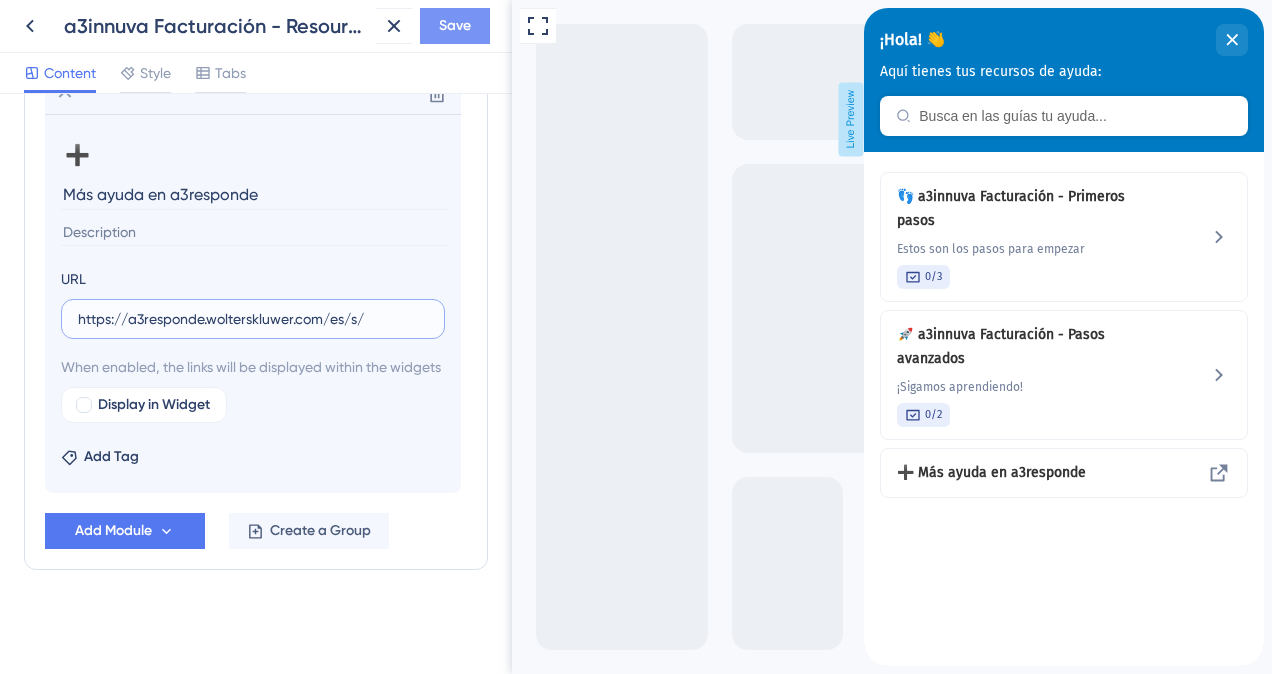 type on "https://a3responde.wolterskluwer.com/es/s/" 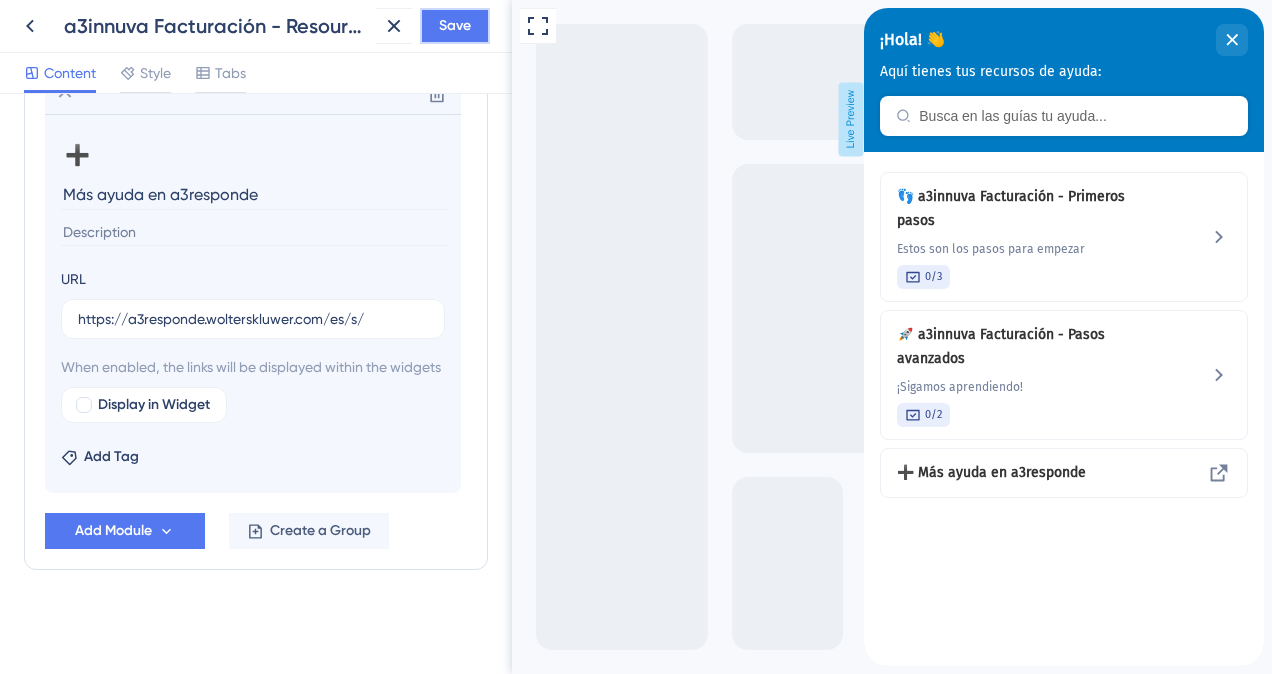 click on "Save" at bounding box center [455, 26] 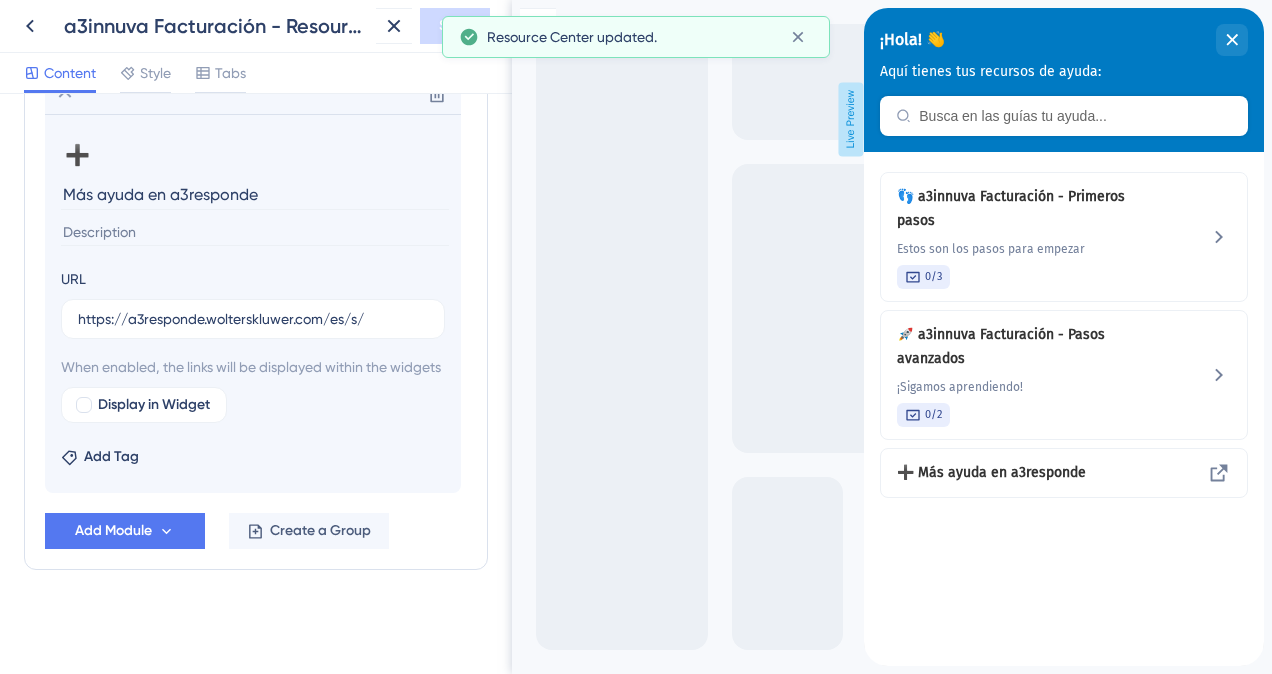 scroll, scrollTop: 0, scrollLeft: 0, axis: both 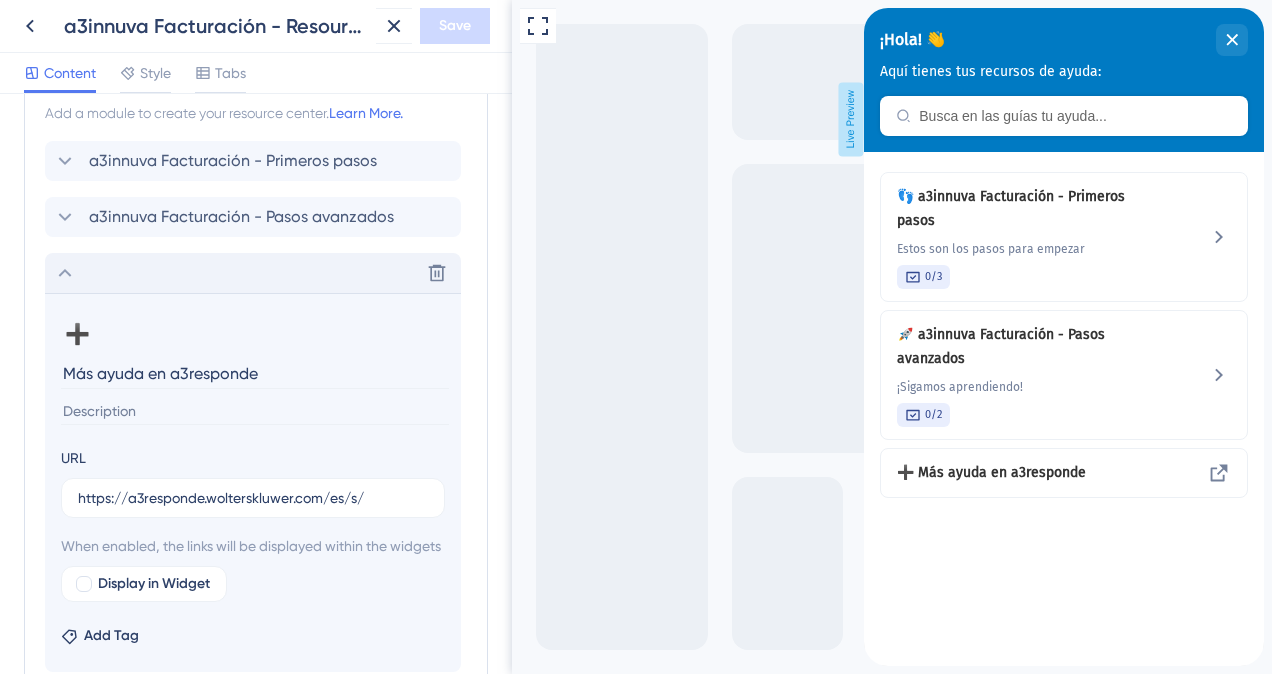 click 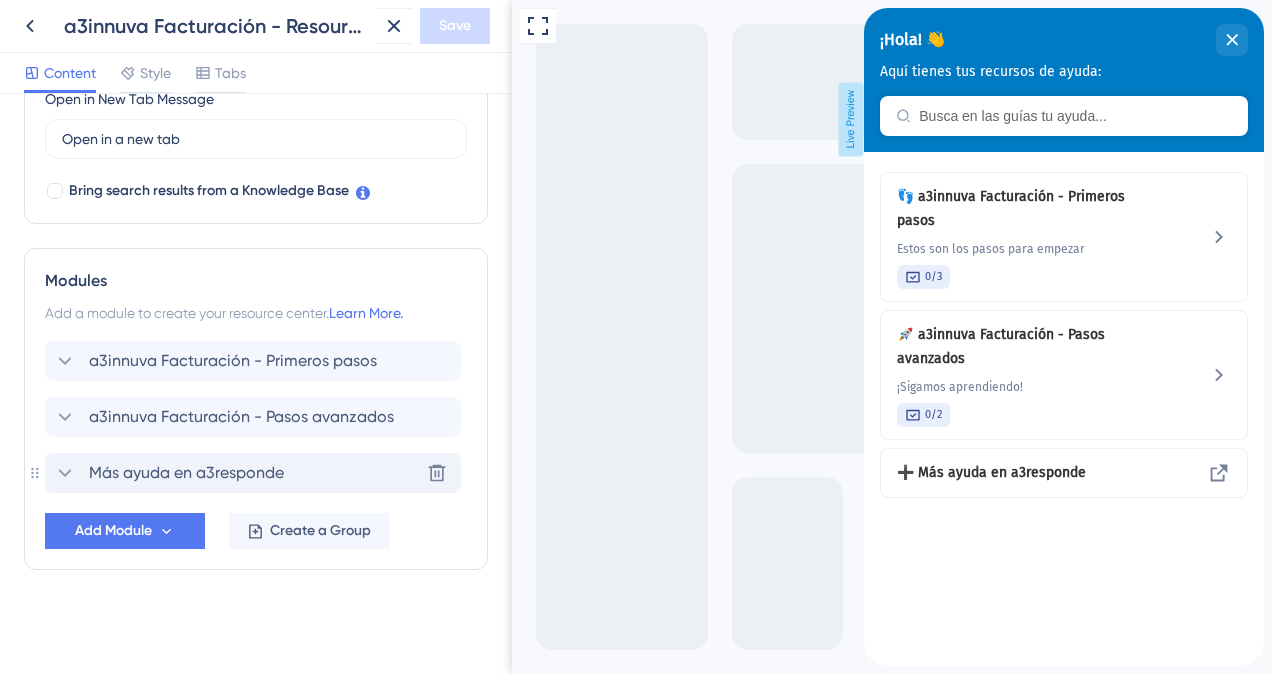 scroll, scrollTop: 588, scrollLeft: 0, axis: vertical 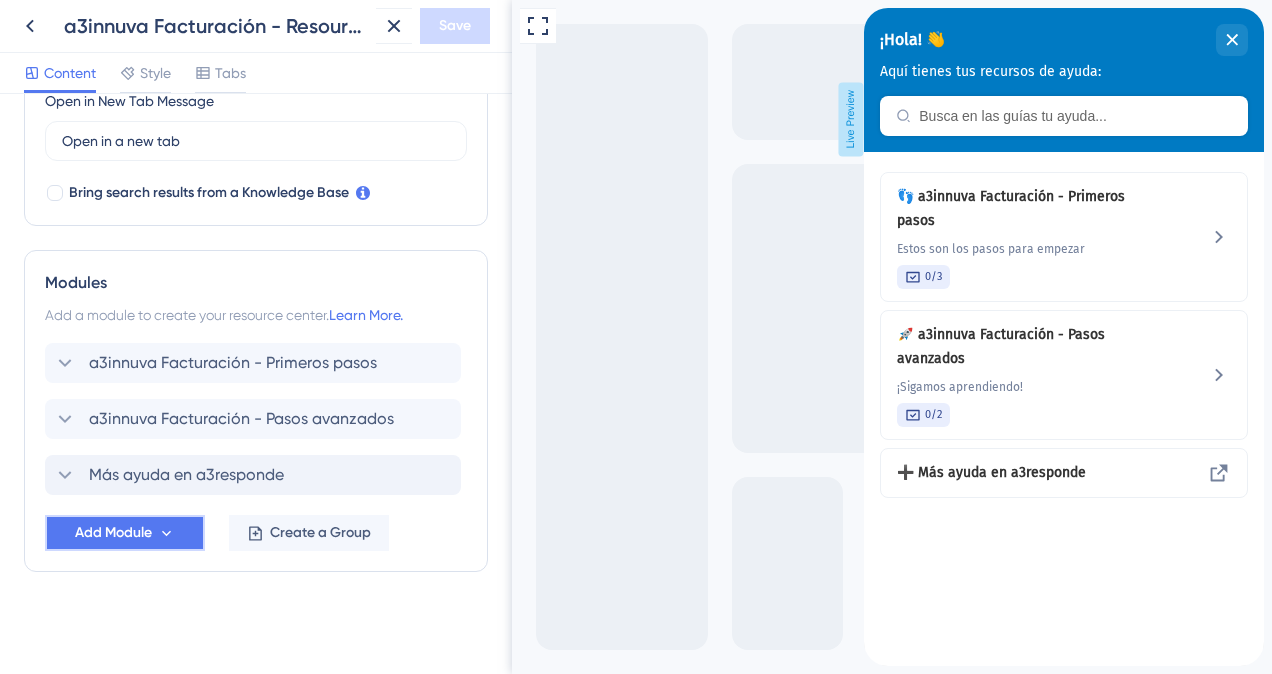 click on "Add Module" at bounding box center [113, 533] 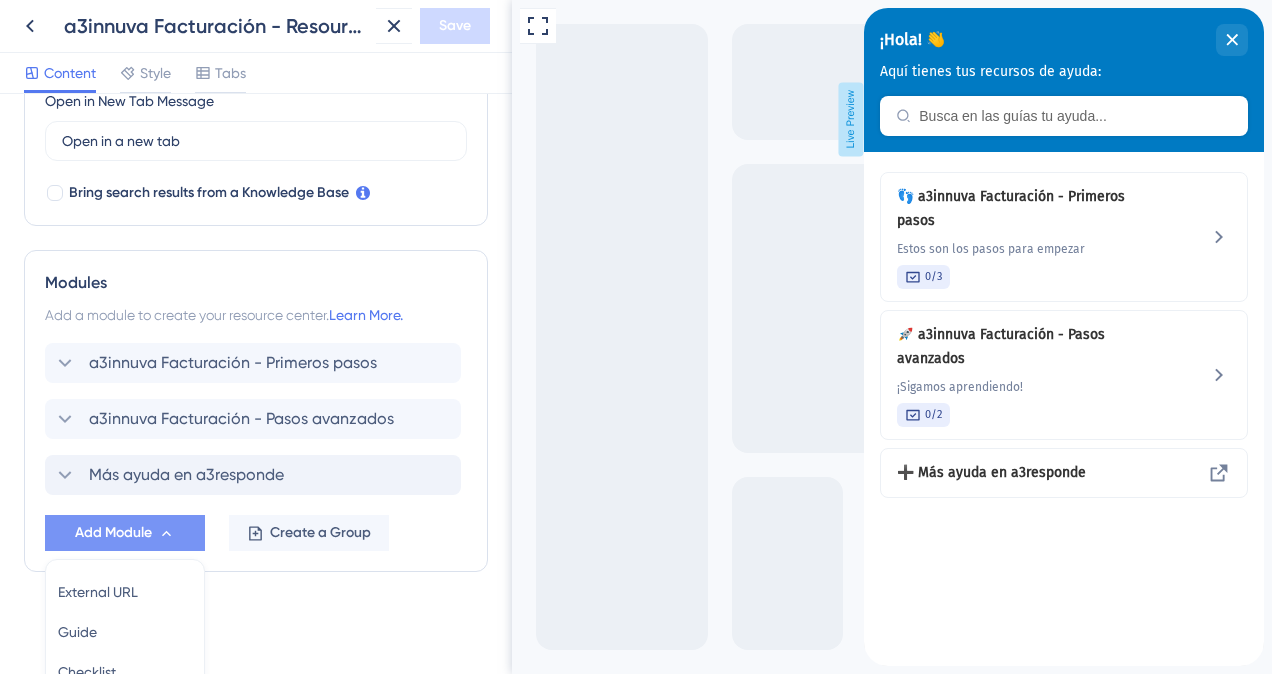 scroll, scrollTop: 776, scrollLeft: 0, axis: vertical 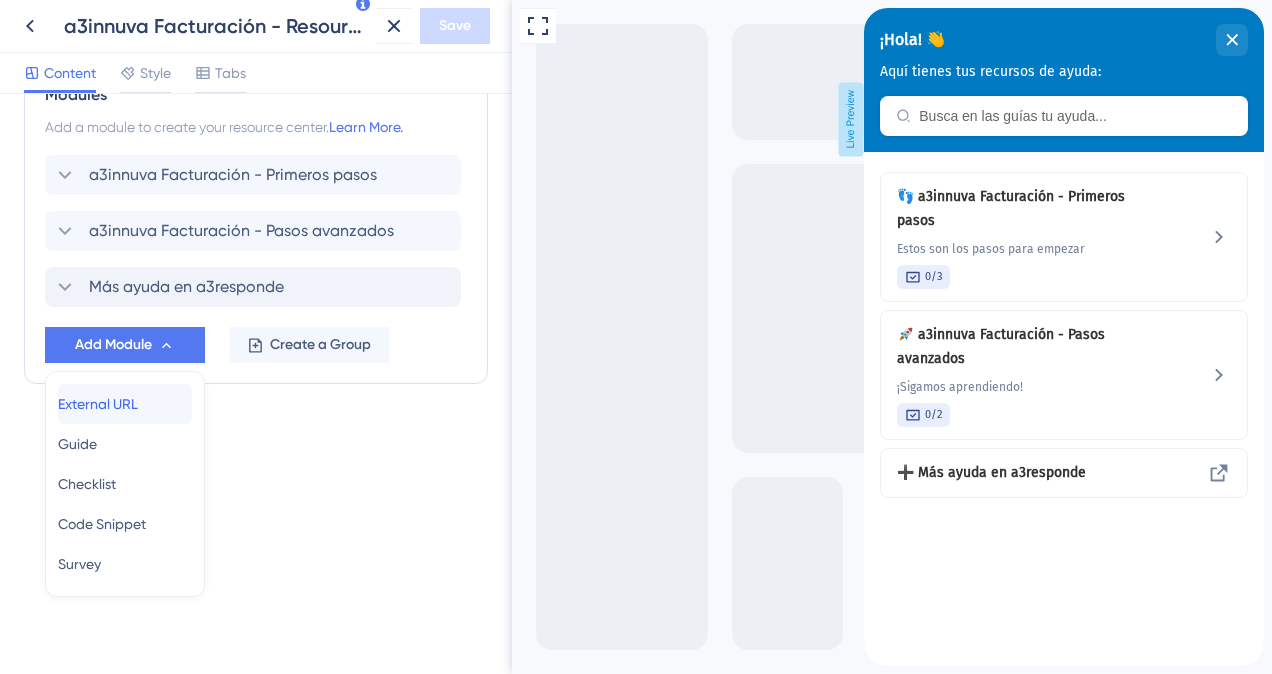 click on "External URL" at bounding box center (98, 404) 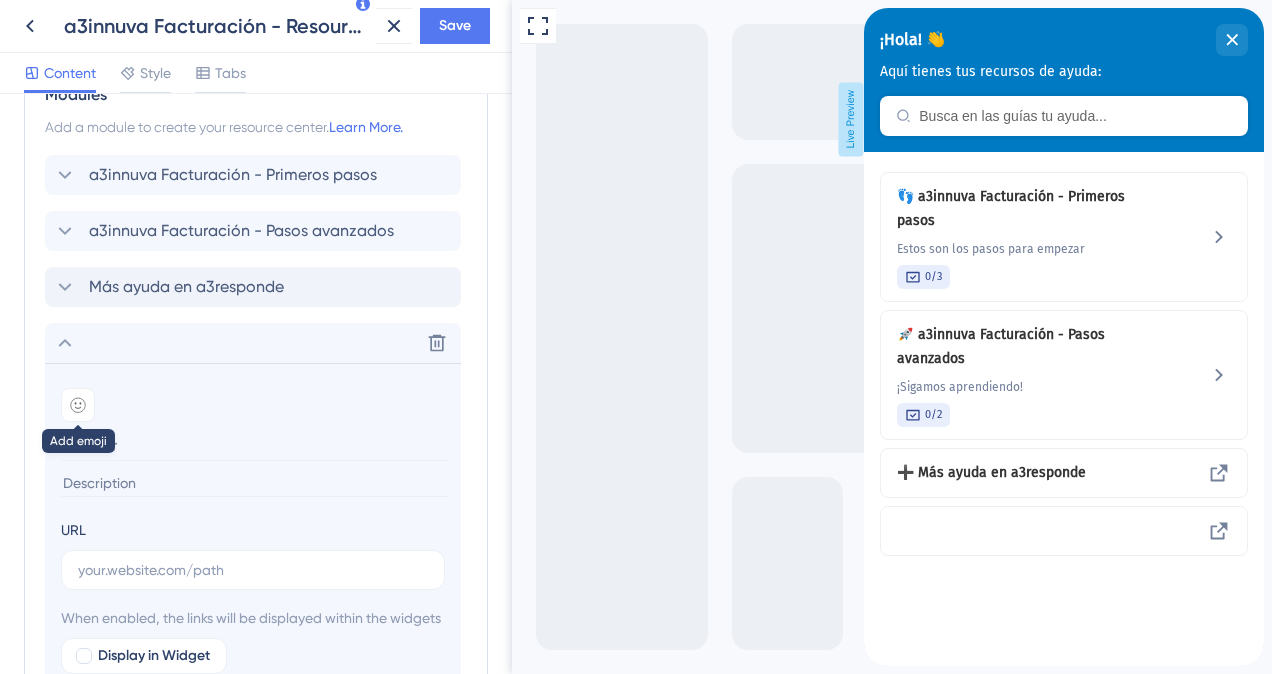 click at bounding box center (78, 405) 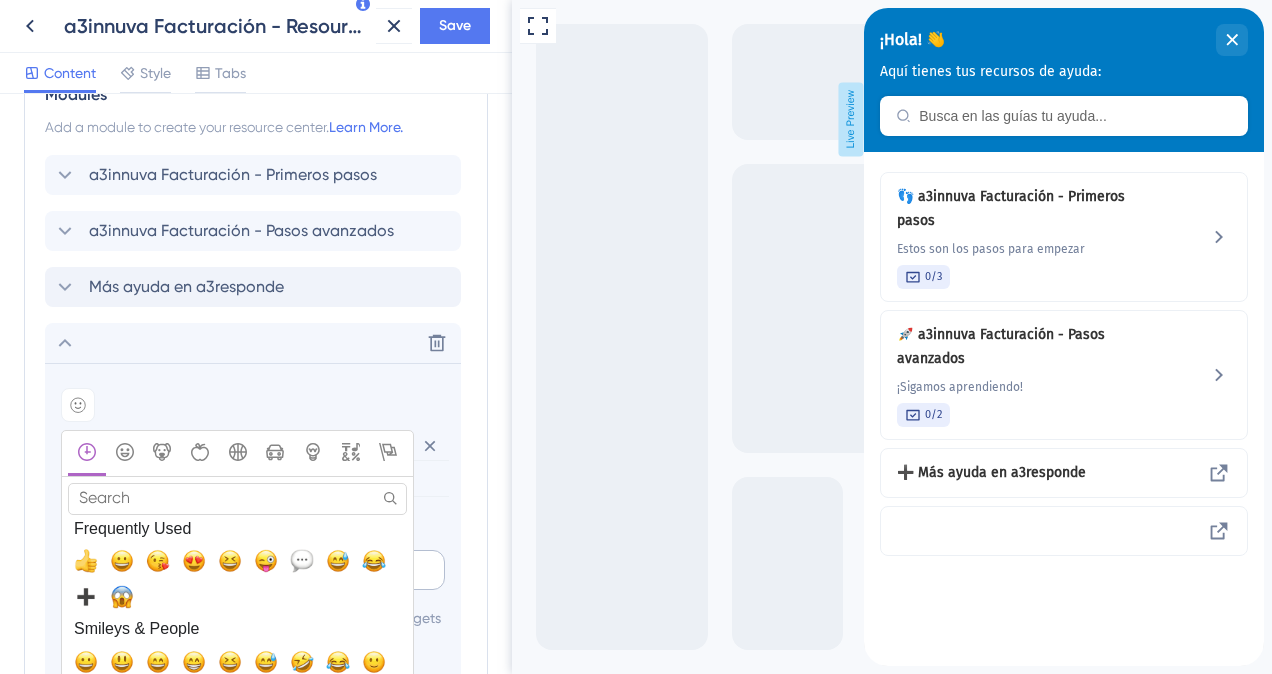 click at bounding box center [302, 561] 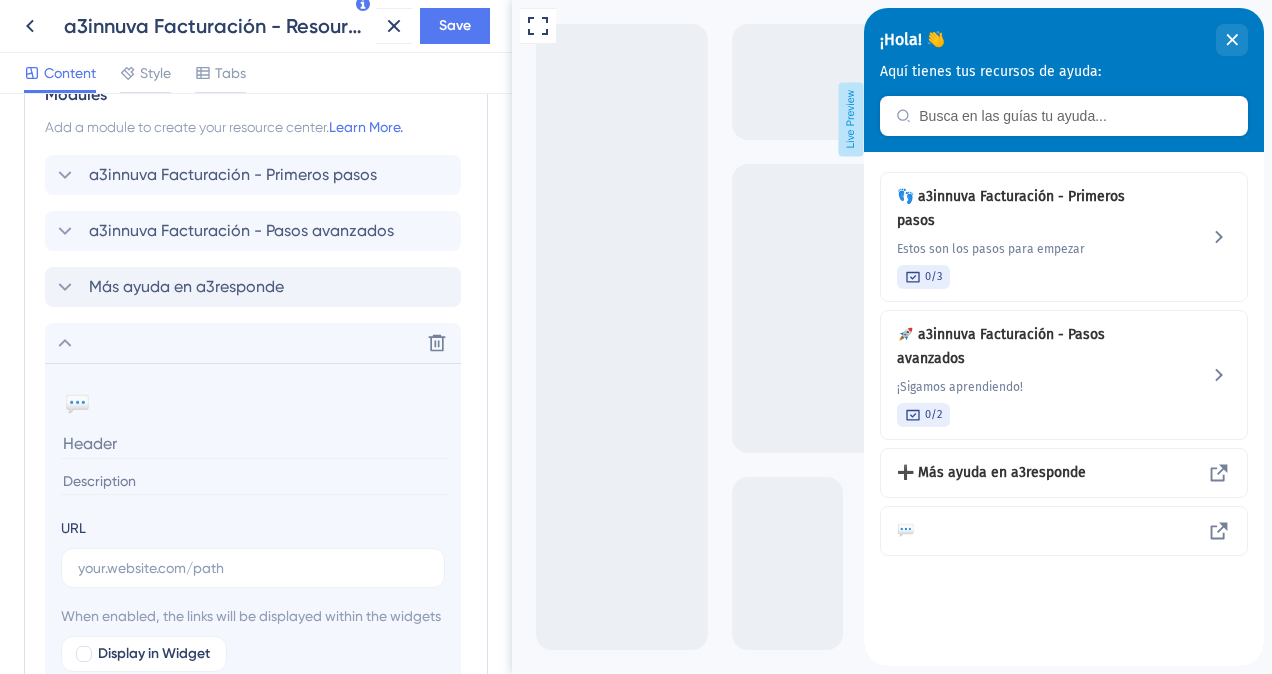 click at bounding box center [255, 443] 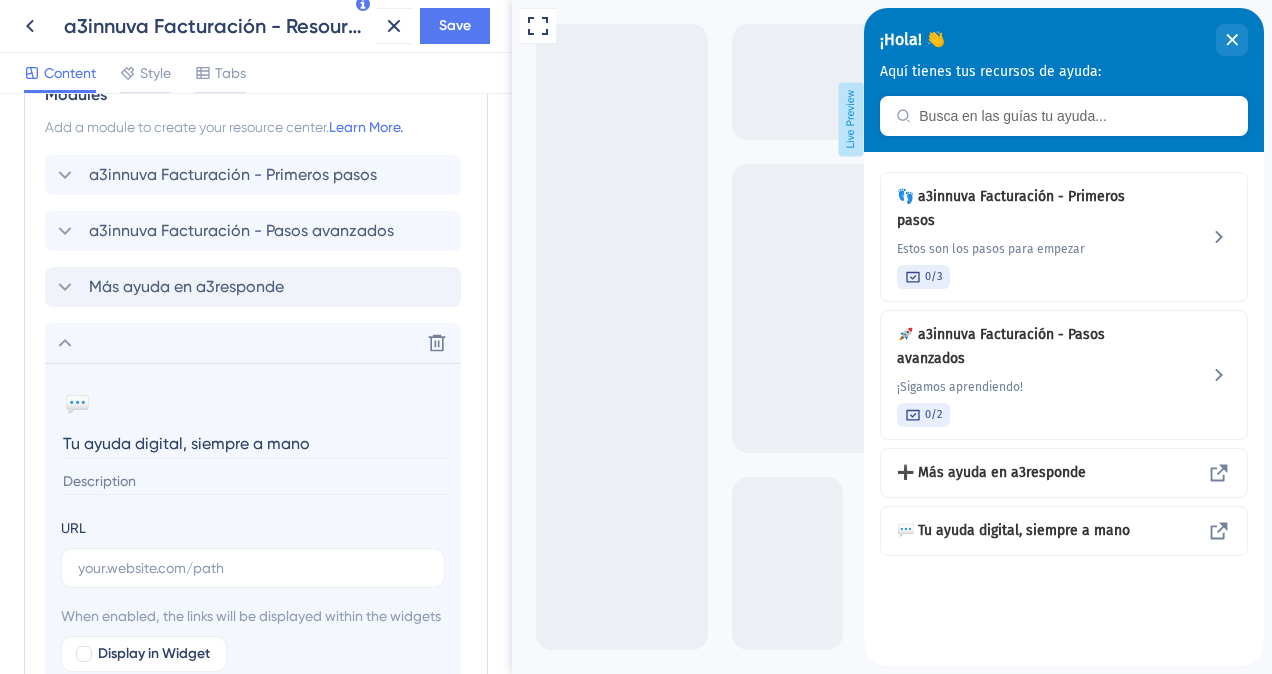 type on "Tu ayuda digital, siempre a mano" 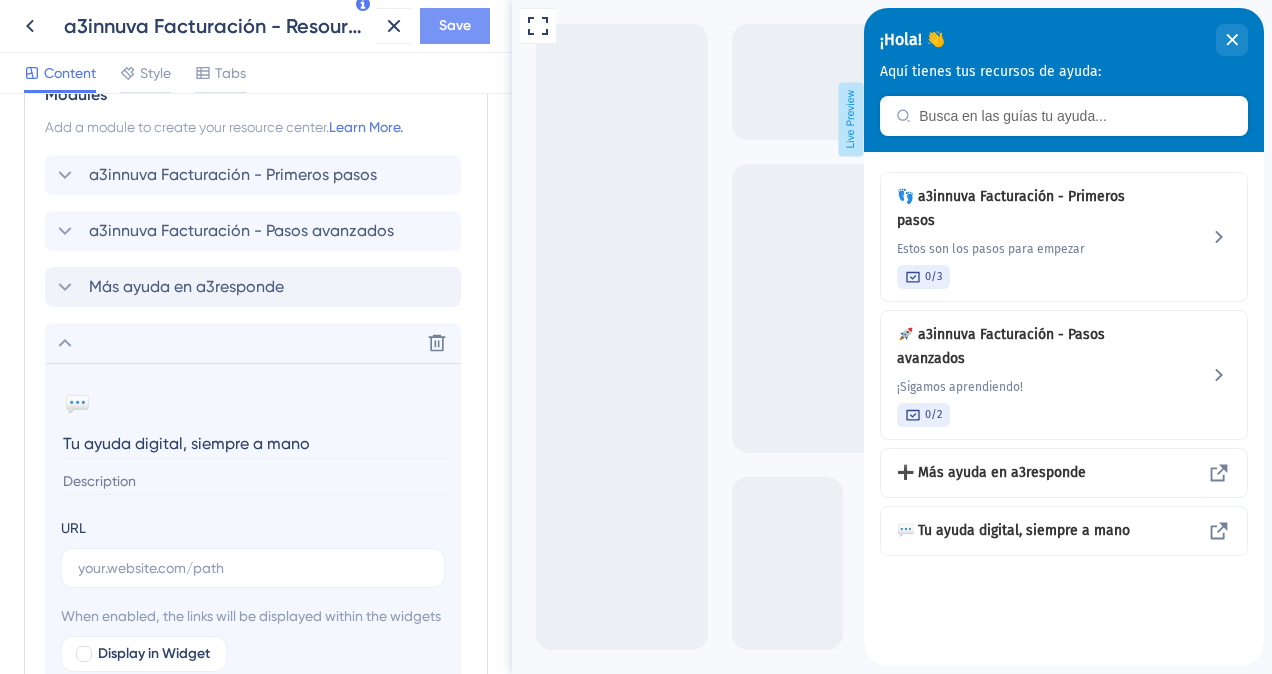 click on "Save" at bounding box center (455, 26) 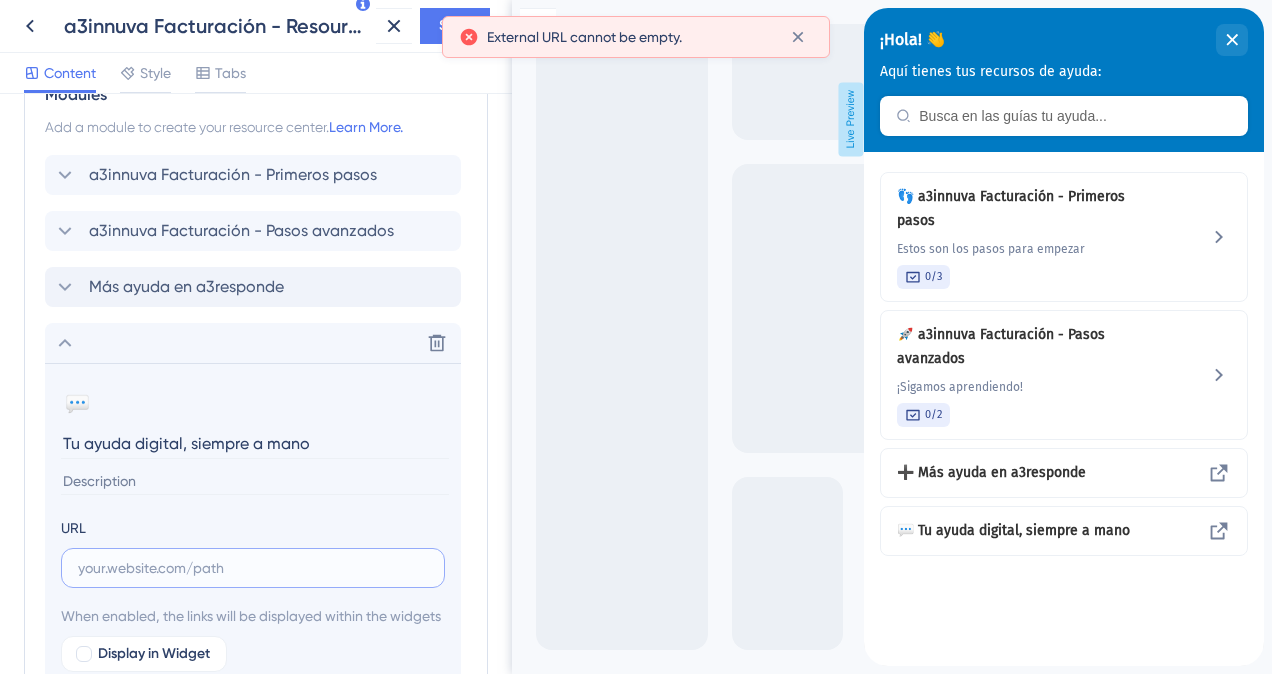 click at bounding box center [253, 568] 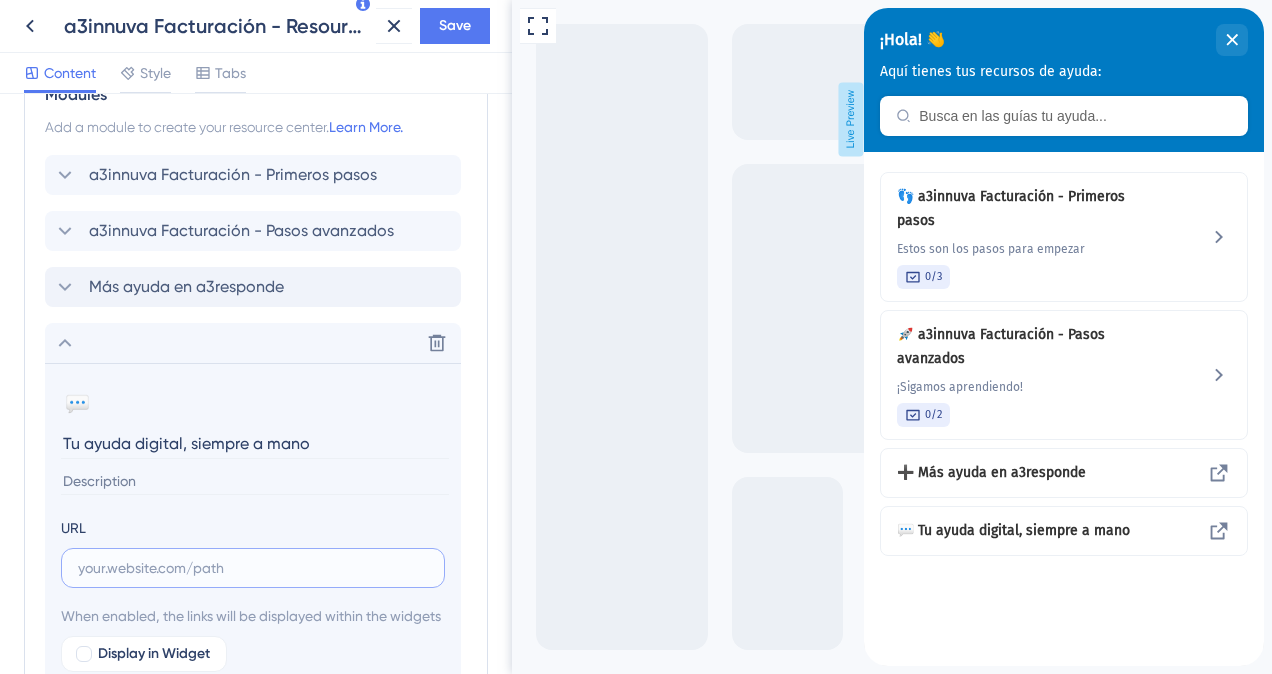 click at bounding box center [253, 568] 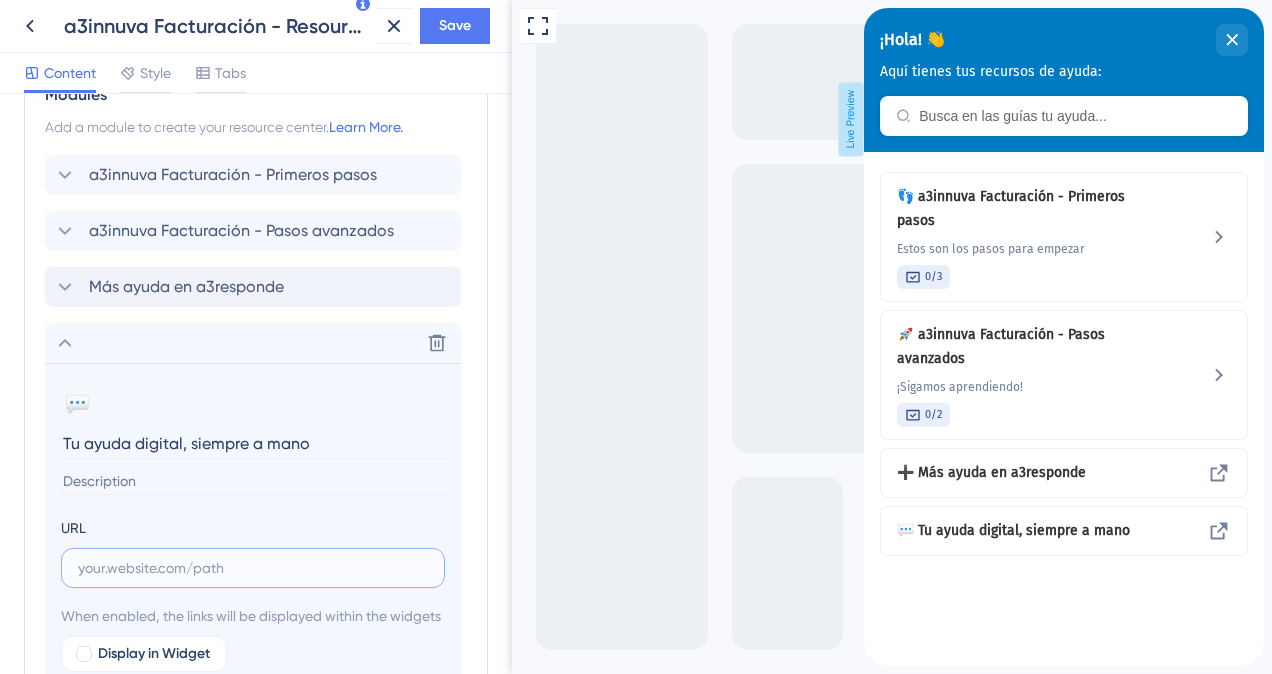 paste on "https://a3responde.wolterskluwer.com/es/s/article/Que-es-a3responde-y-como-te-ayuda" 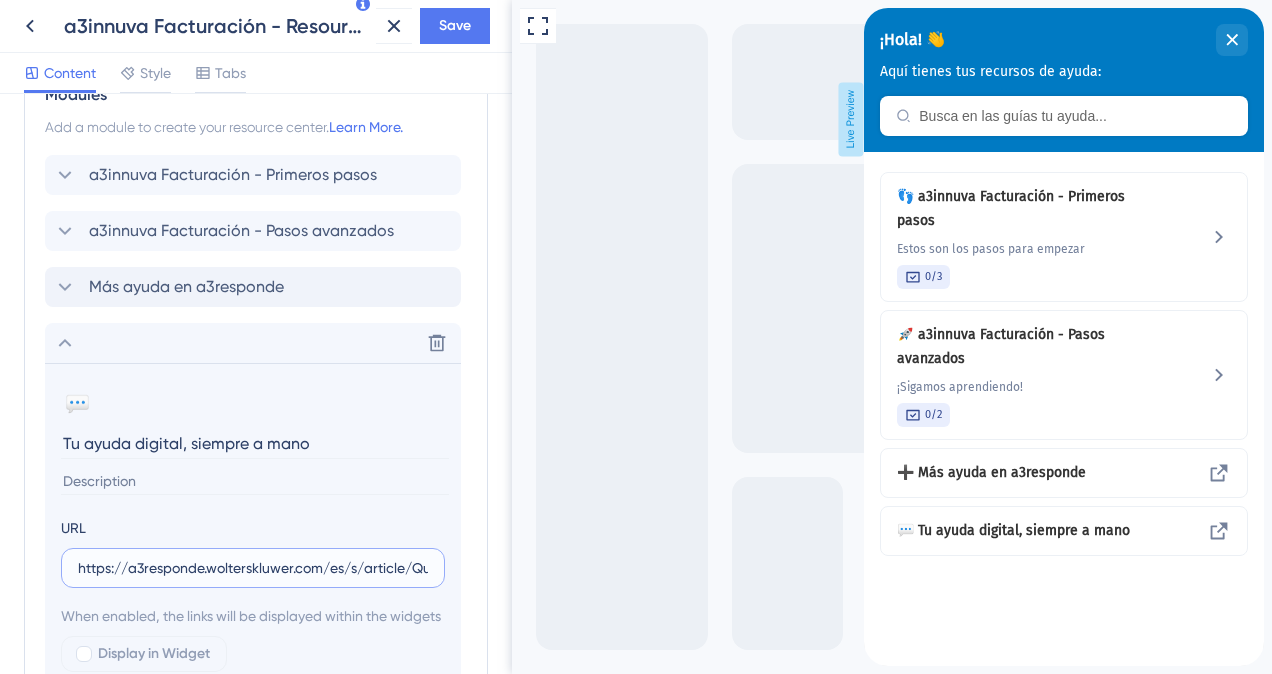 scroll, scrollTop: 0, scrollLeft: 246, axis: horizontal 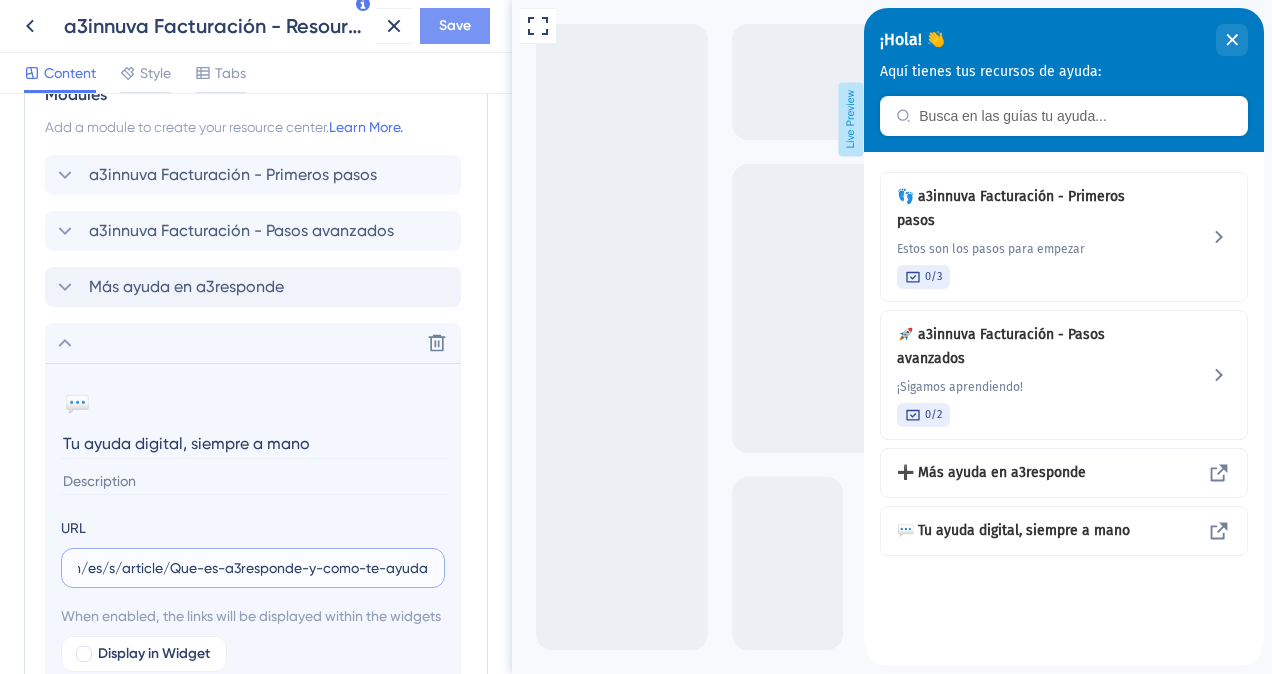 type on "https://a3responde.wolterskluwer.com/es/s/article/Que-es-a3responde-y-como-te-ayuda" 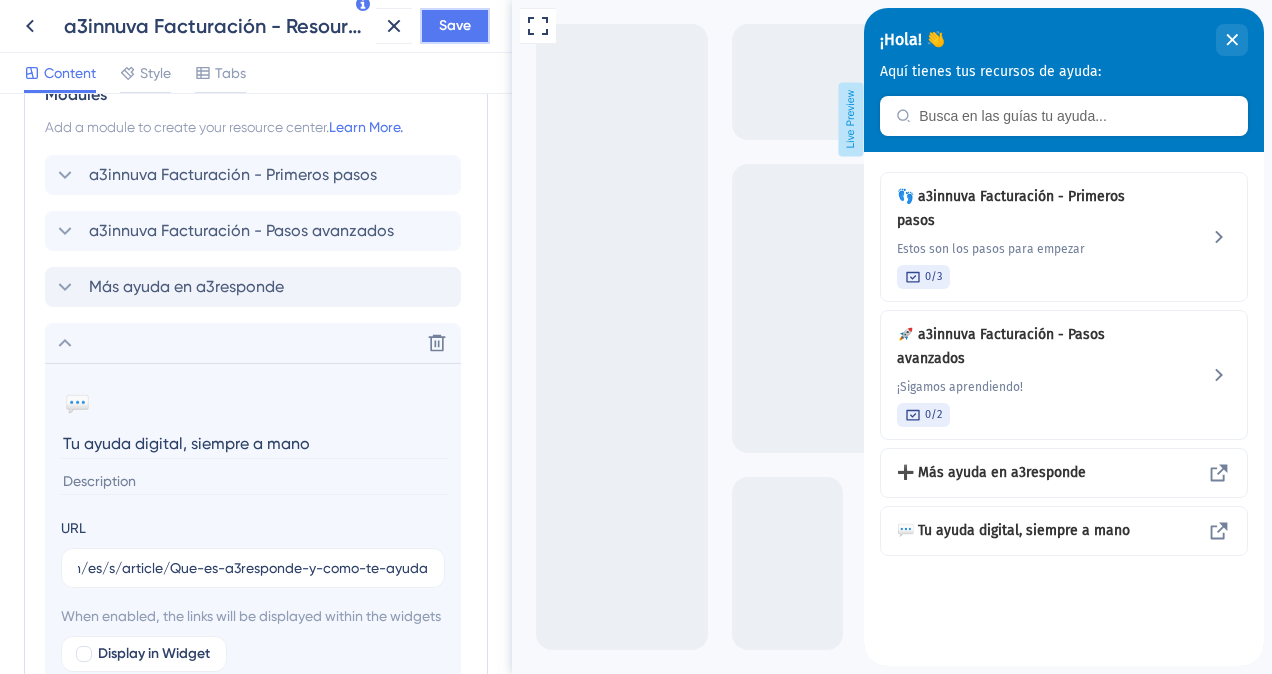 click on "Save" at bounding box center [455, 26] 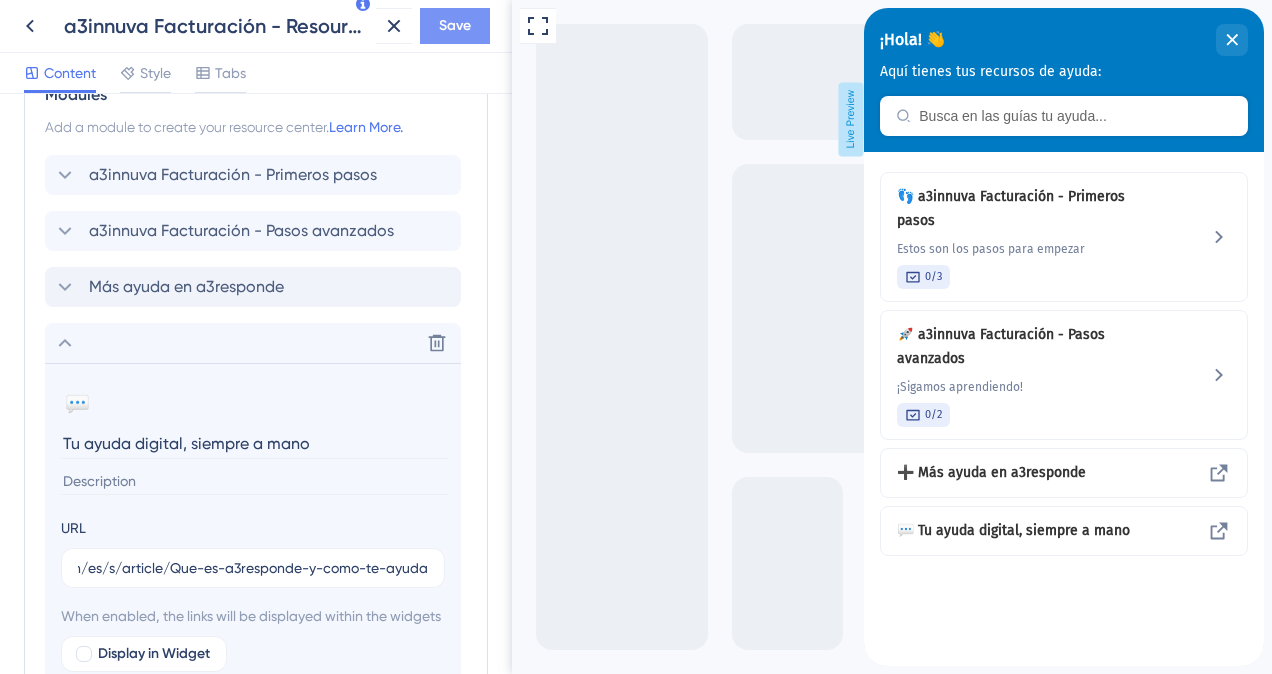 scroll, scrollTop: 0, scrollLeft: 0, axis: both 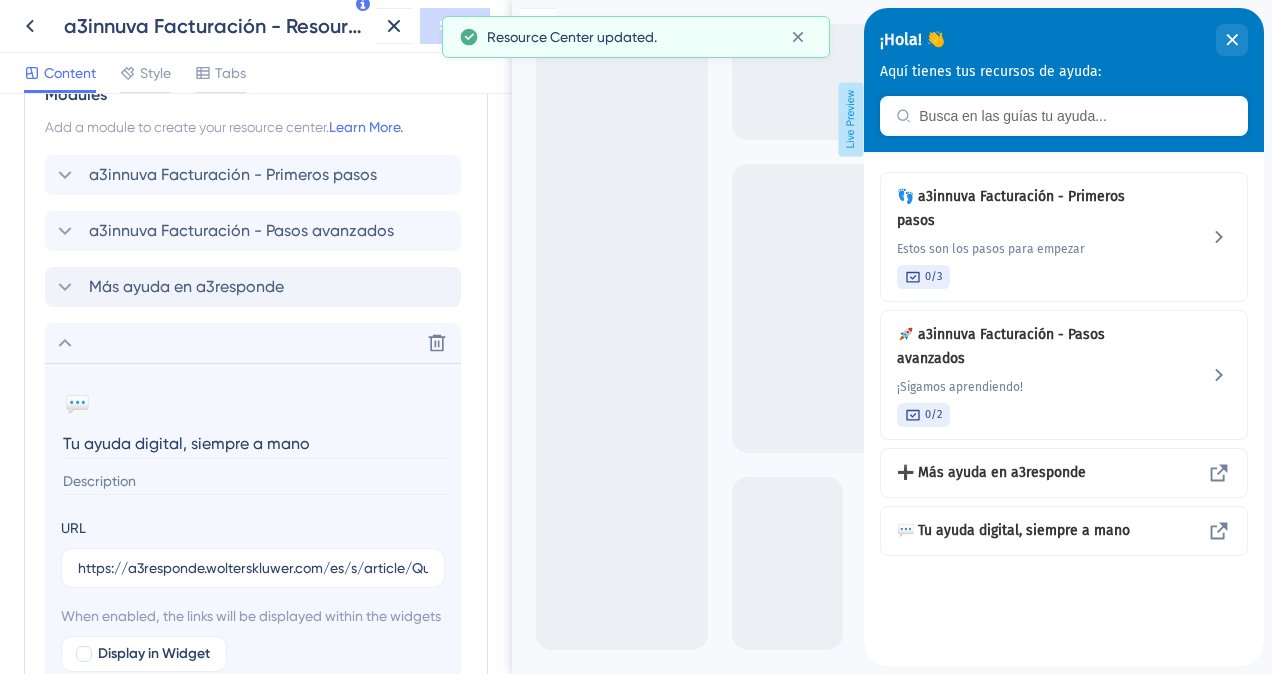 click at bounding box center [255, 481] 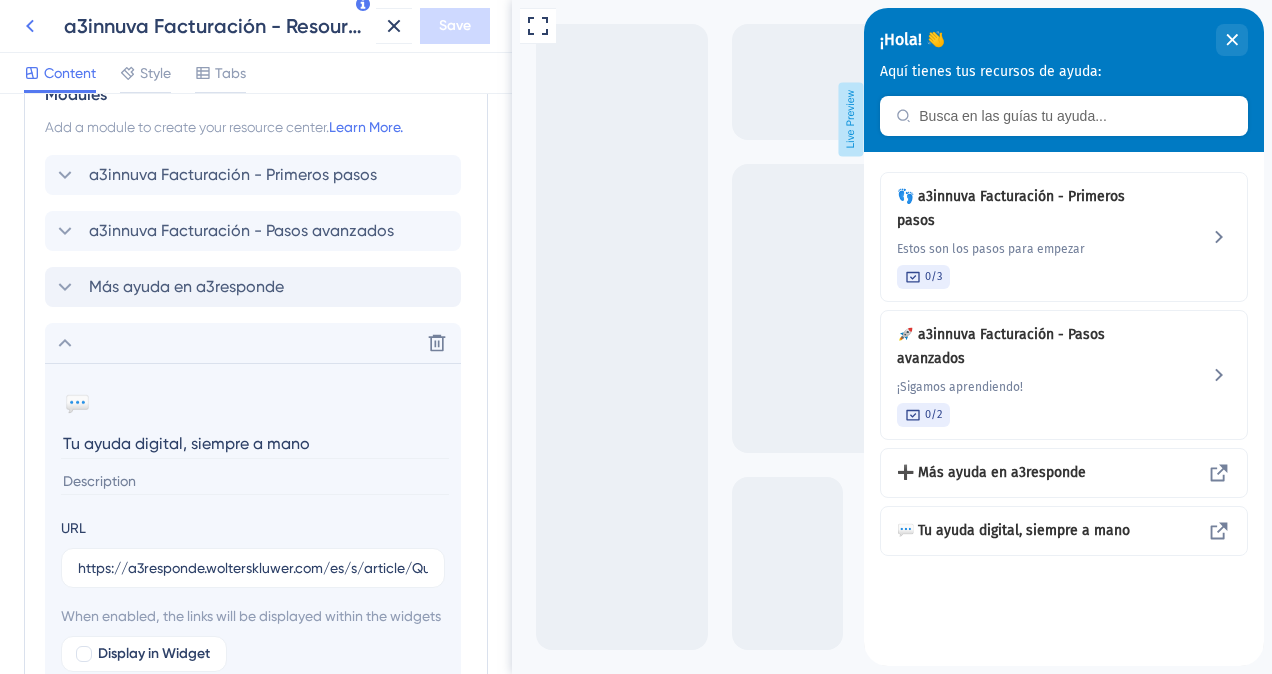 click 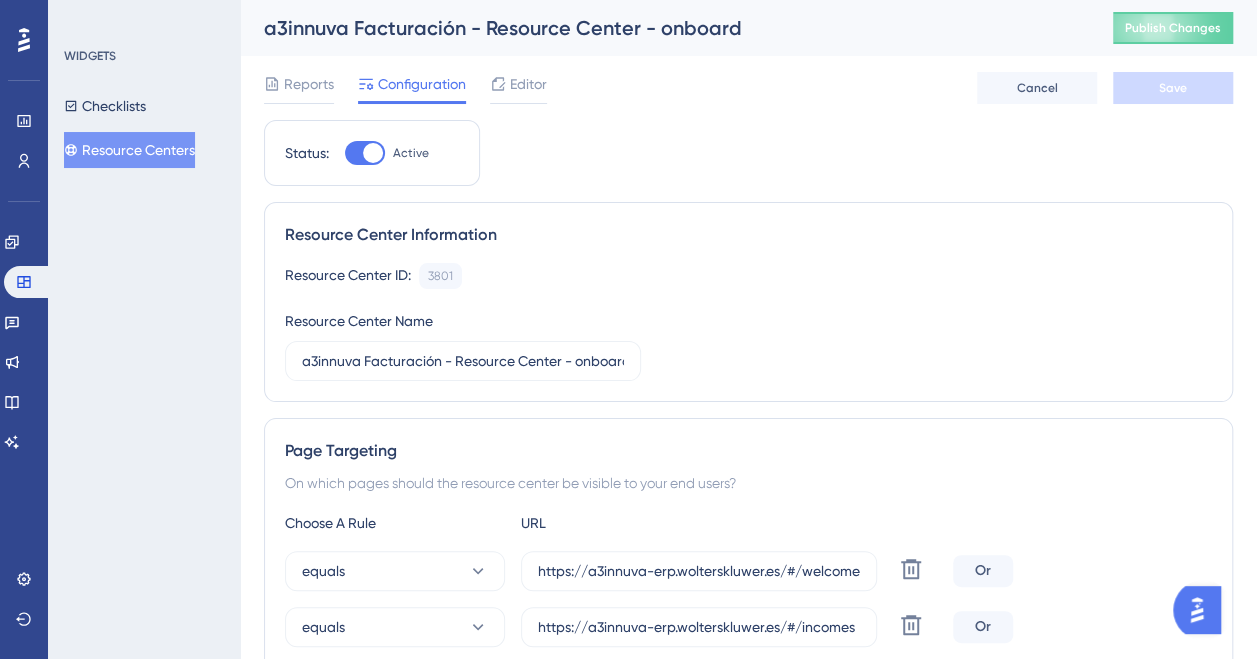 click on "Resource Centers" at bounding box center (129, 150) 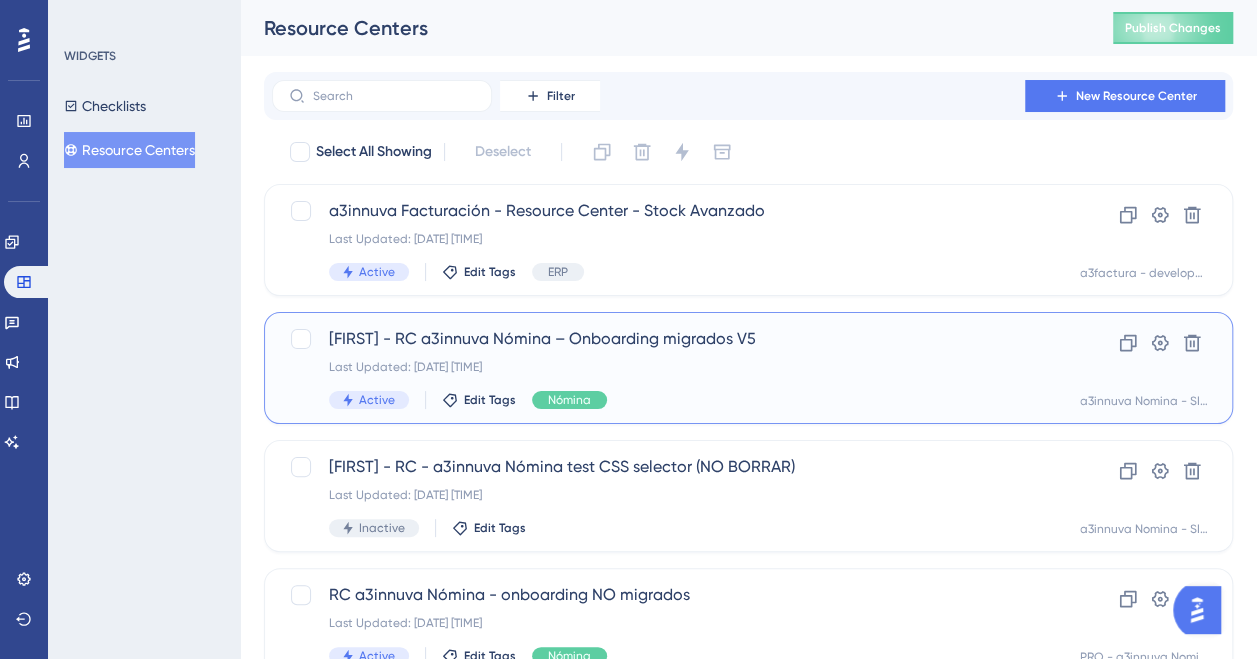 click on "[FIRST] - RC a3innuva Nómina – Onboarding migrados V5" at bounding box center [668, 339] 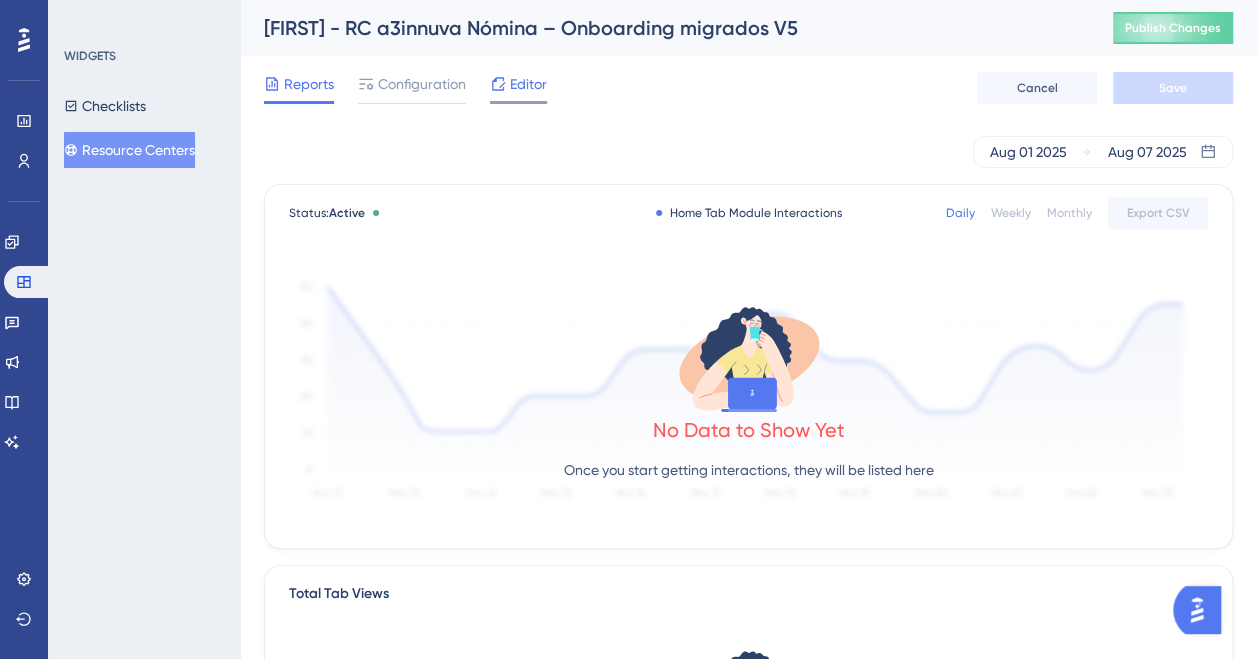 click on "Editor" at bounding box center [528, 84] 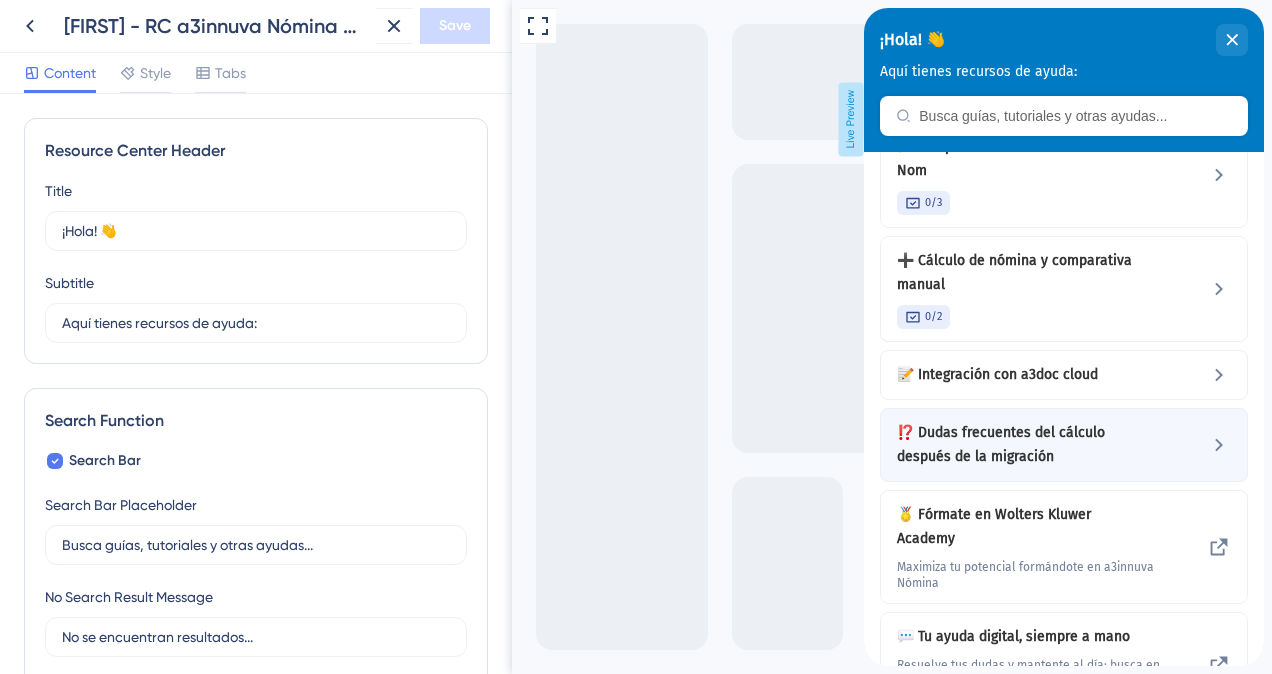 scroll, scrollTop: 0, scrollLeft: 0, axis: both 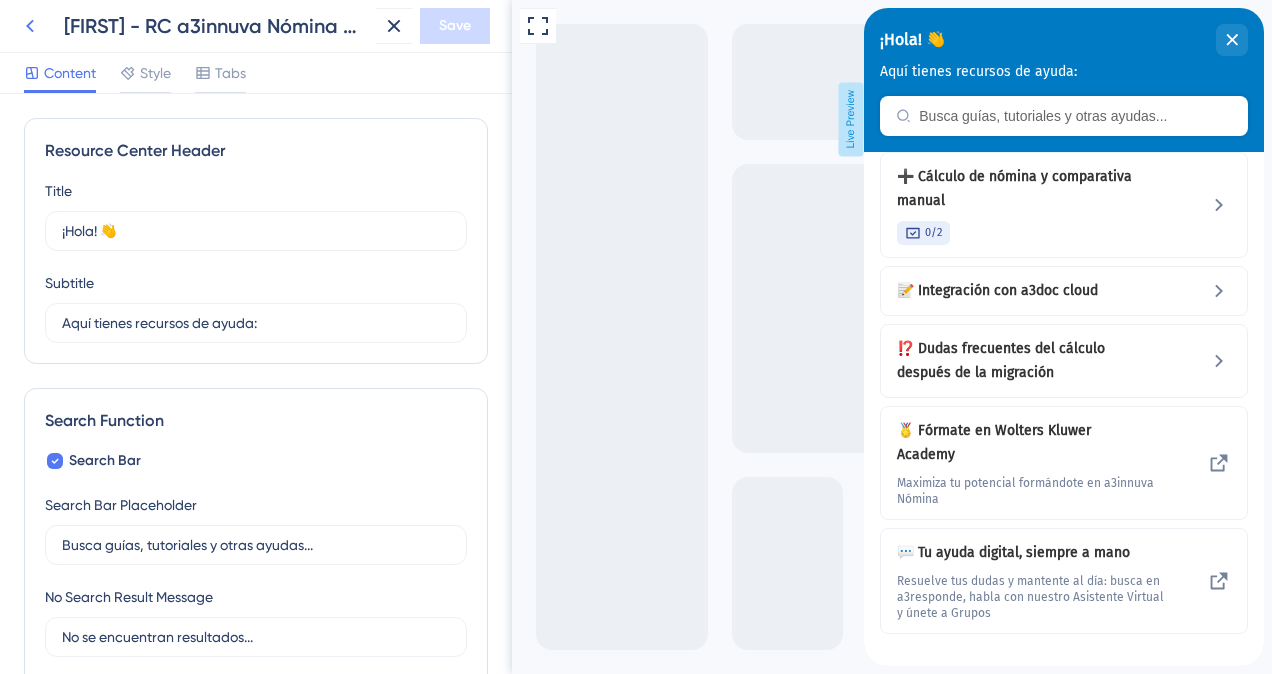 click 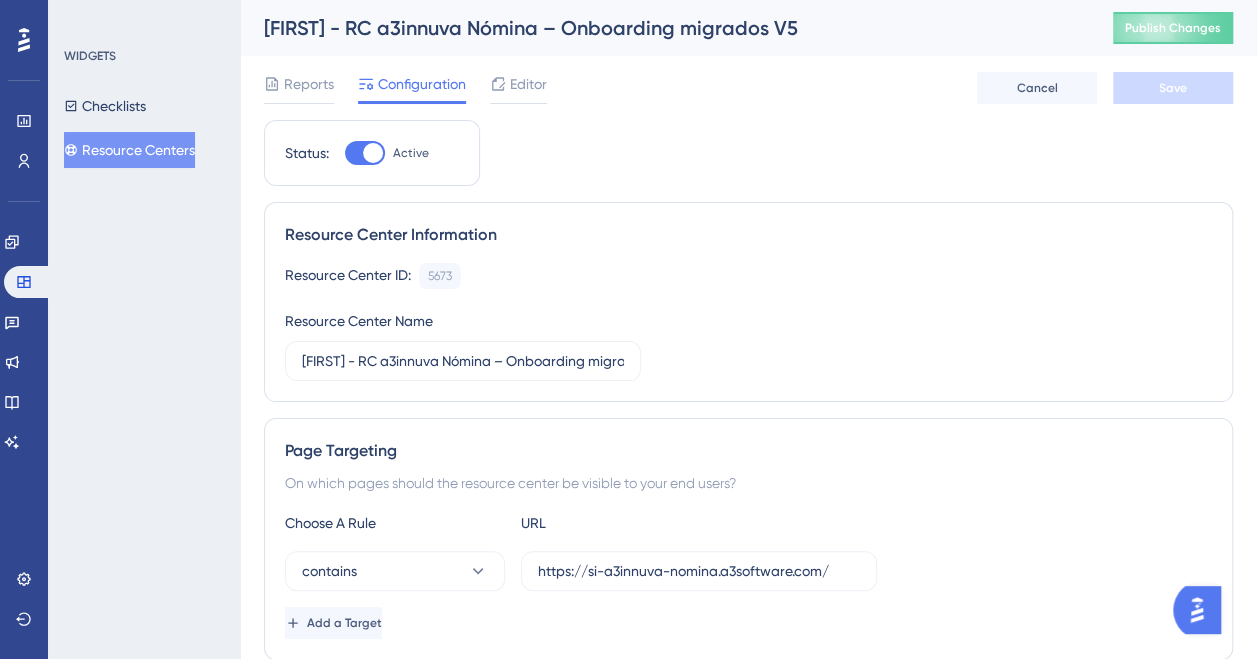 click on "Resource Centers" at bounding box center (129, 150) 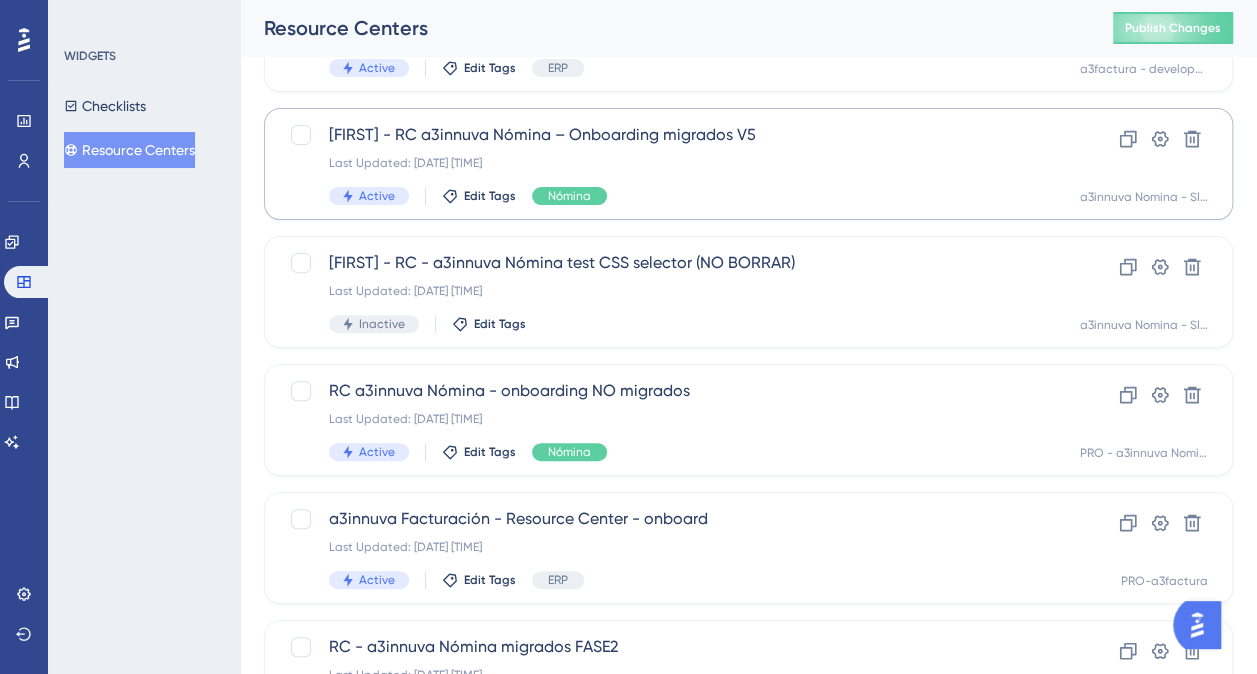 scroll, scrollTop: 300, scrollLeft: 0, axis: vertical 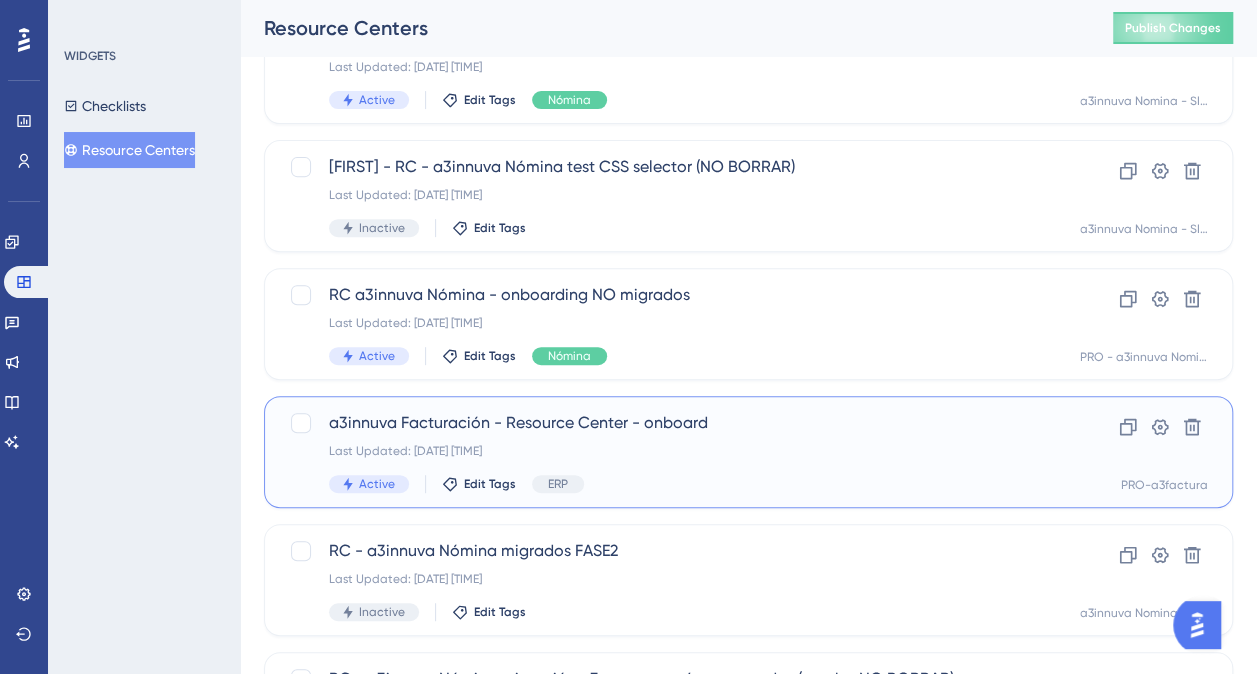 click on "a3innuva Facturación - Resource Center - onboard" at bounding box center (668, 423) 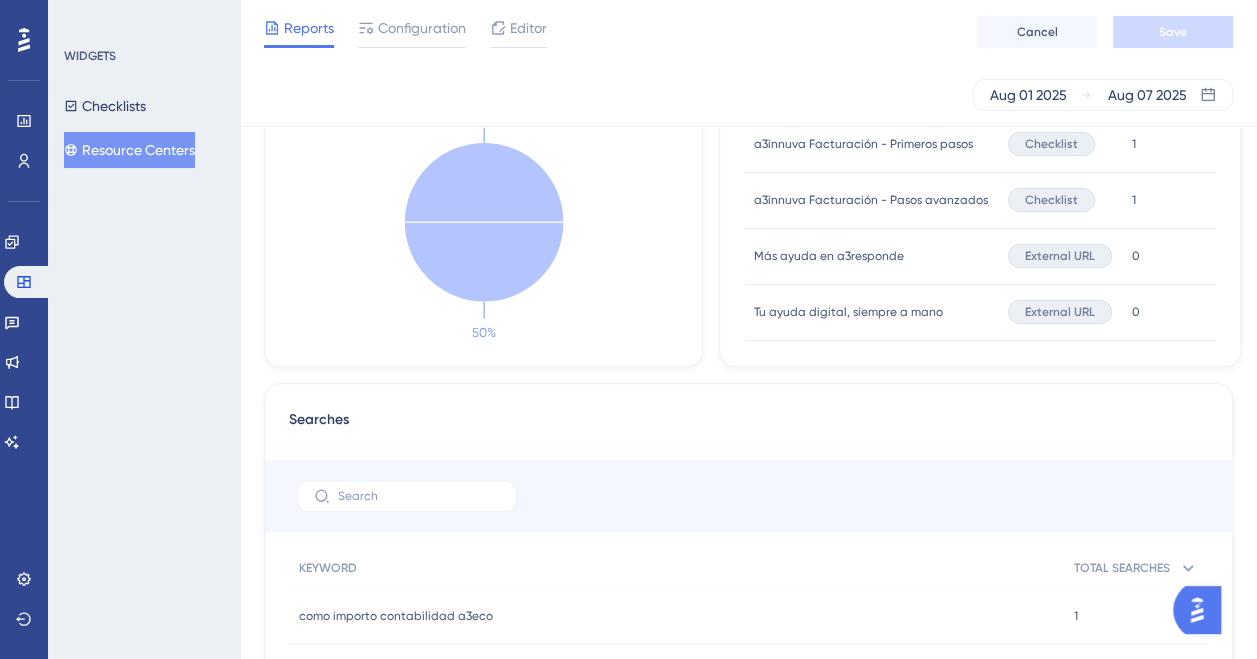scroll, scrollTop: 700, scrollLeft: 0, axis: vertical 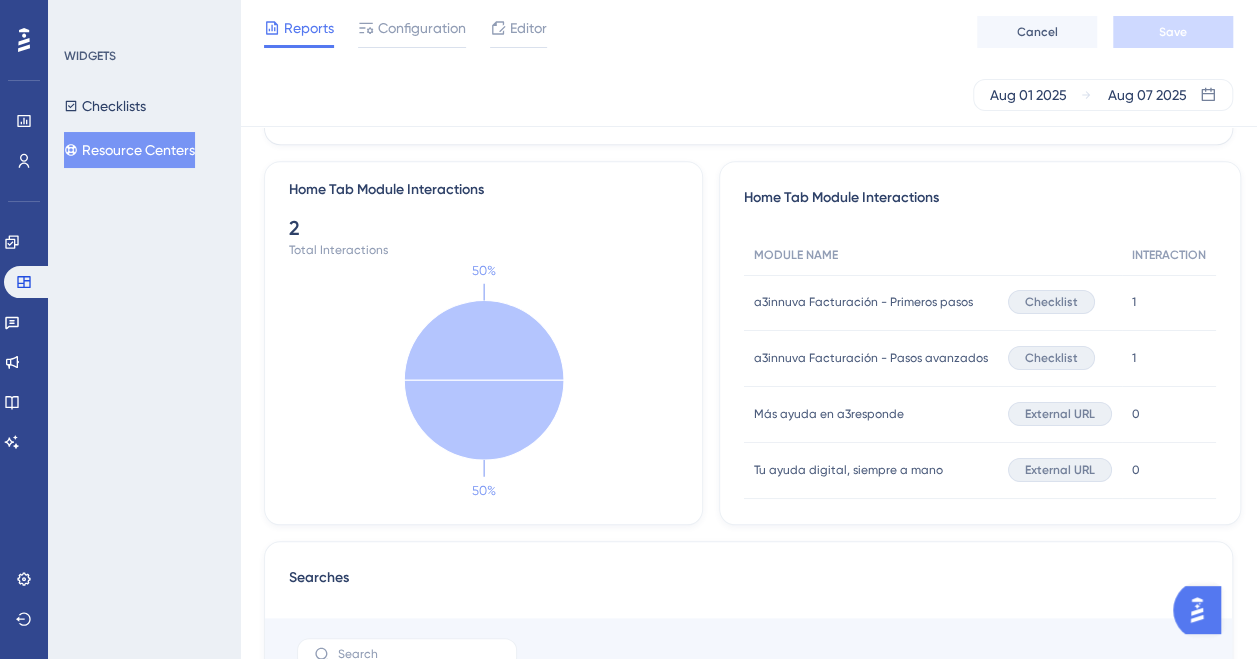 click on "Resource Centers" at bounding box center (129, 150) 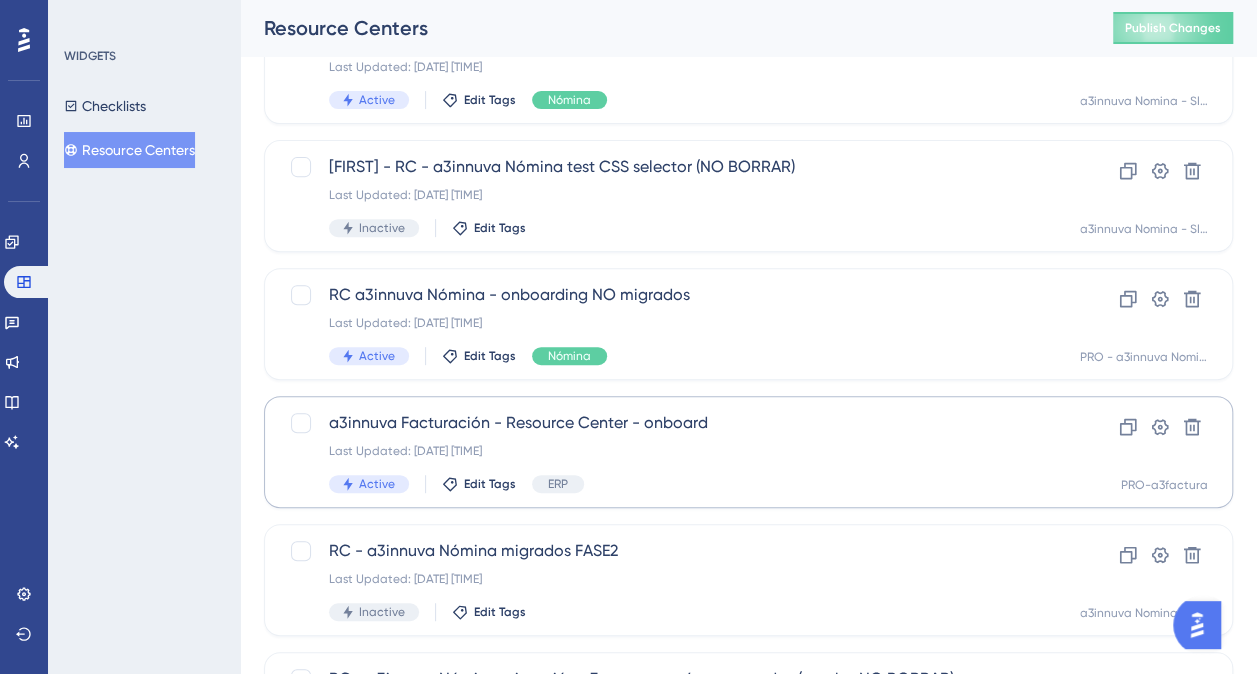 scroll, scrollTop: 600, scrollLeft: 0, axis: vertical 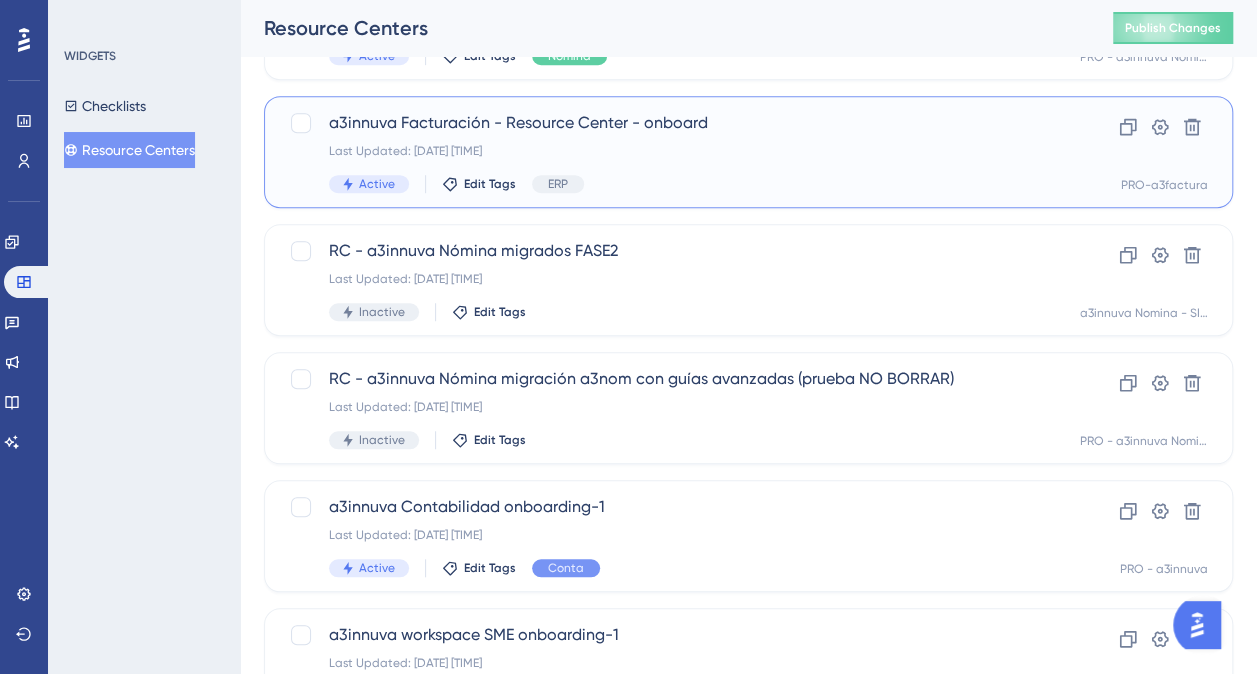click on "a3innuva Facturación - Resource Center - onboard" at bounding box center (668, 123) 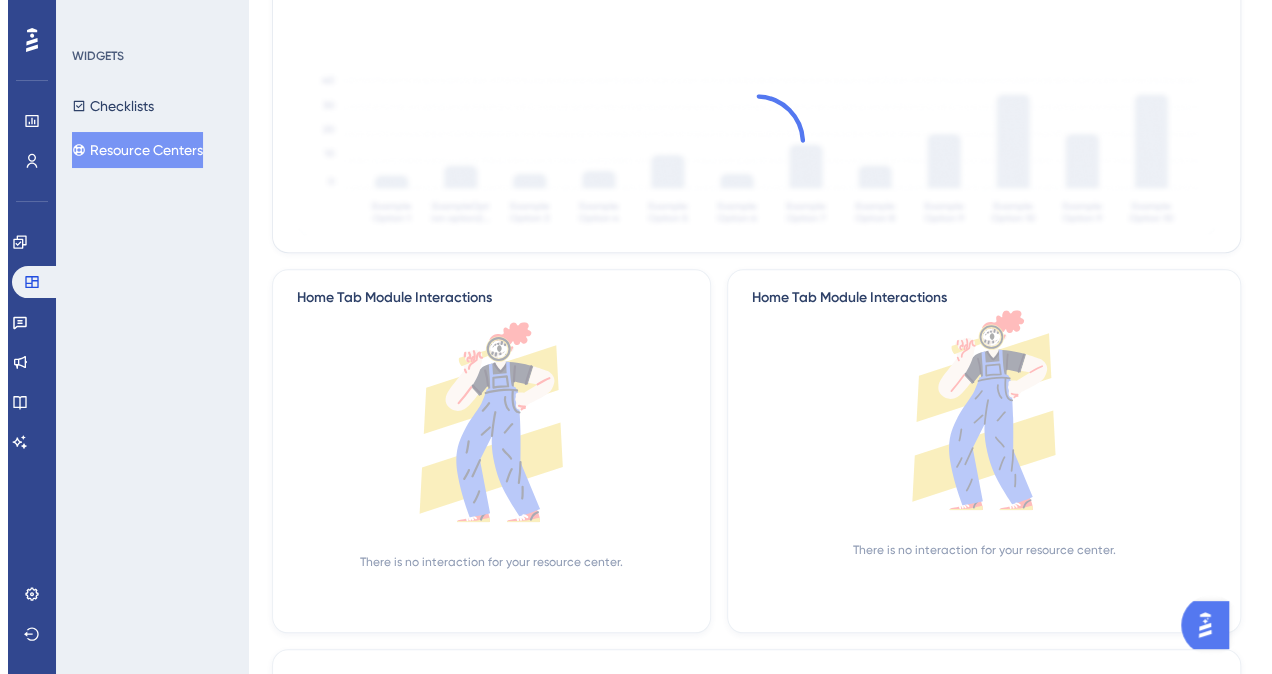 scroll, scrollTop: 0, scrollLeft: 0, axis: both 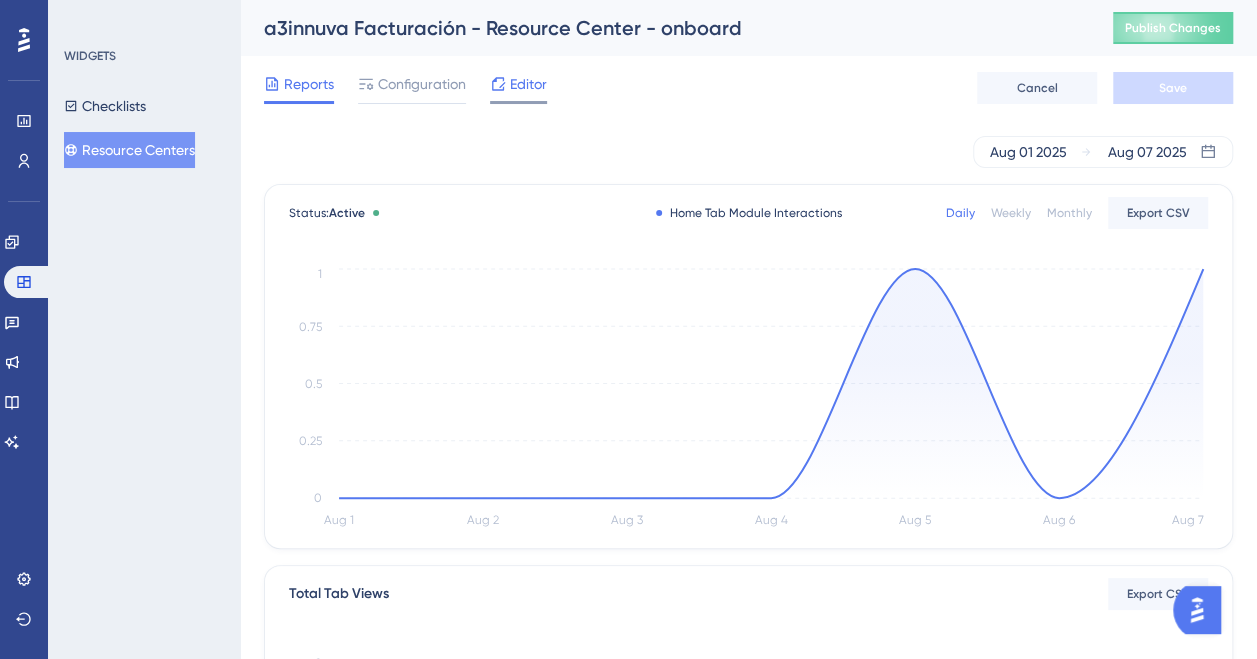 click on "Editor" at bounding box center (528, 84) 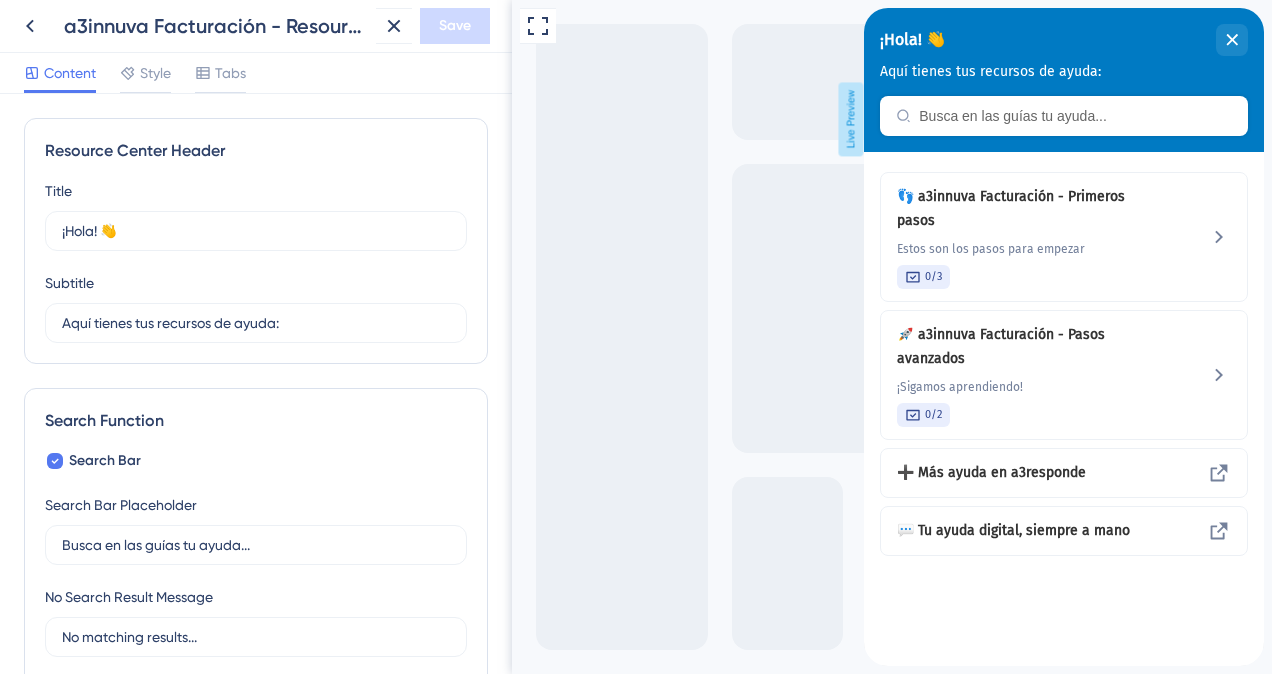 scroll, scrollTop: 0, scrollLeft: 0, axis: both 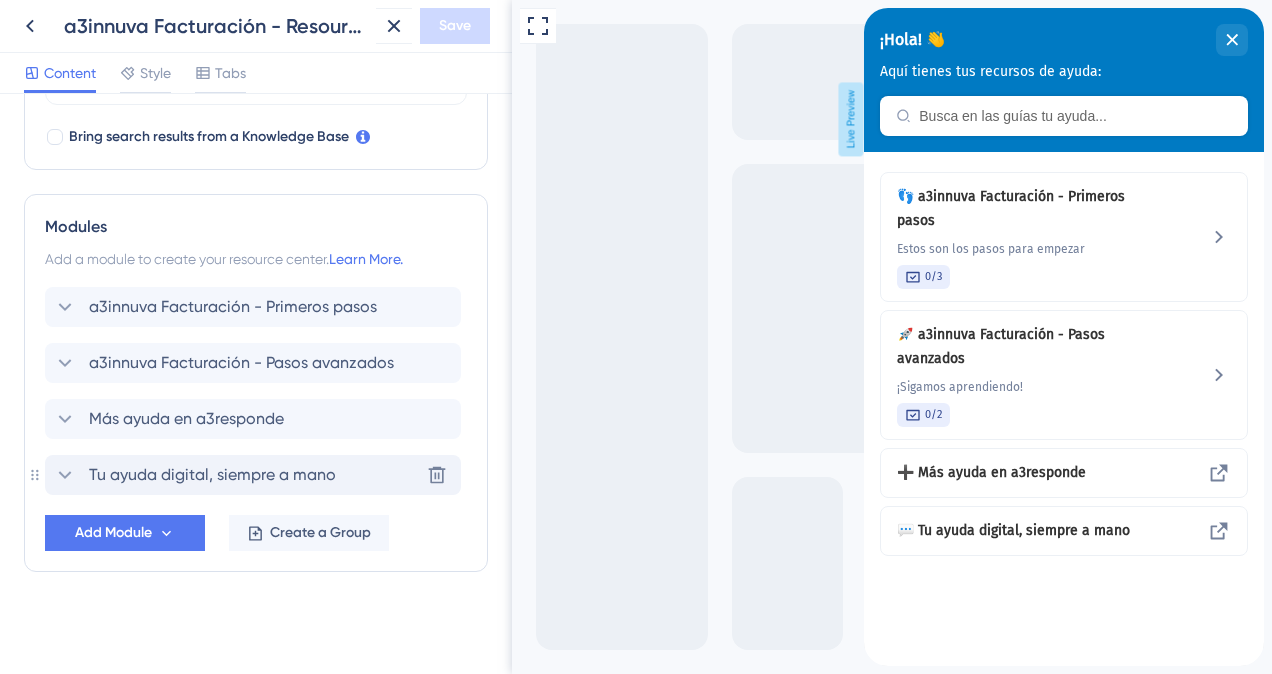 click 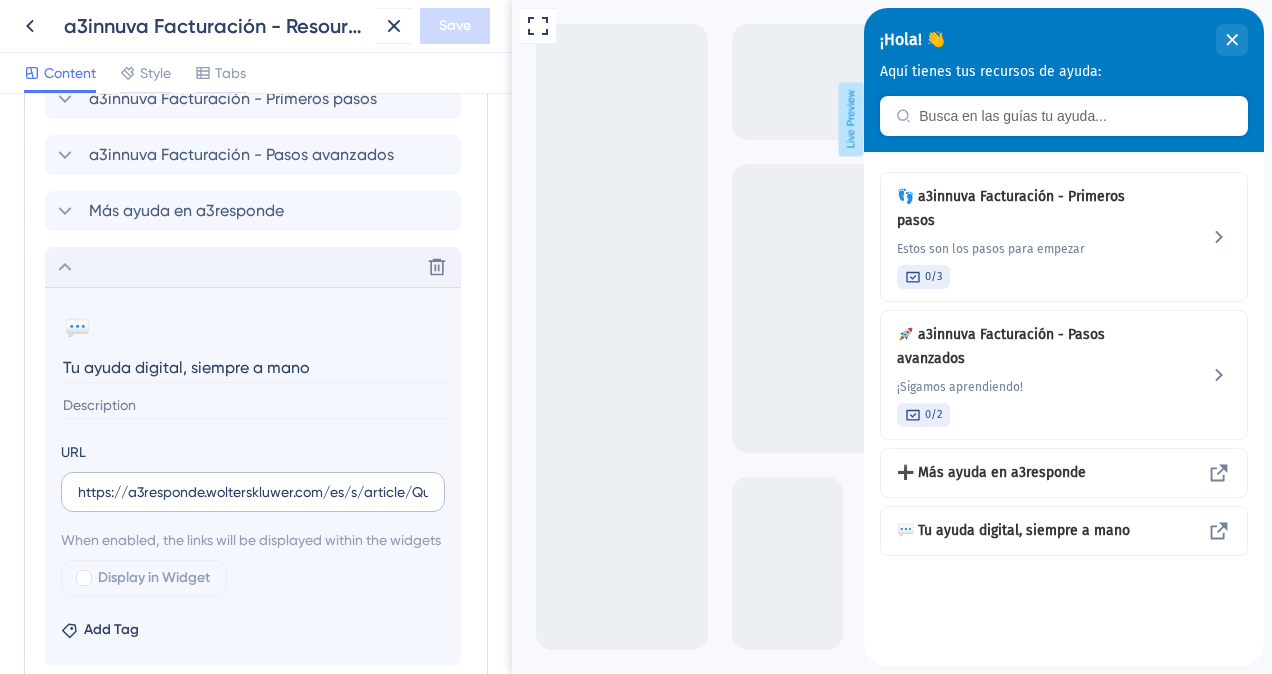 scroll, scrollTop: 944, scrollLeft: 0, axis: vertical 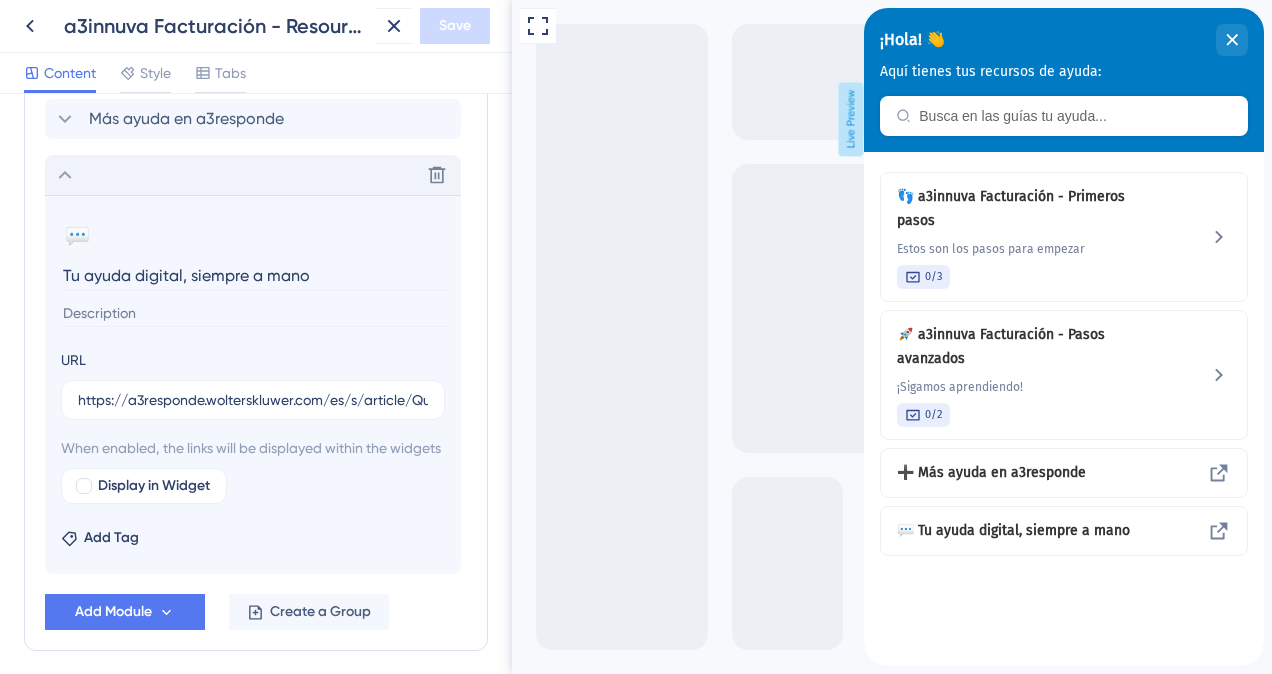 click at bounding box center (255, 313) 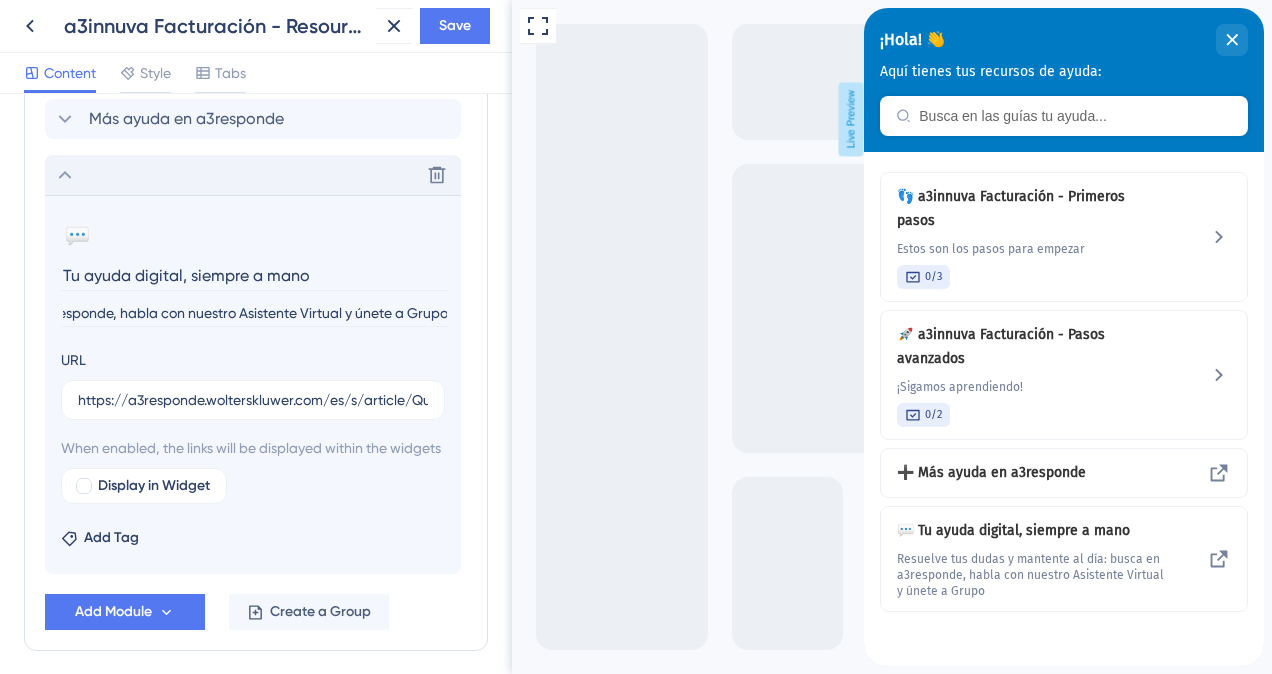 scroll, scrollTop: 0, scrollLeft: 346, axis: horizontal 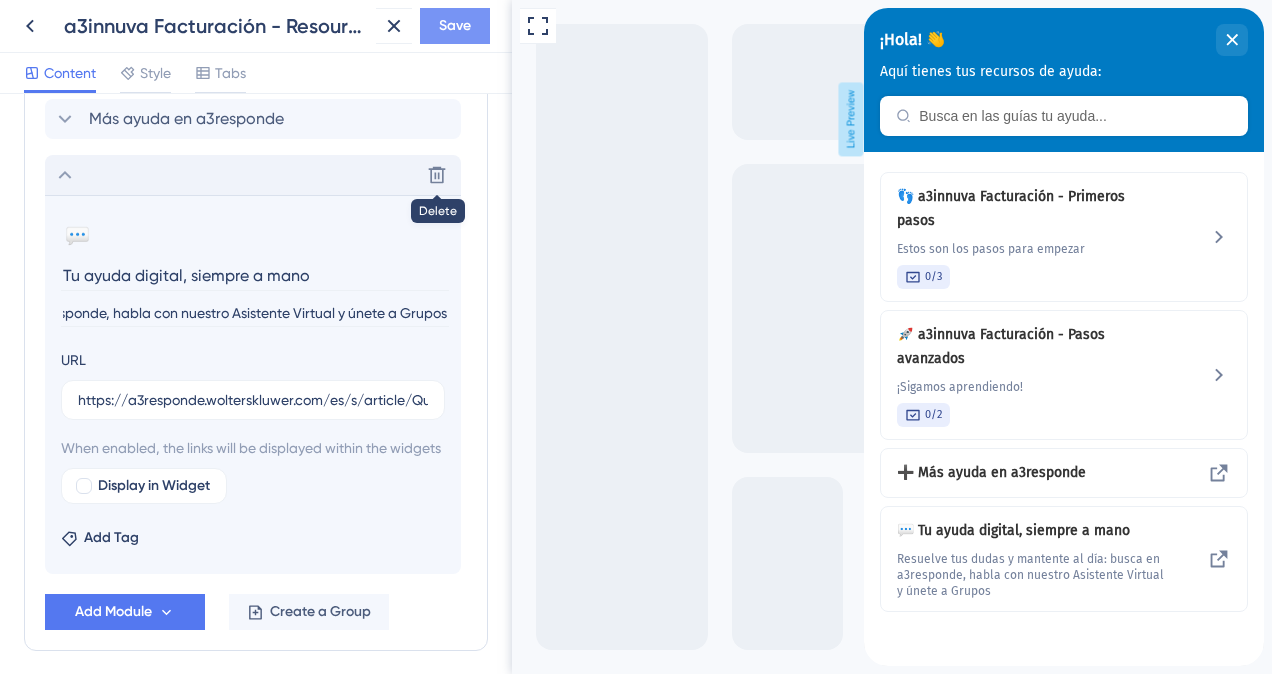 type on "Resuelve tus dudas y mantente al día: busca en a3responde, habla con nuestro Asistente Virtual y únete a Grupos" 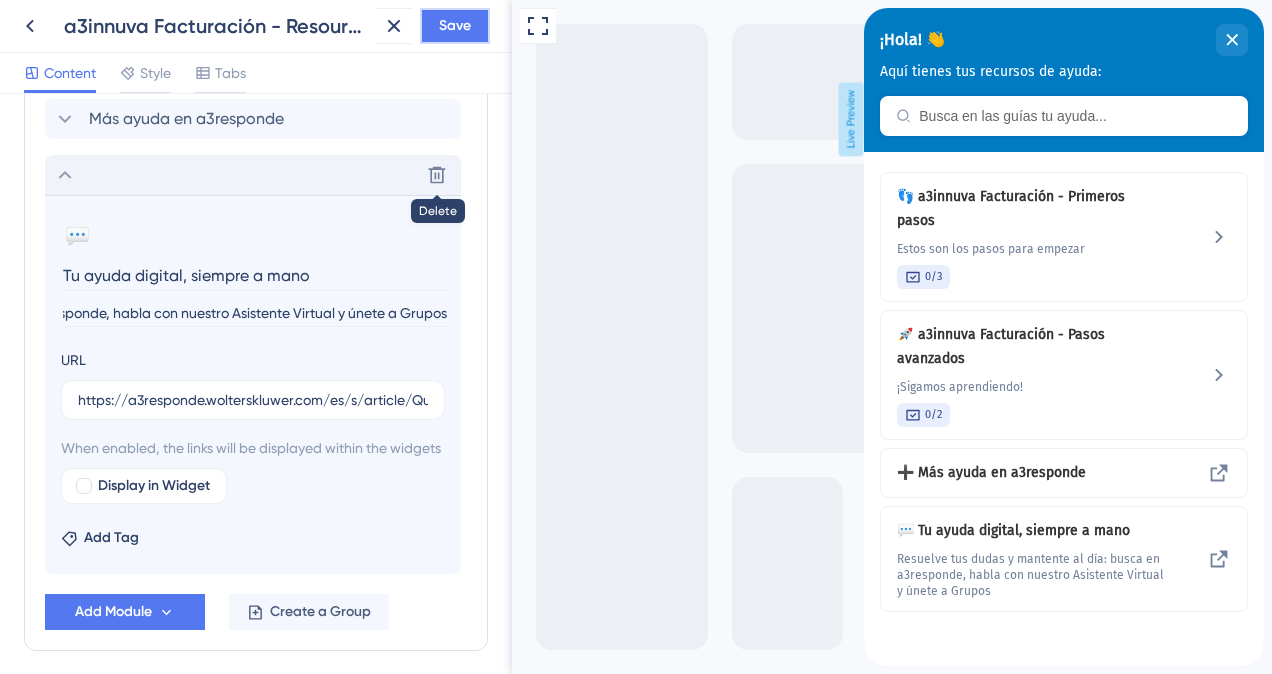 scroll, scrollTop: 0, scrollLeft: 0, axis: both 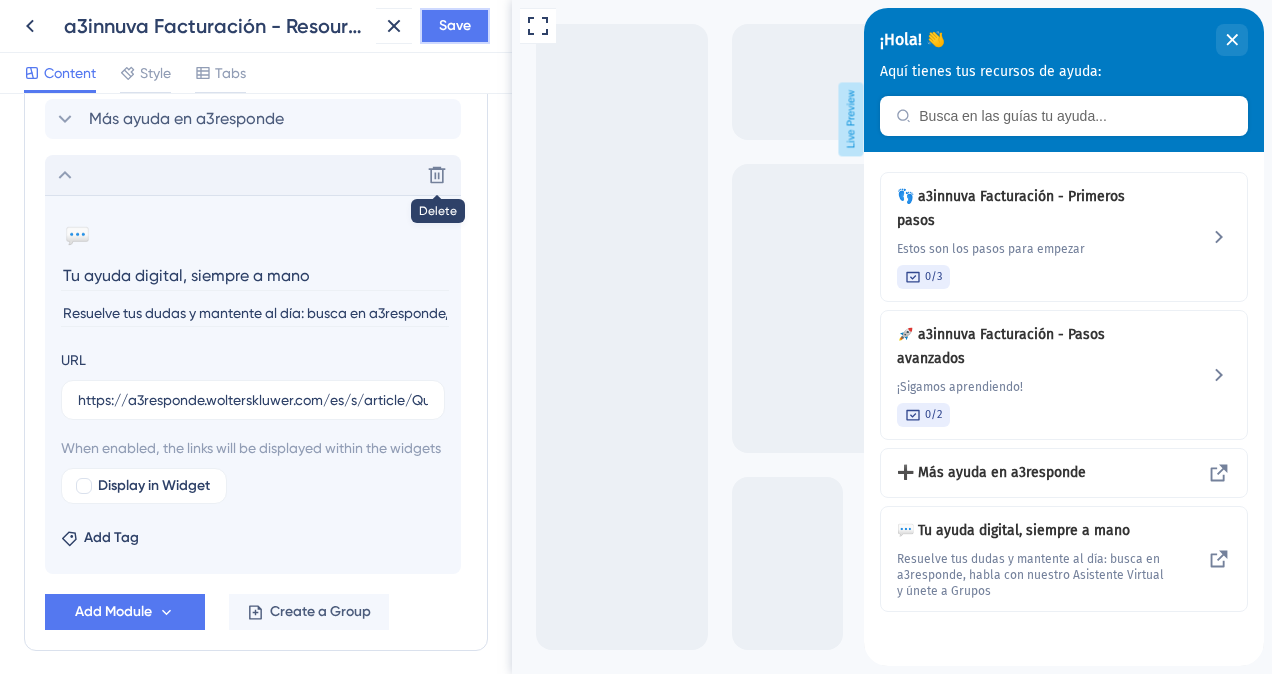 click on "Save" at bounding box center (455, 26) 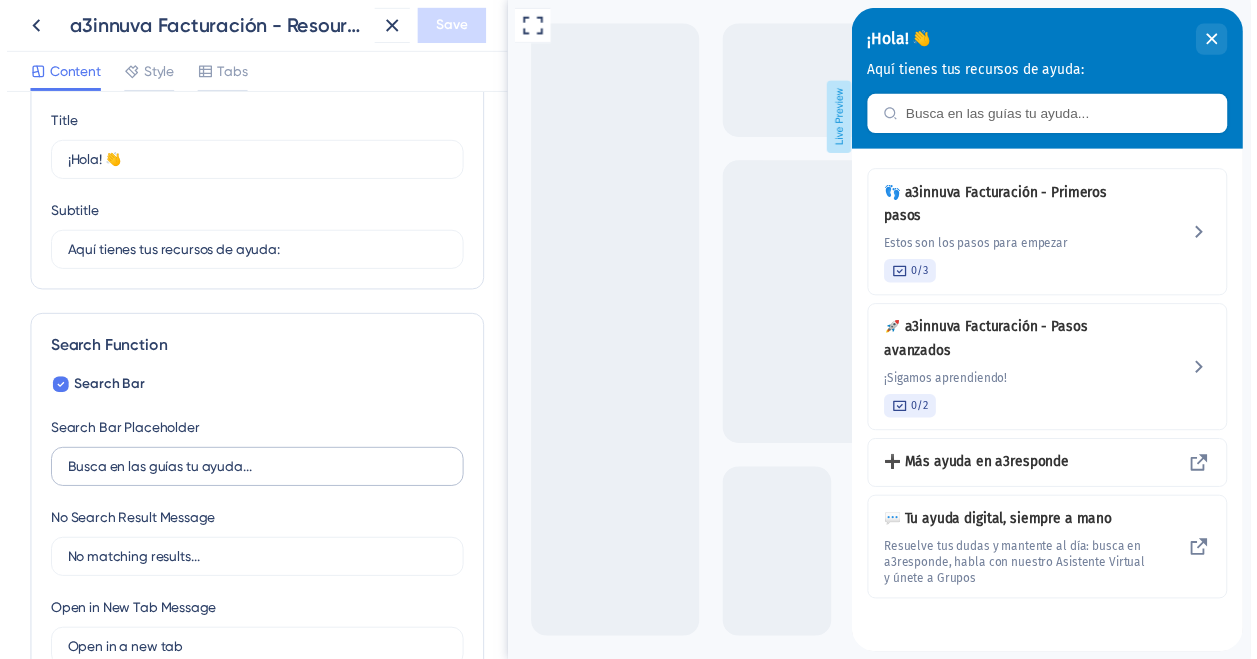 scroll, scrollTop: 0, scrollLeft: 0, axis: both 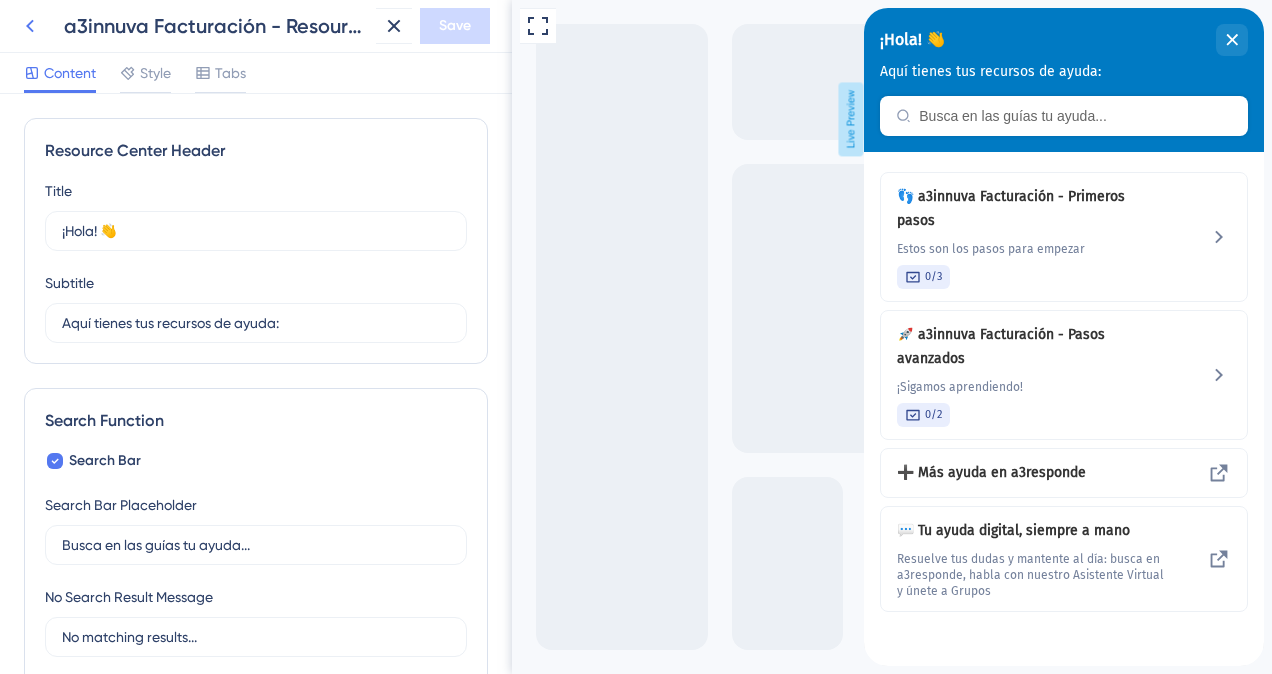 click 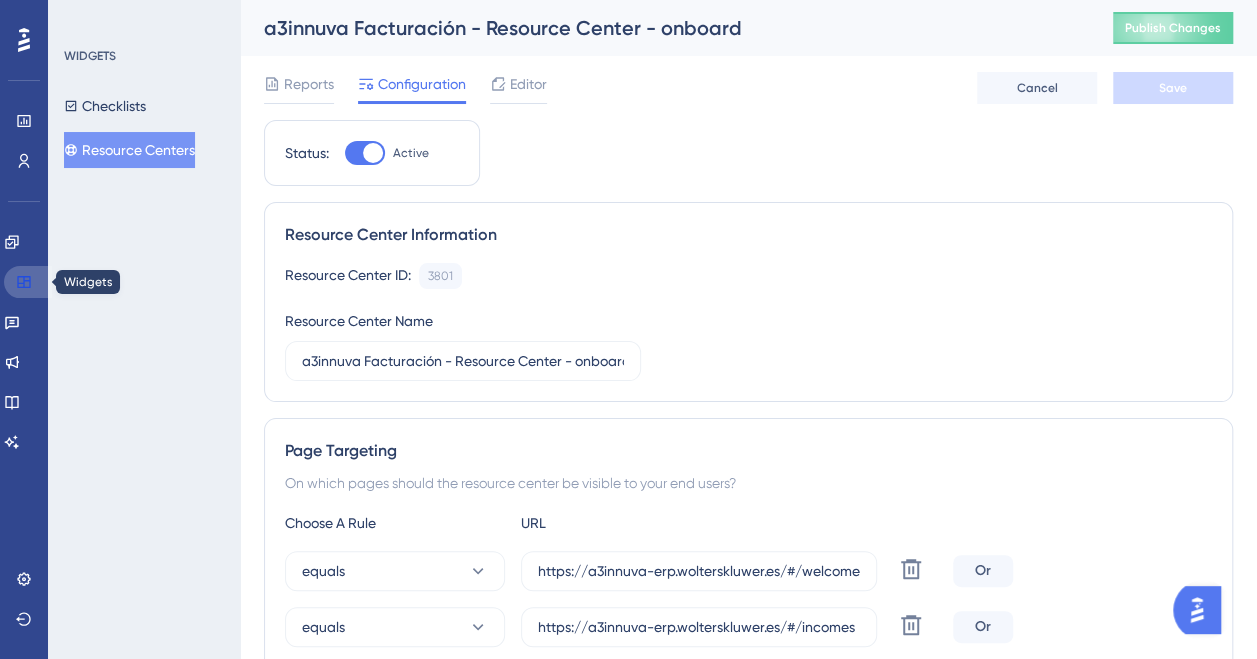 click 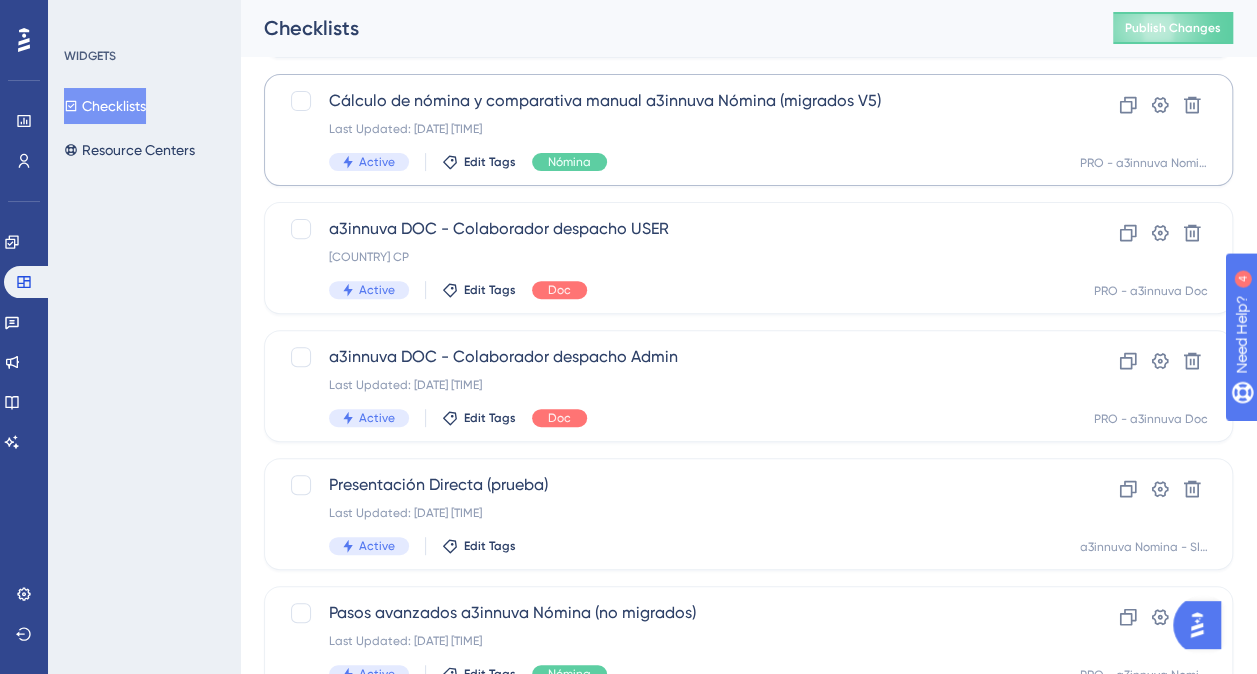 scroll, scrollTop: 300, scrollLeft: 0, axis: vertical 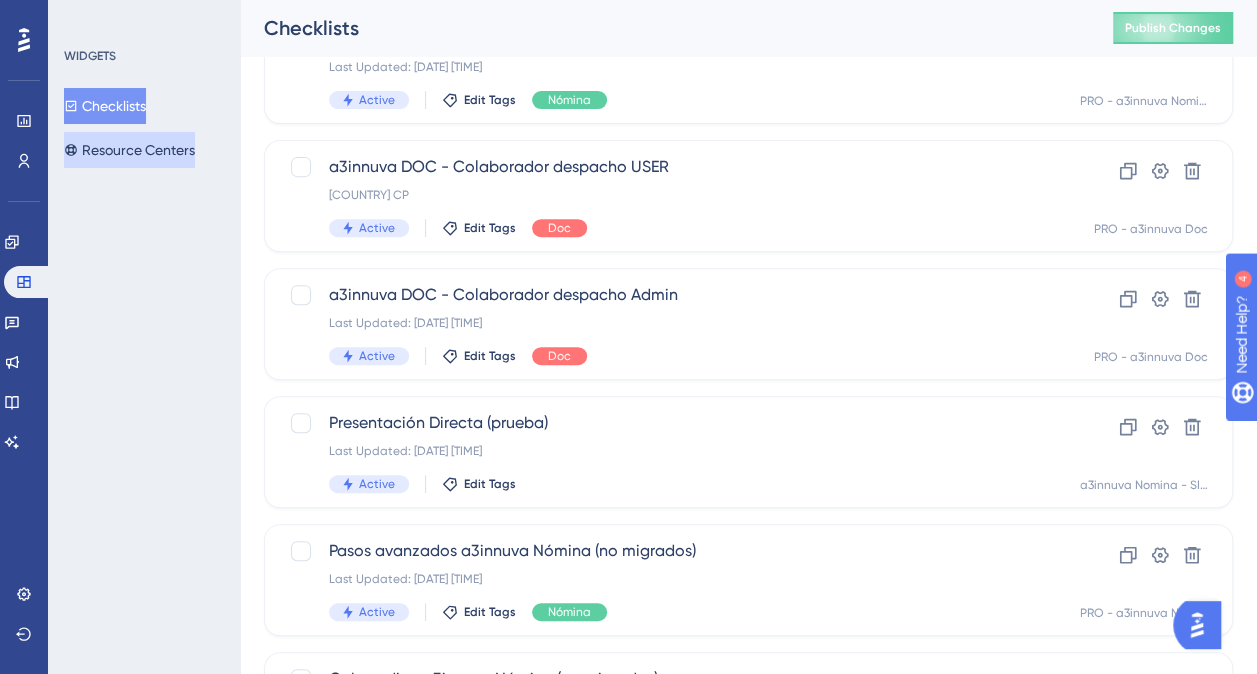 click on "Resource Centers" at bounding box center [129, 150] 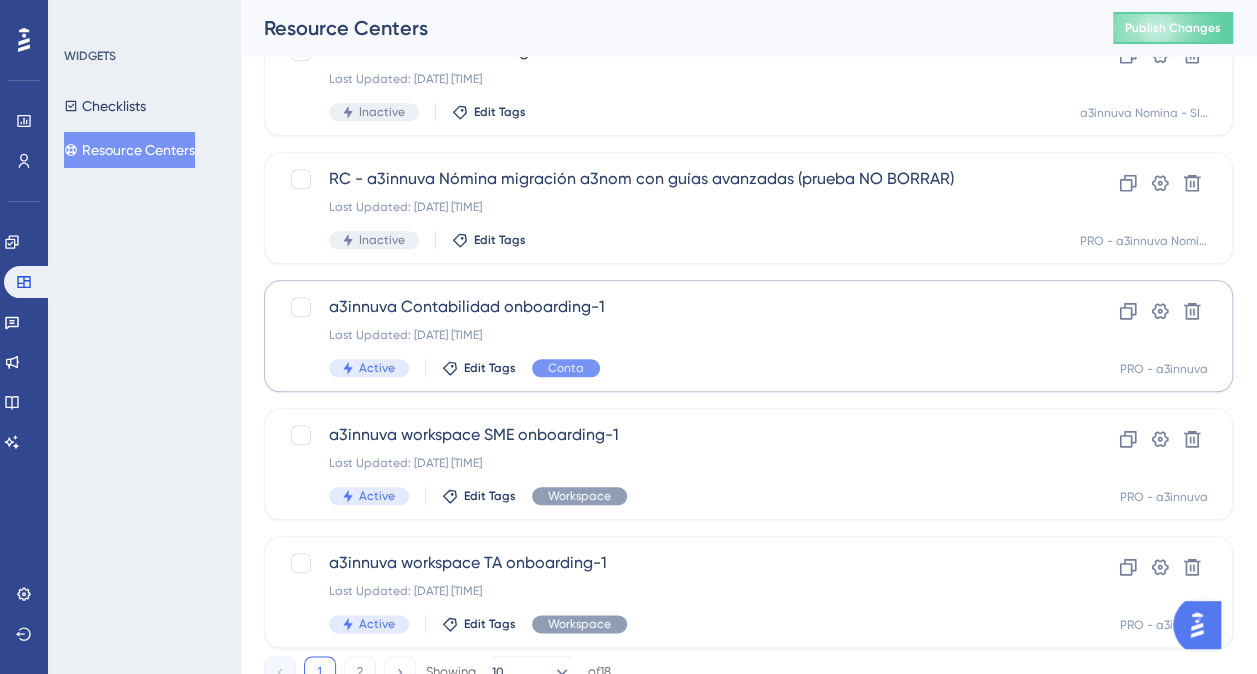 scroll, scrollTop: 878, scrollLeft: 0, axis: vertical 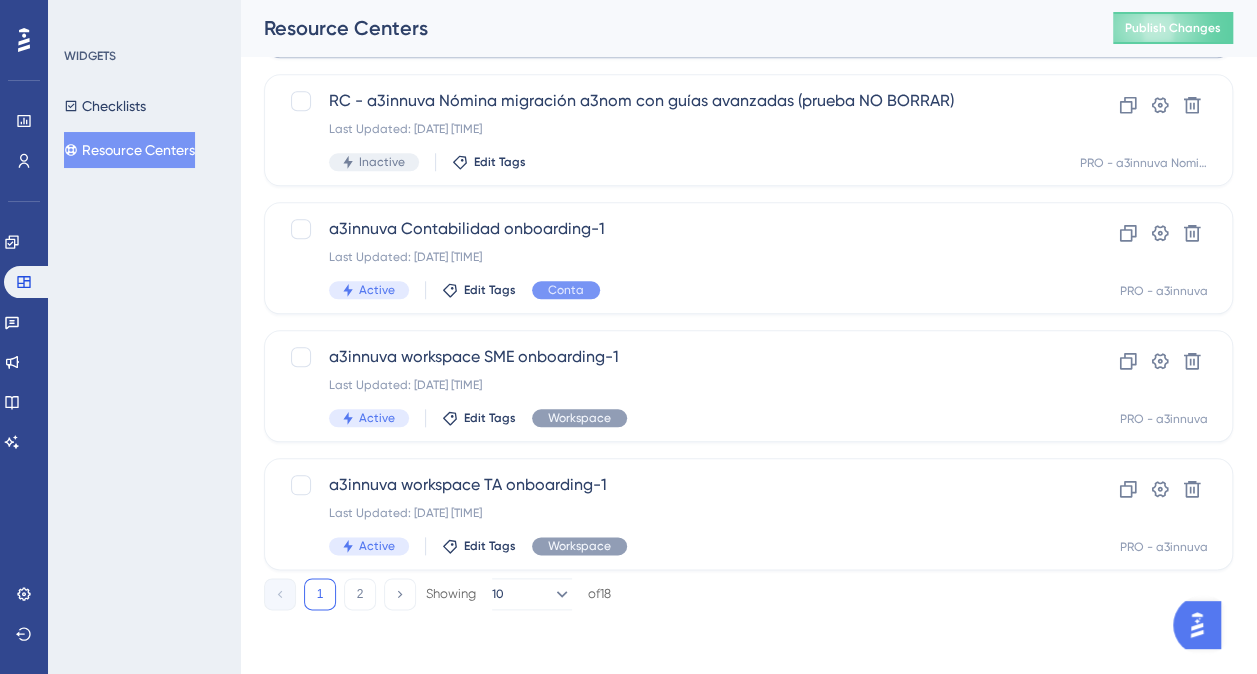 click on "2" at bounding box center (360, 594) 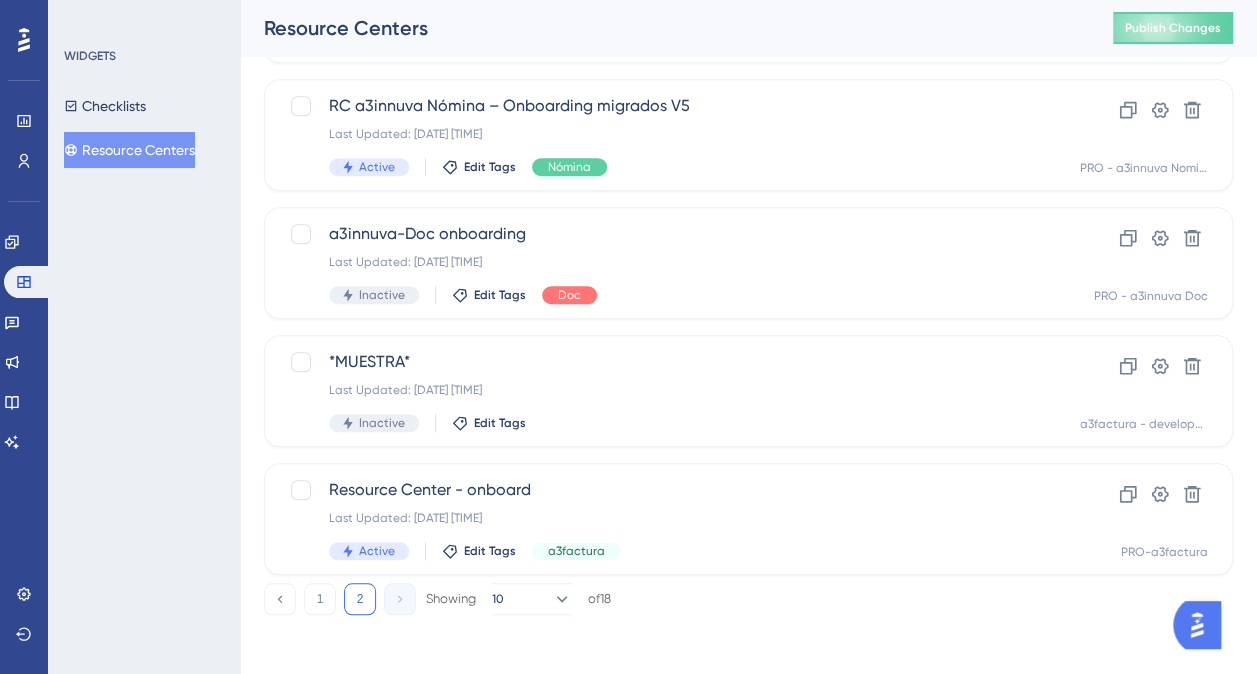 scroll, scrollTop: 622, scrollLeft: 0, axis: vertical 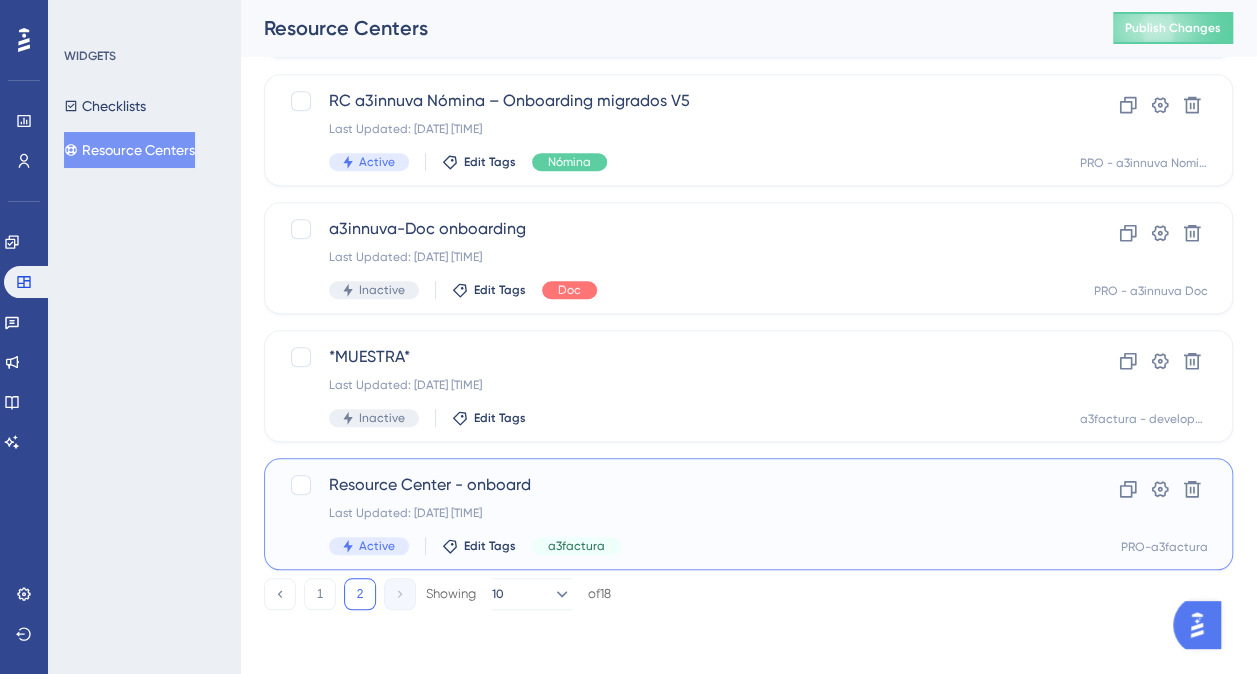 click on "Resource Center - onboard" at bounding box center [668, 485] 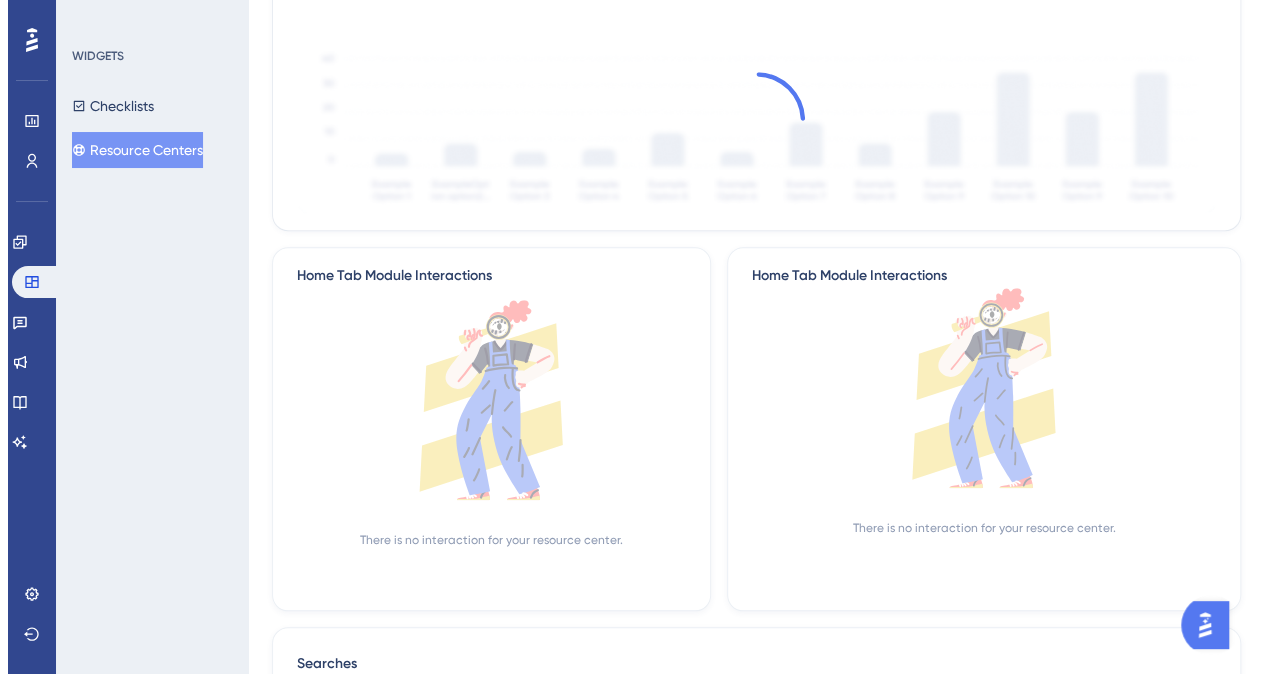 scroll, scrollTop: 0, scrollLeft: 0, axis: both 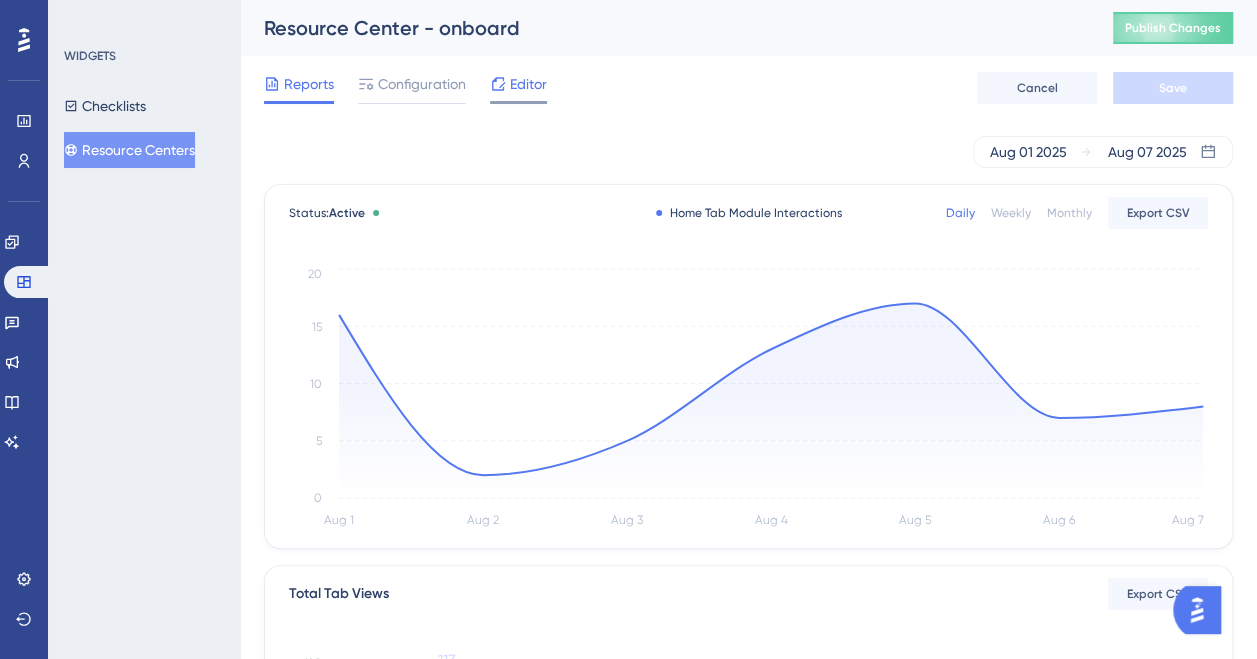 click on "Editor" at bounding box center (528, 84) 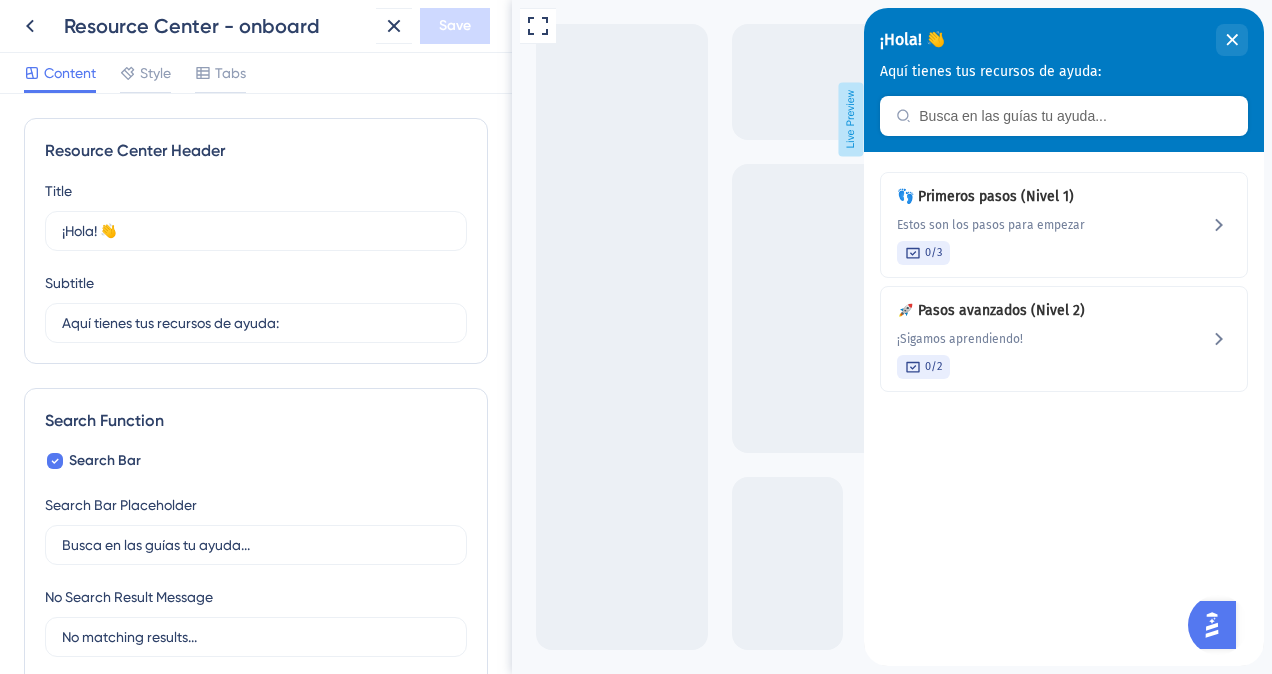scroll, scrollTop: 0, scrollLeft: 0, axis: both 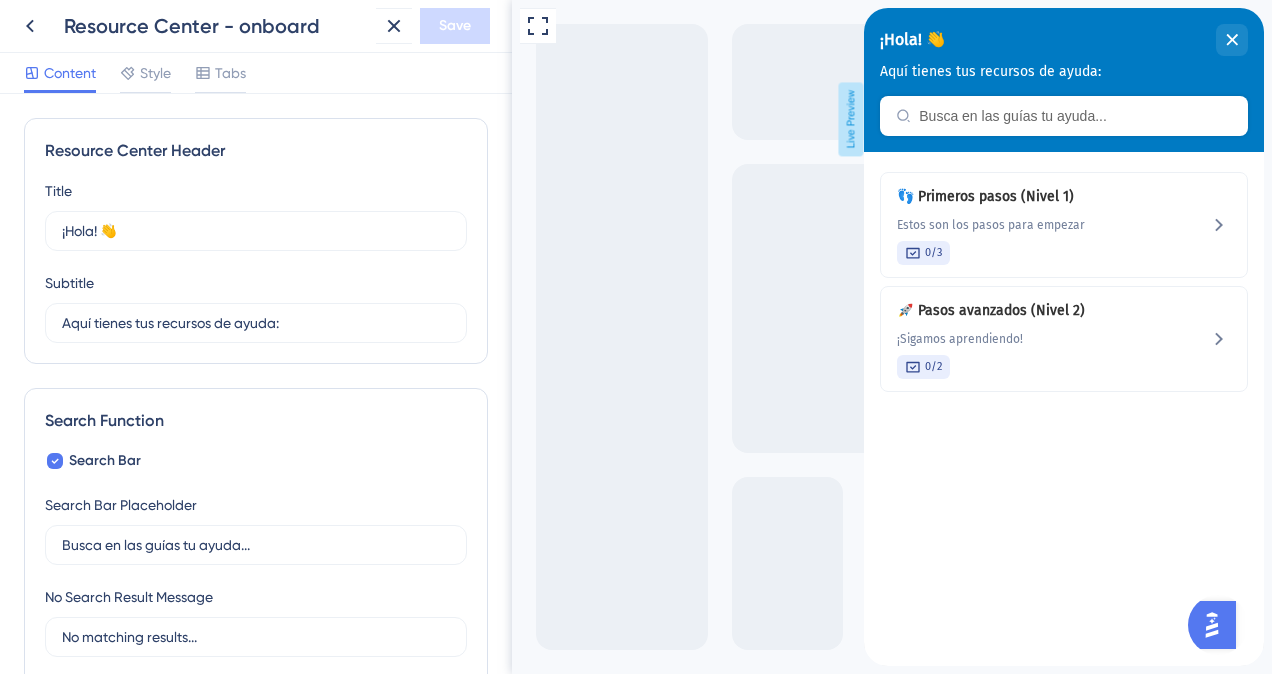click on "Busca en las guías tu ayuda..." at bounding box center (256, 545) 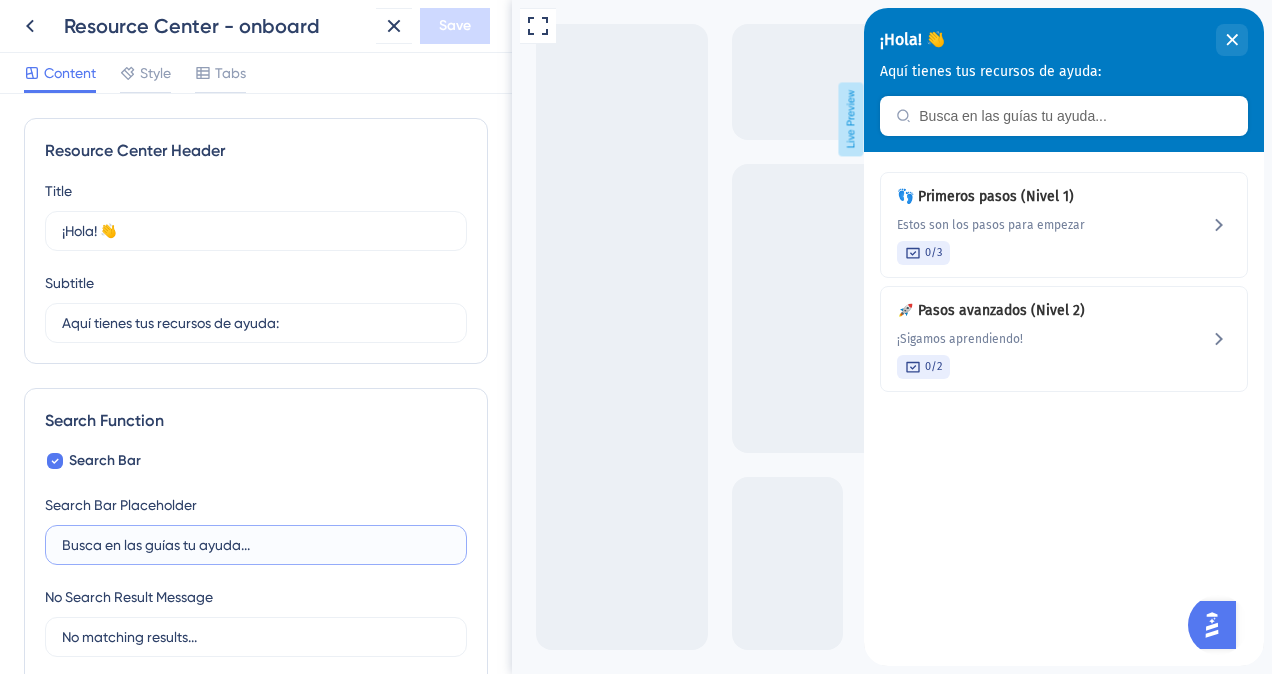 click on "Busca en las guías tu ayuda..." at bounding box center [256, 545] 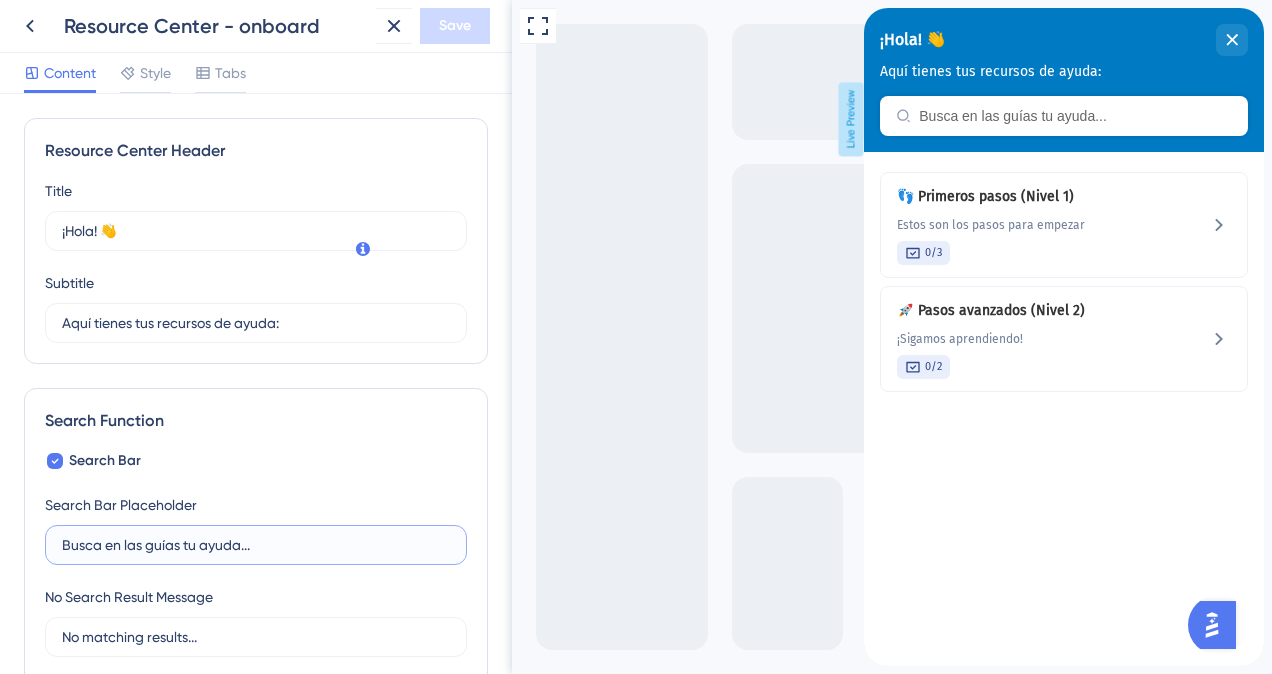 scroll, scrollTop: 532, scrollLeft: 0, axis: vertical 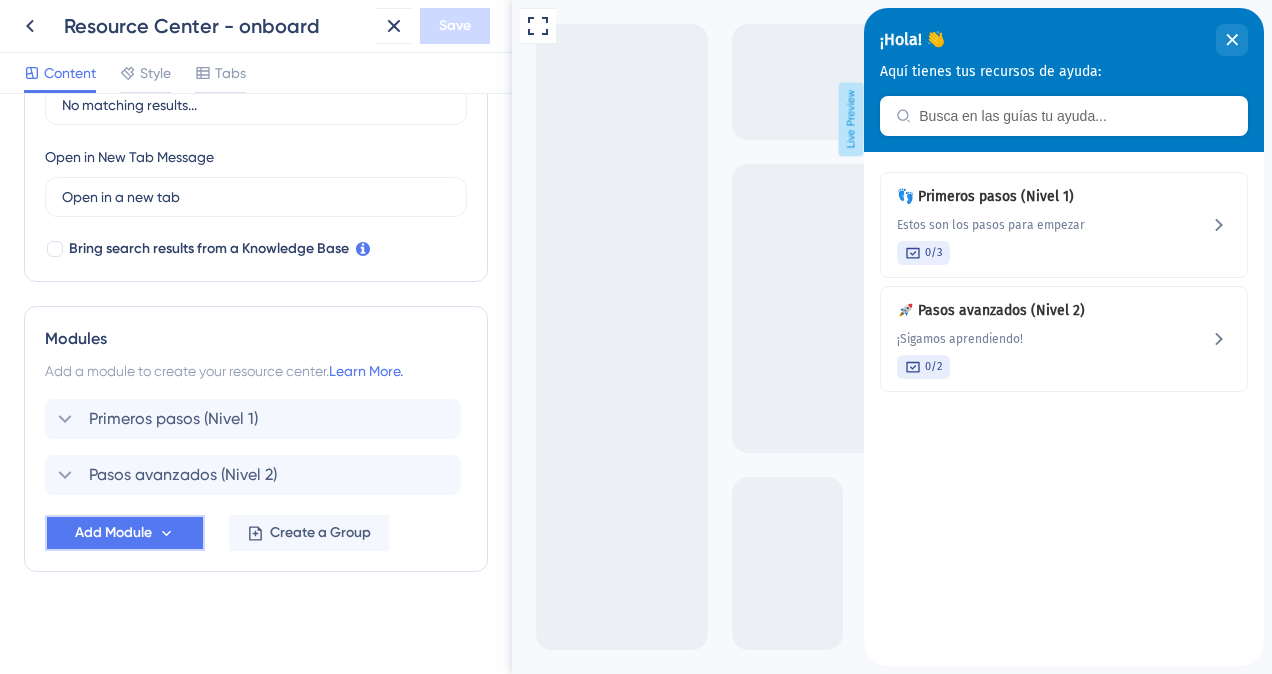 click on "Add Module" at bounding box center [113, 533] 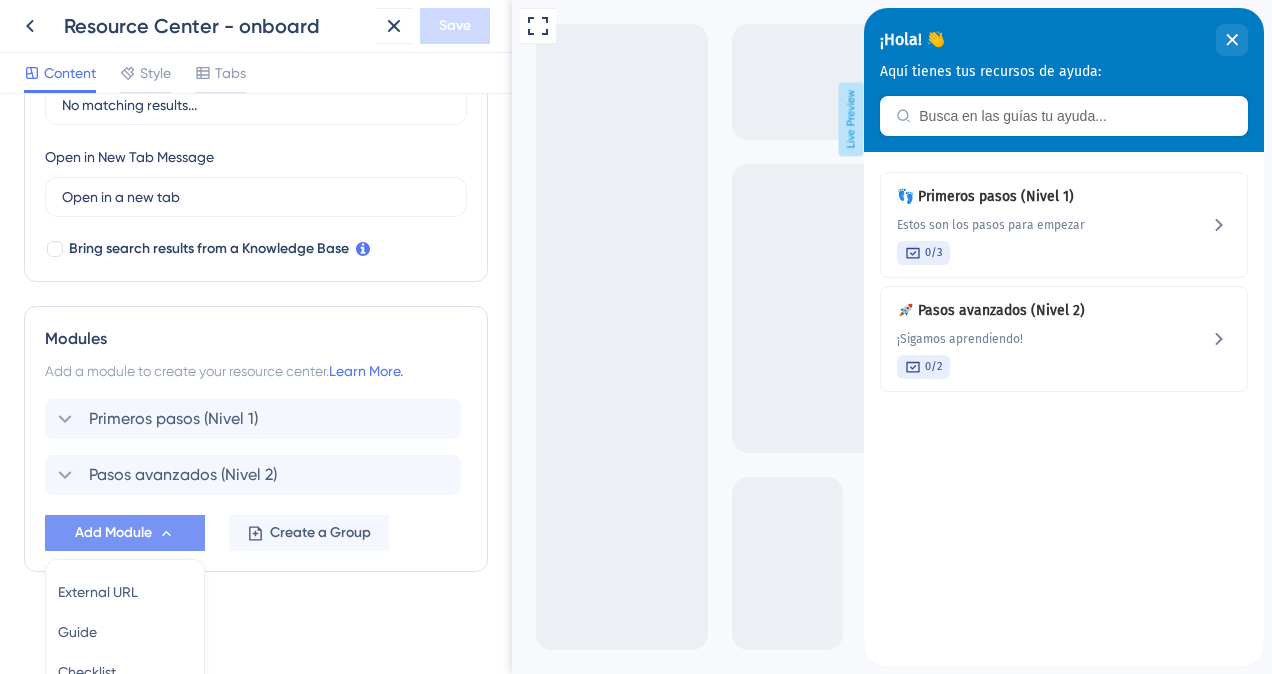 scroll, scrollTop: 720, scrollLeft: 0, axis: vertical 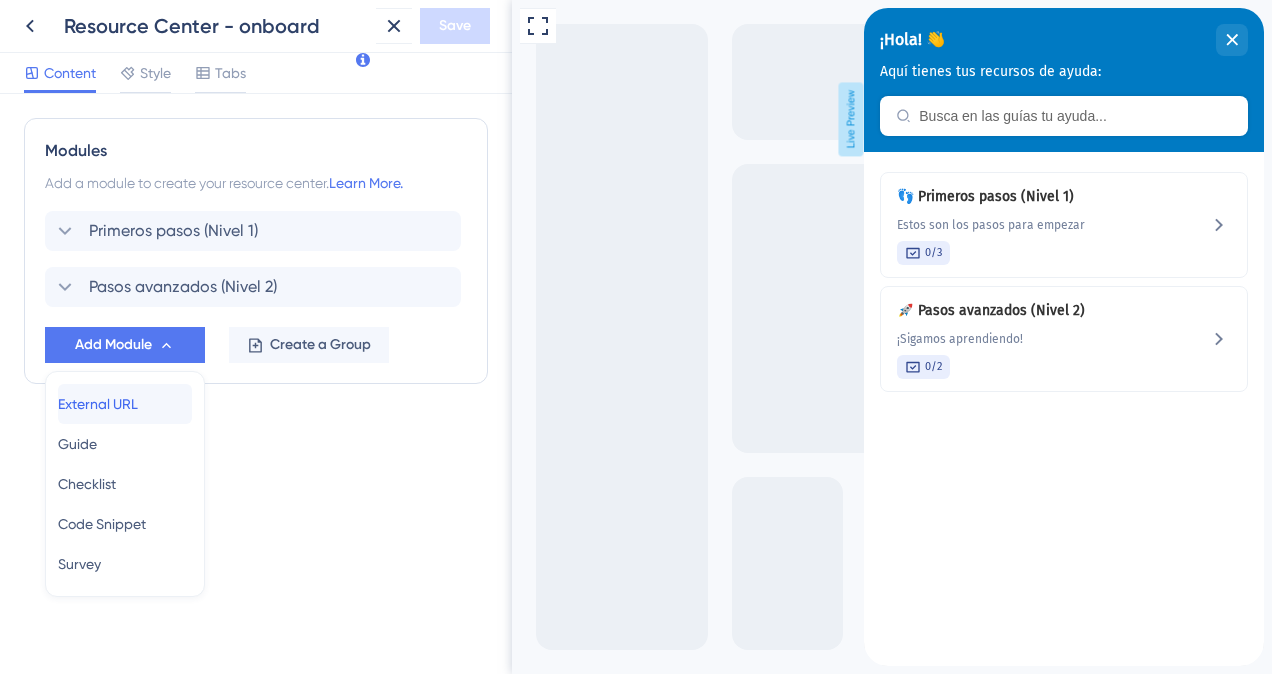 click on "External URL" at bounding box center (98, 404) 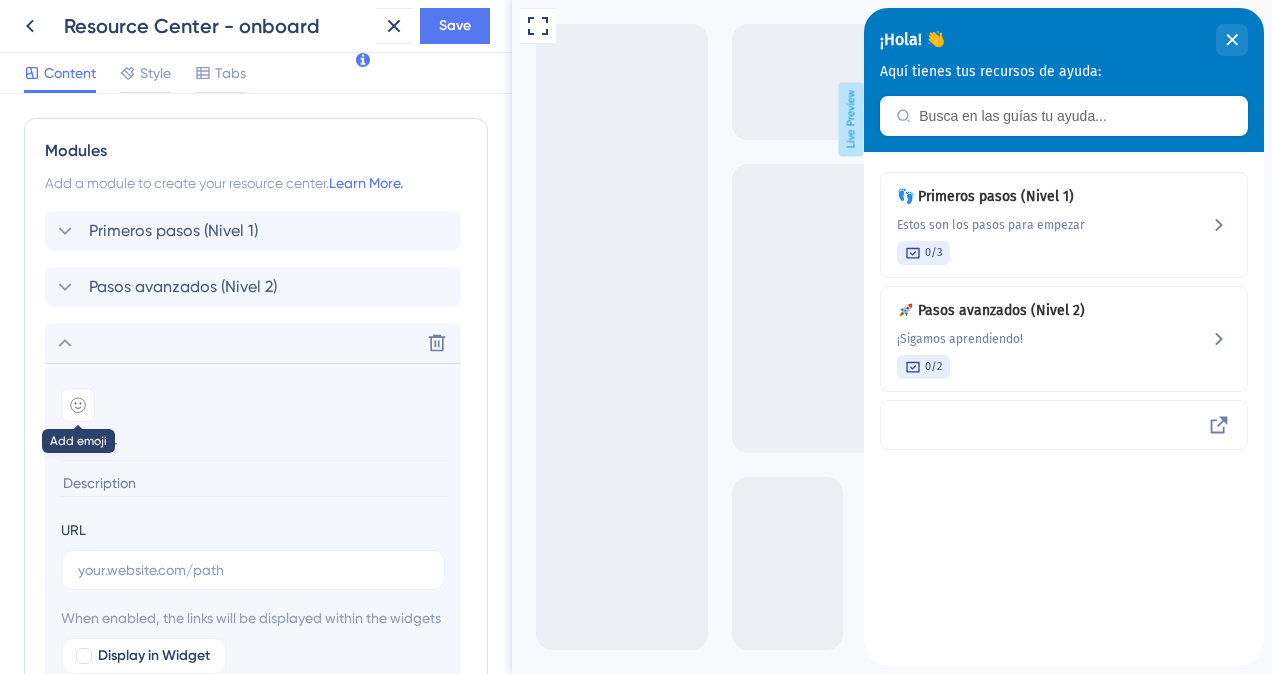 click 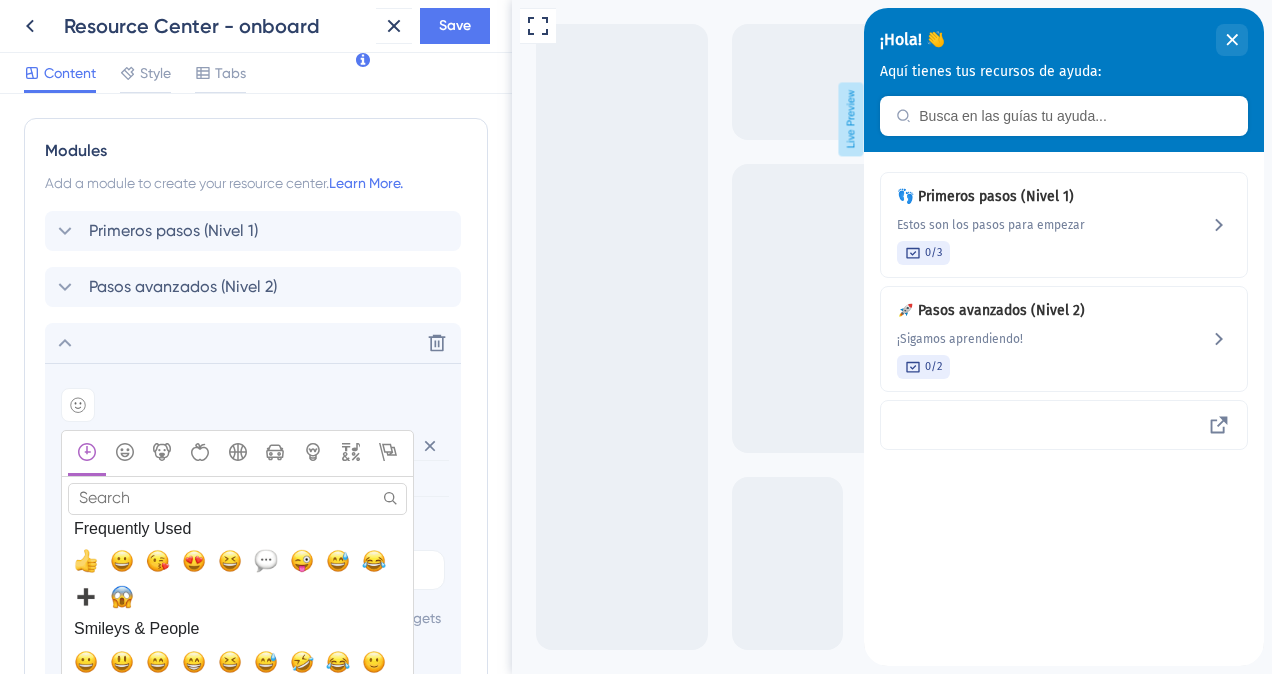 click at bounding box center [86, 597] 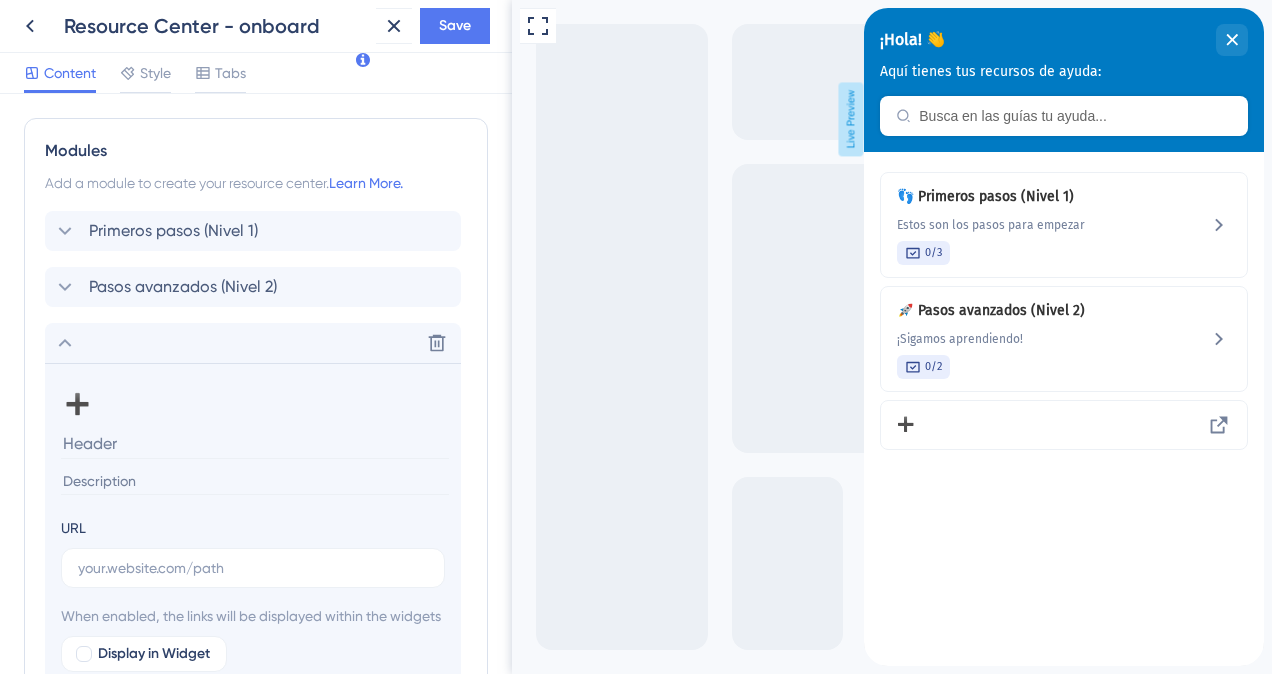 click at bounding box center [255, 443] 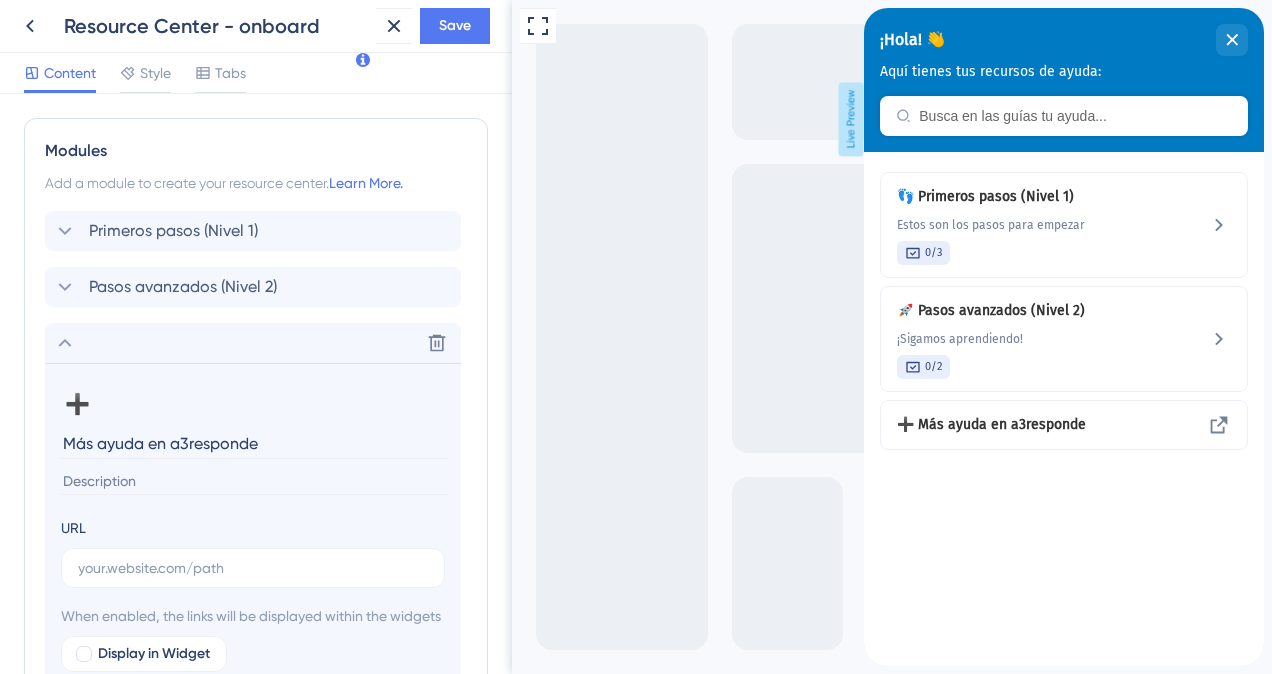 type on "Más ayuda en a3responde" 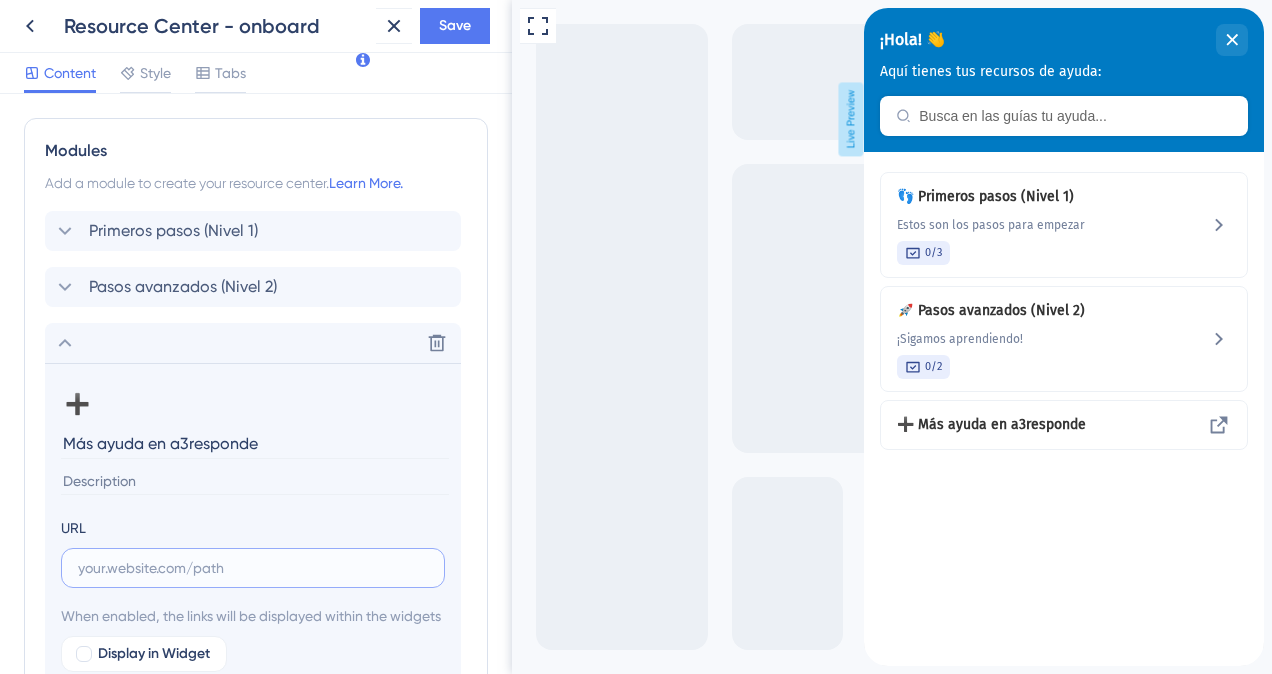 click at bounding box center (253, 568) 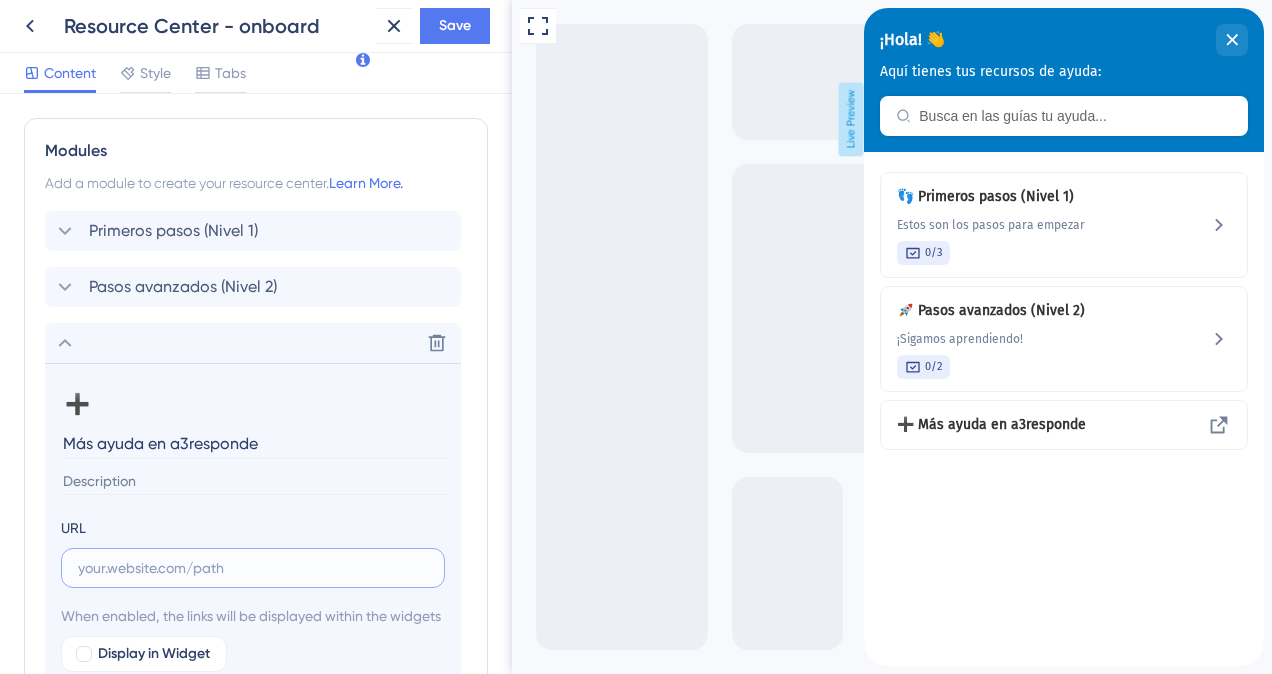 paste on "https://a3responde.wolterskluwer.com/es/s/" 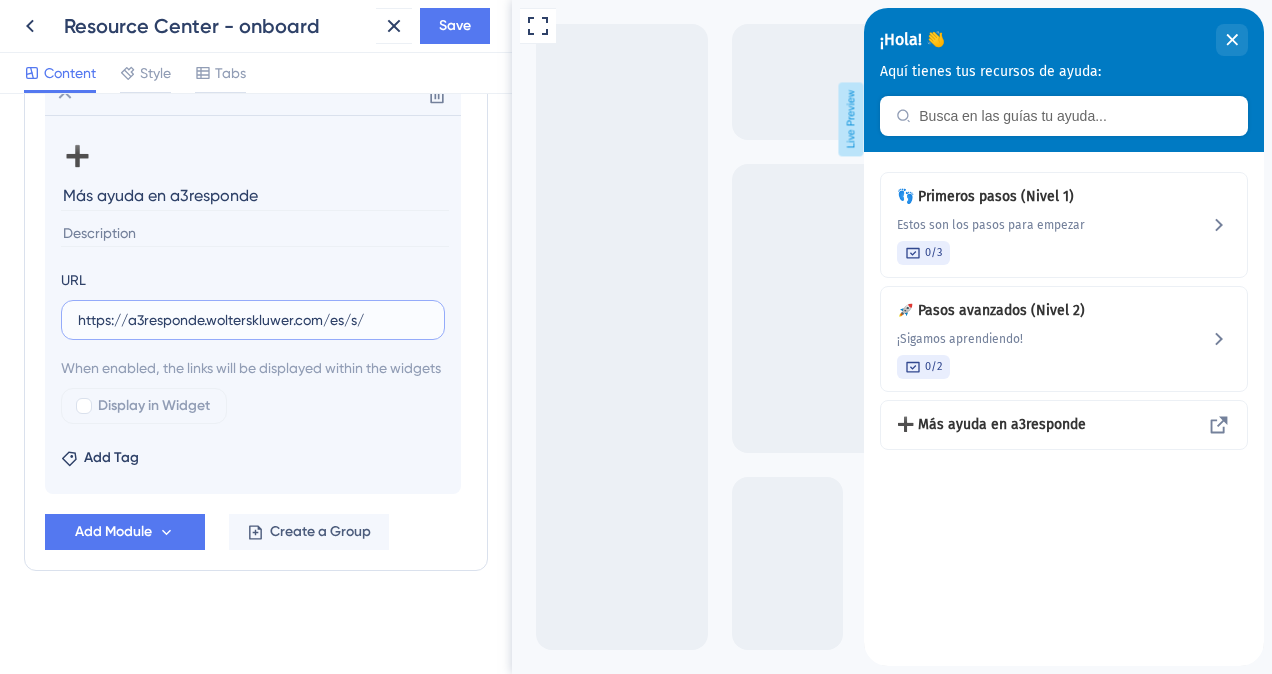 scroll, scrollTop: 990, scrollLeft: 0, axis: vertical 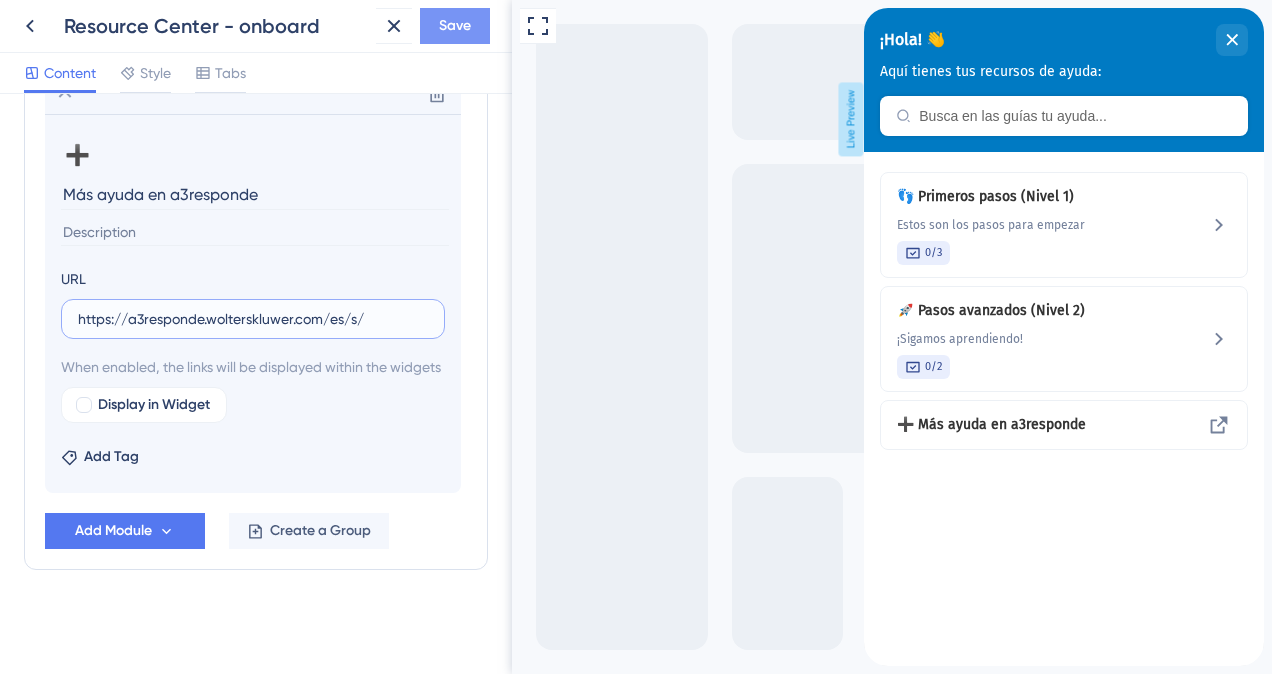 type on "https://a3responde.wolterskluwer.com/es/s/" 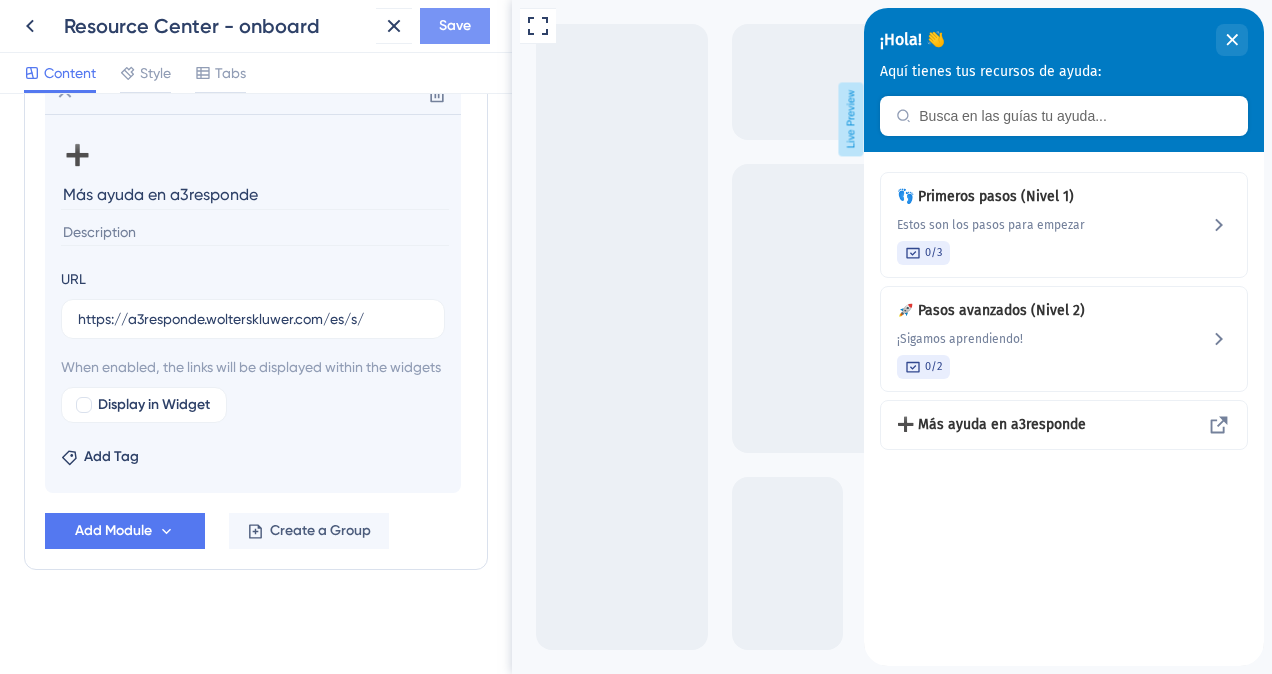 click on "Save" at bounding box center (455, 26) 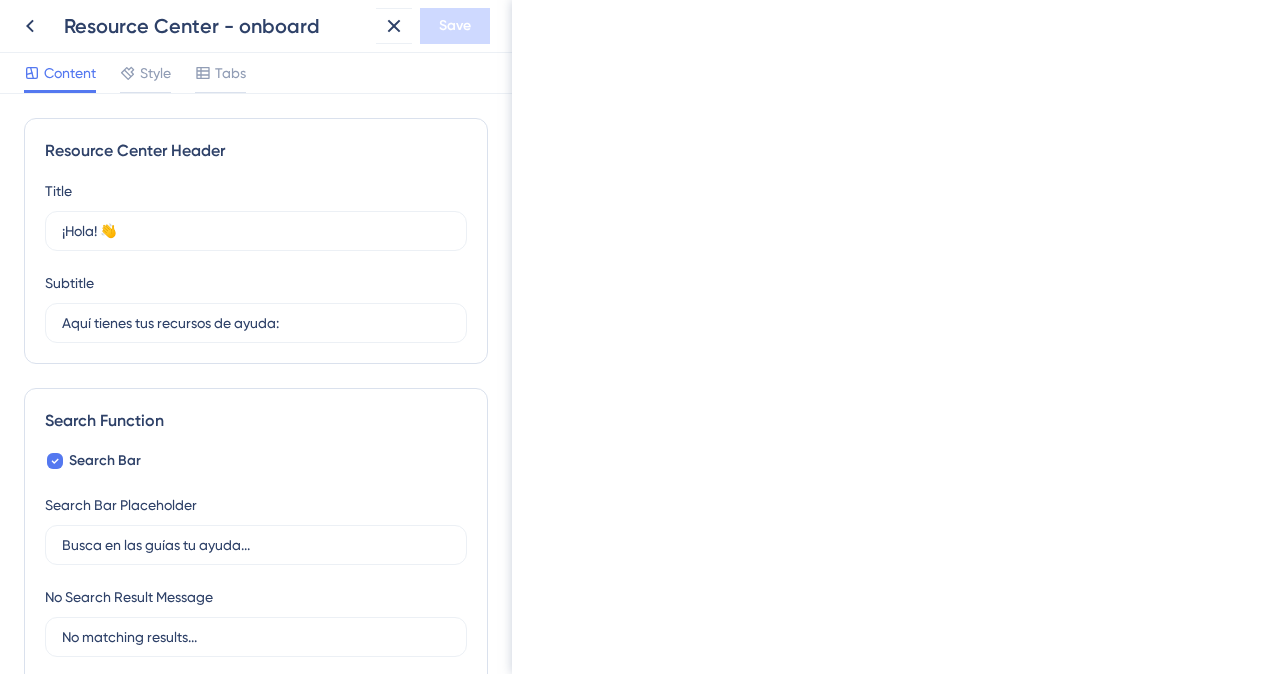 scroll, scrollTop: 0, scrollLeft: 0, axis: both 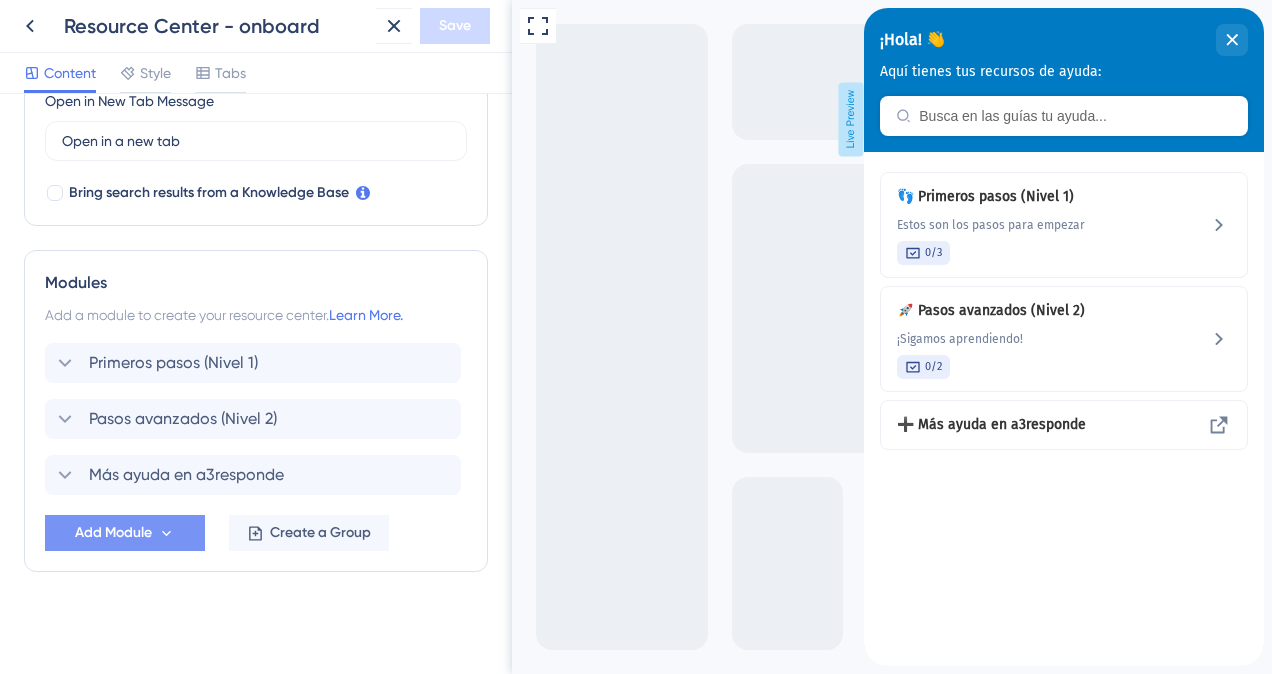 click on "Add Module" at bounding box center [113, 533] 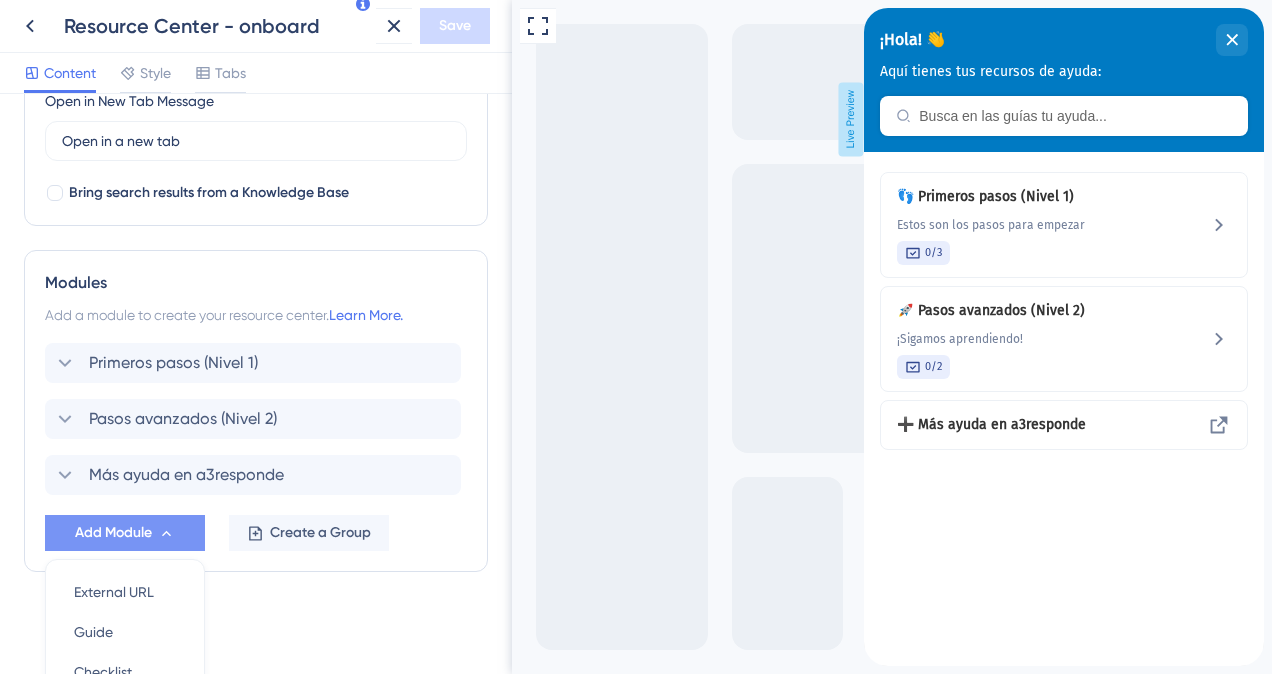 scroll, scrollTop: 776, scrollLeft: 0, axis: vertical 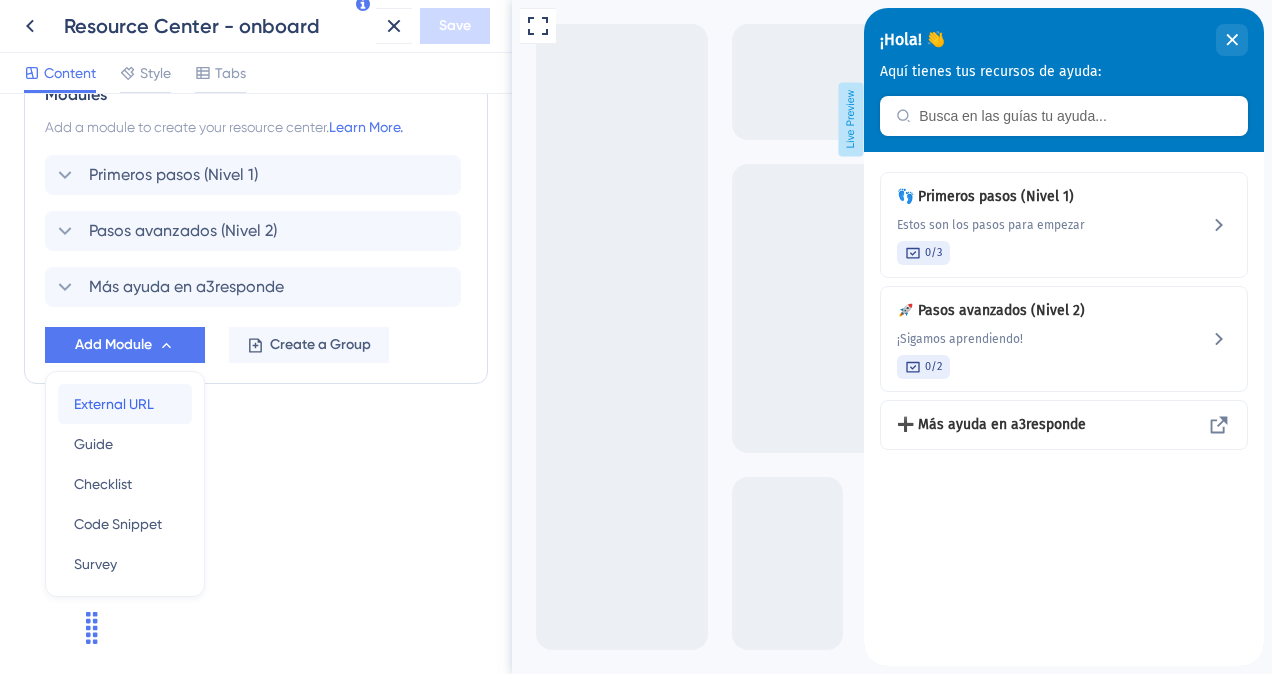 click on "External URL" at bounding box center [114, 404] 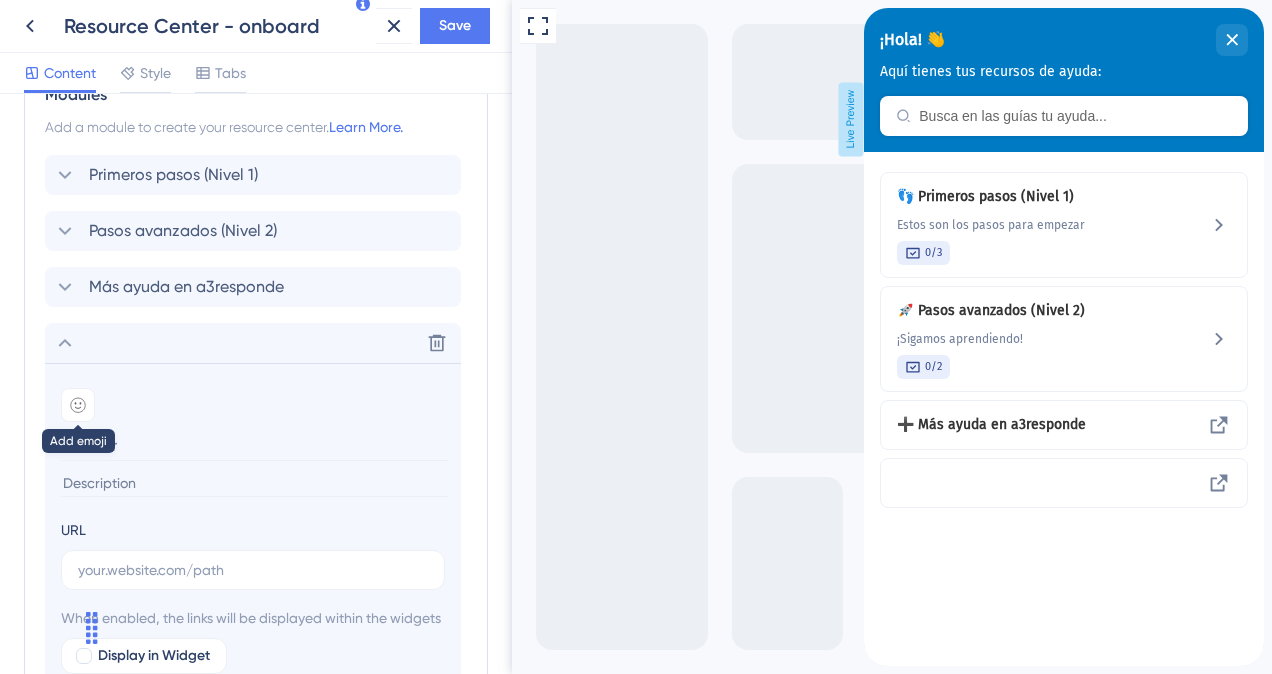 click 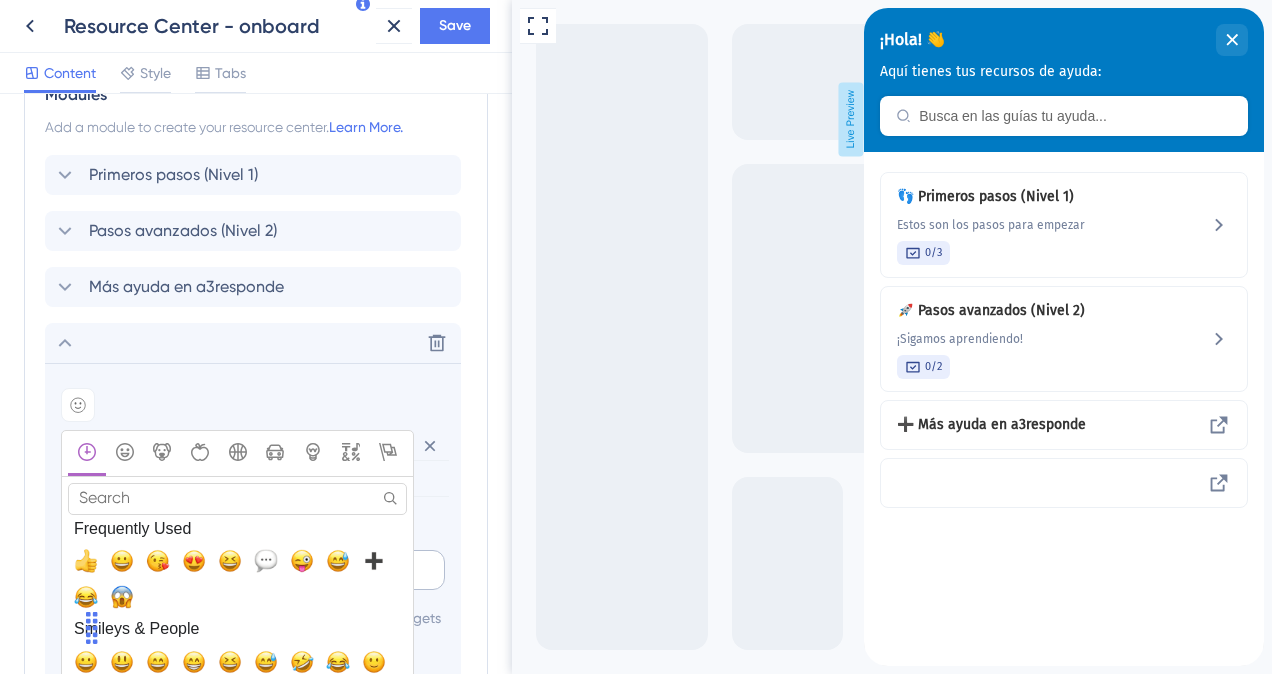 click at bounding box center (266, 561) 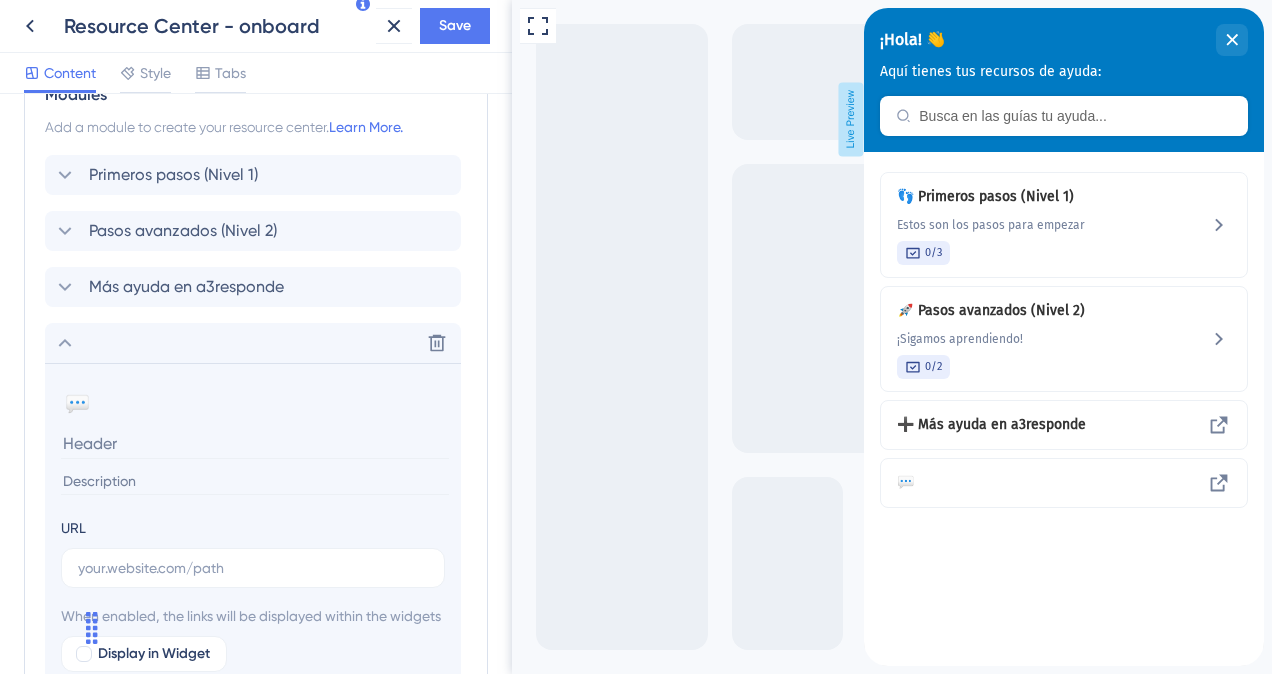 click at bounding box center (255, 443) 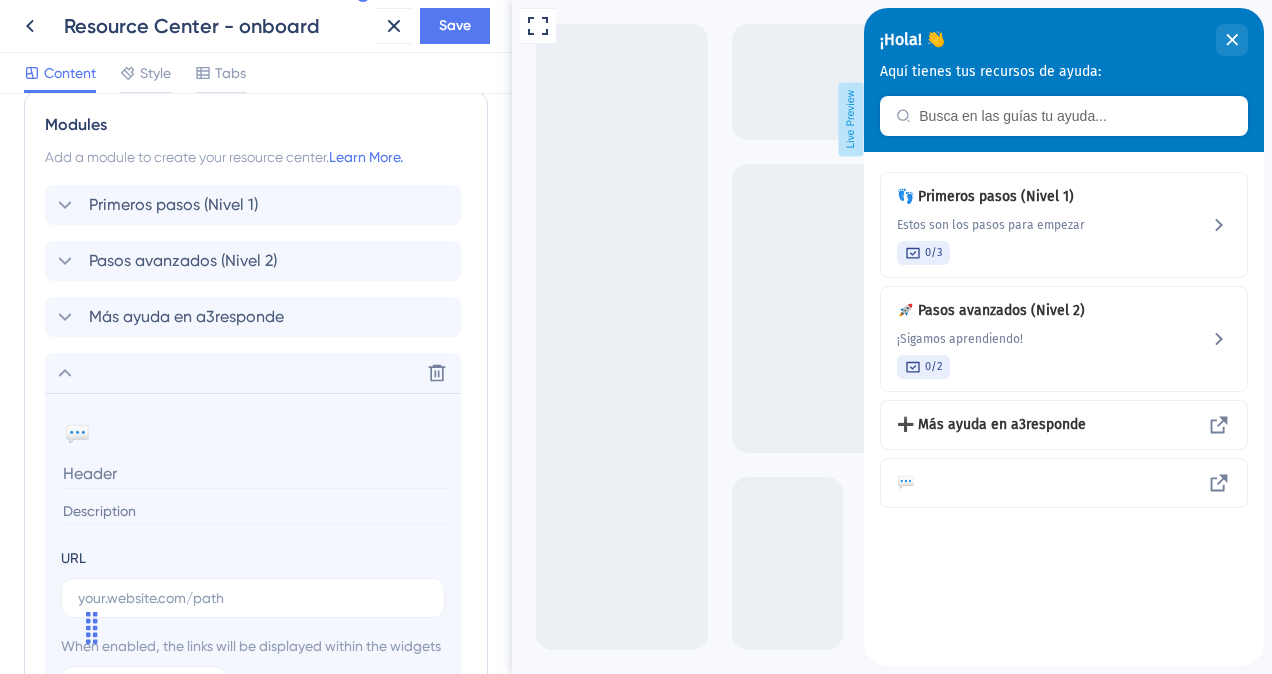 scroll, scrollTop: 846, scrollLeft: 0, axis: vertical 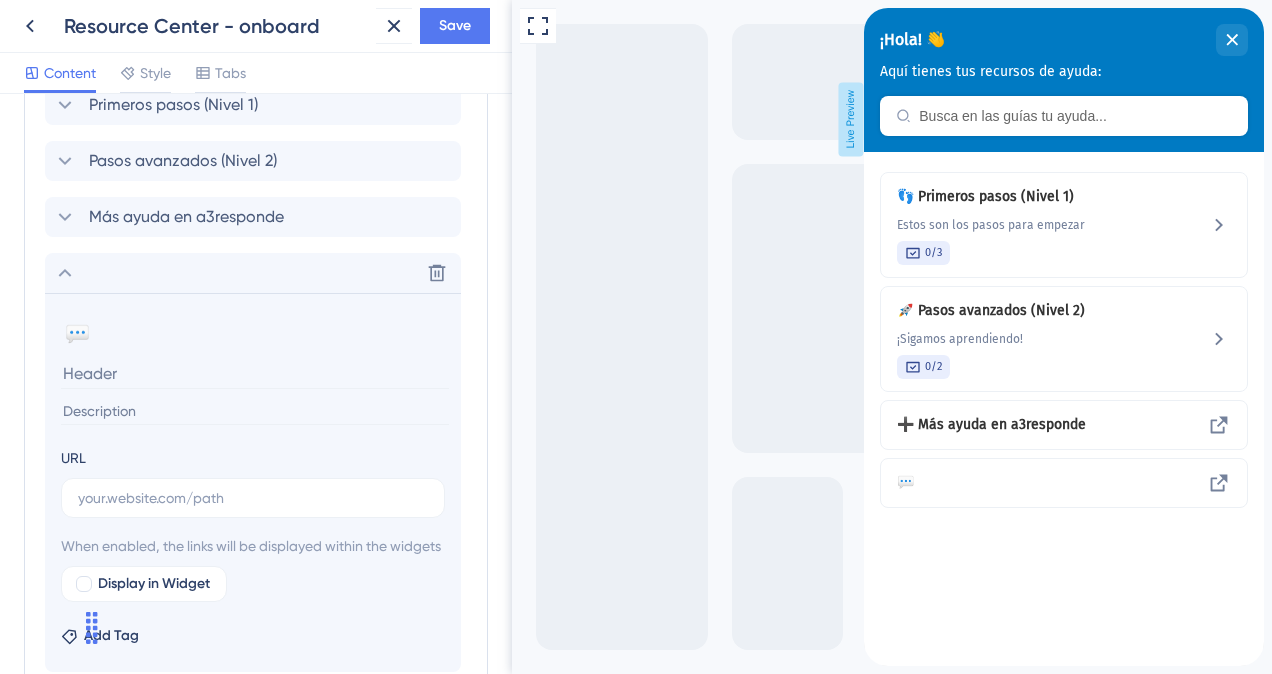 click at bounding box center [255, 373] 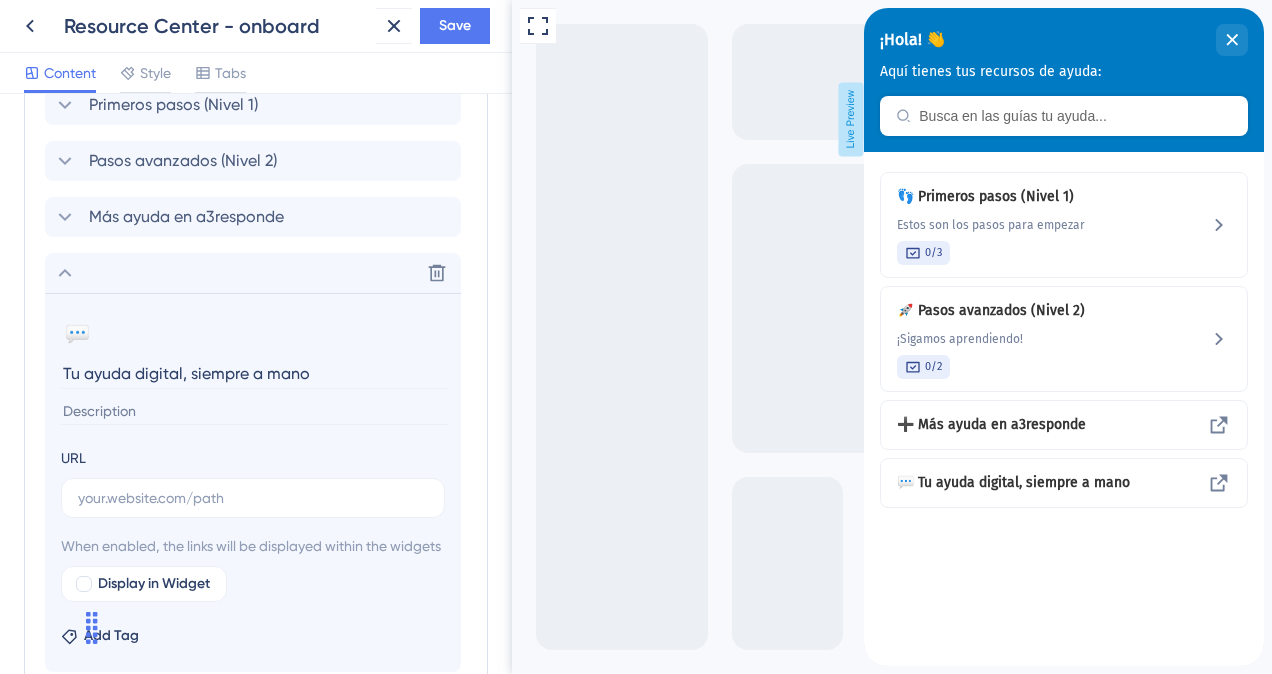type on "Tu ayuda digital, siempre a mano" 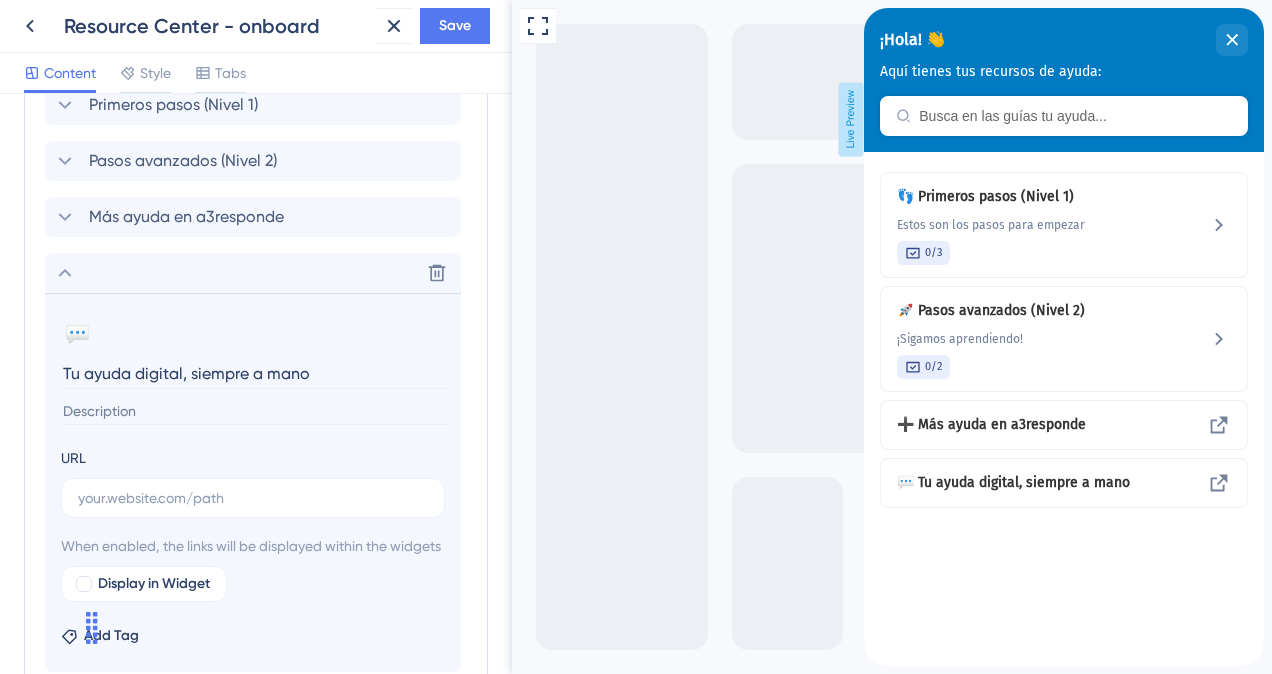 click at bounding box center (255, 411) 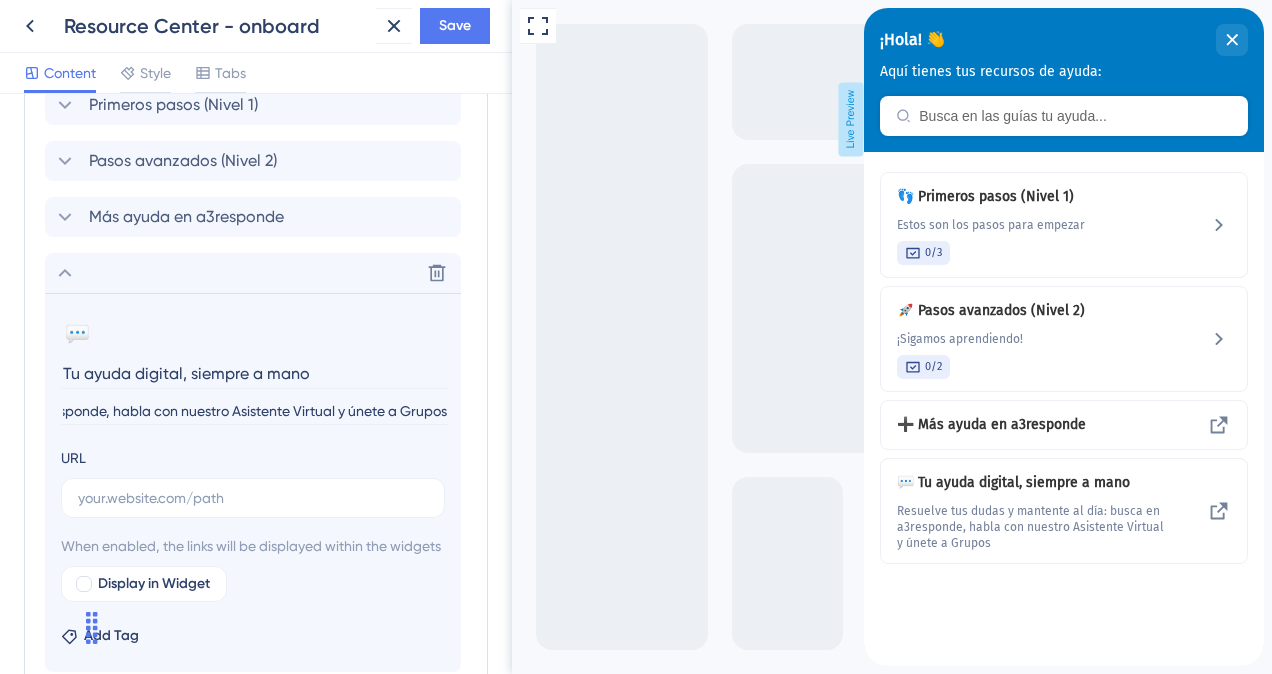 scroll, scrollTop: 0, scrollLeft: 346, axis: horizontal 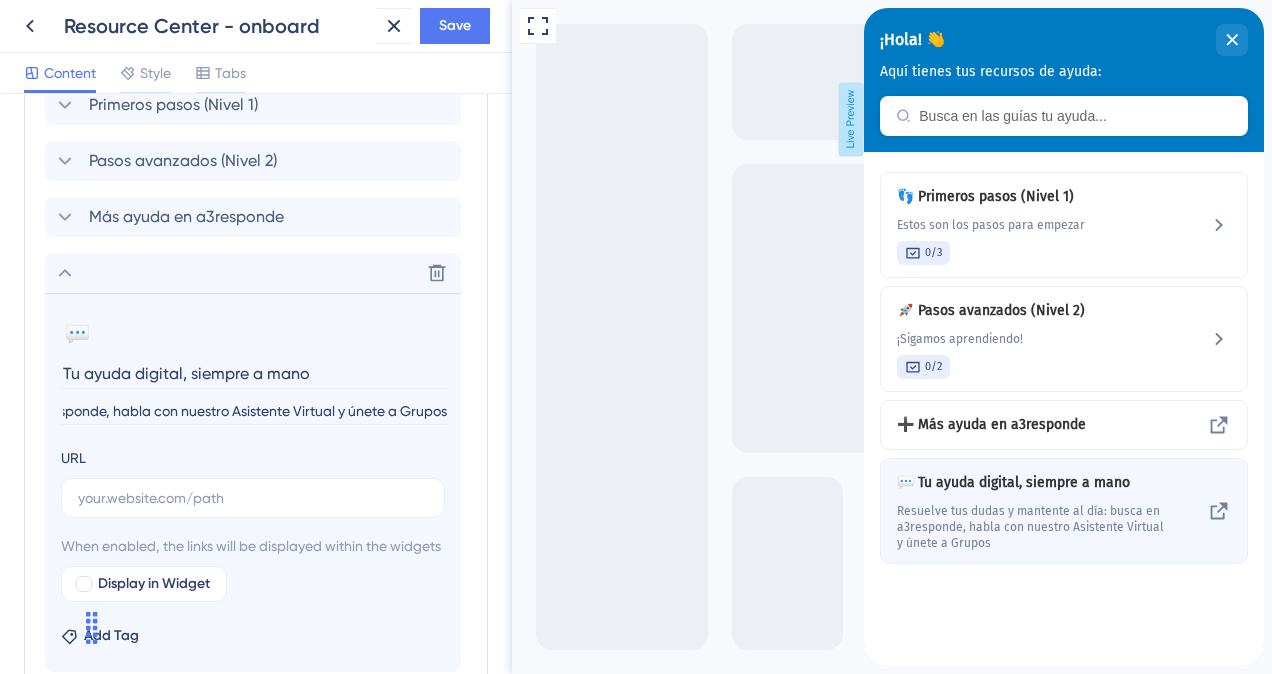 type on "Resuelve tus dudas y mantente al día: busca en a3responde, habla con nuestro Asistente Virtual y únete a Grupos" 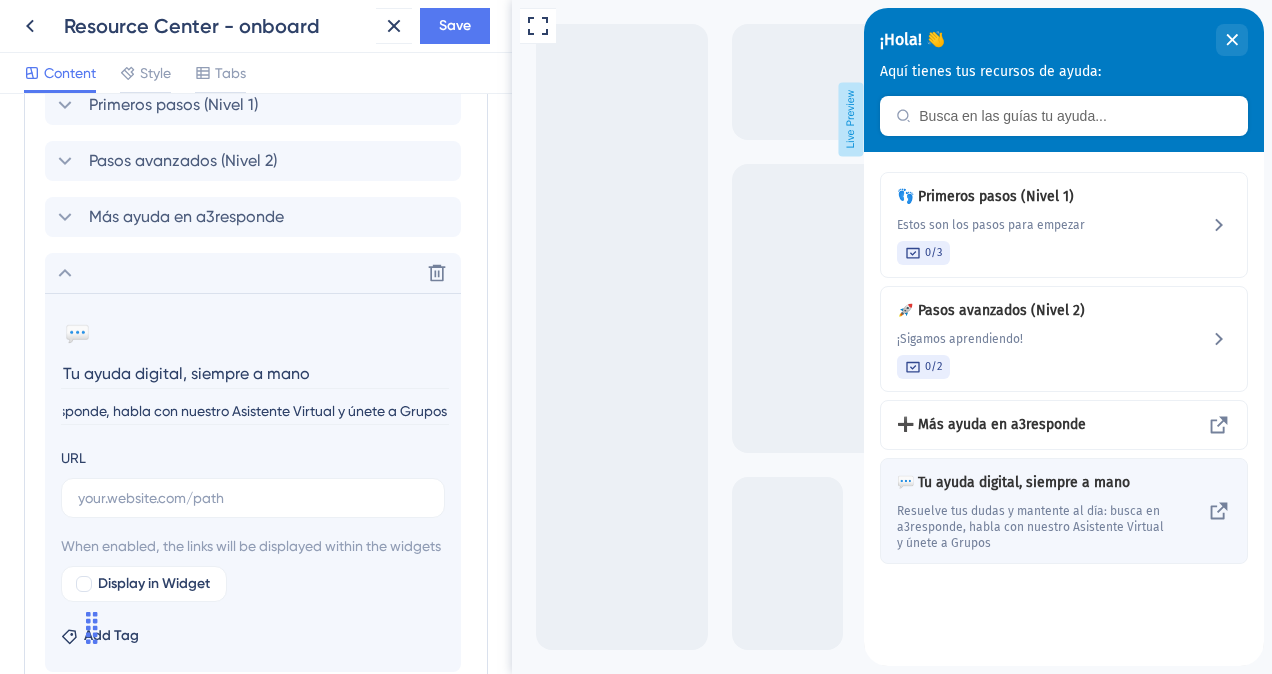 scroll, scrollTop: 0, scrollLeft: 0, axis: both 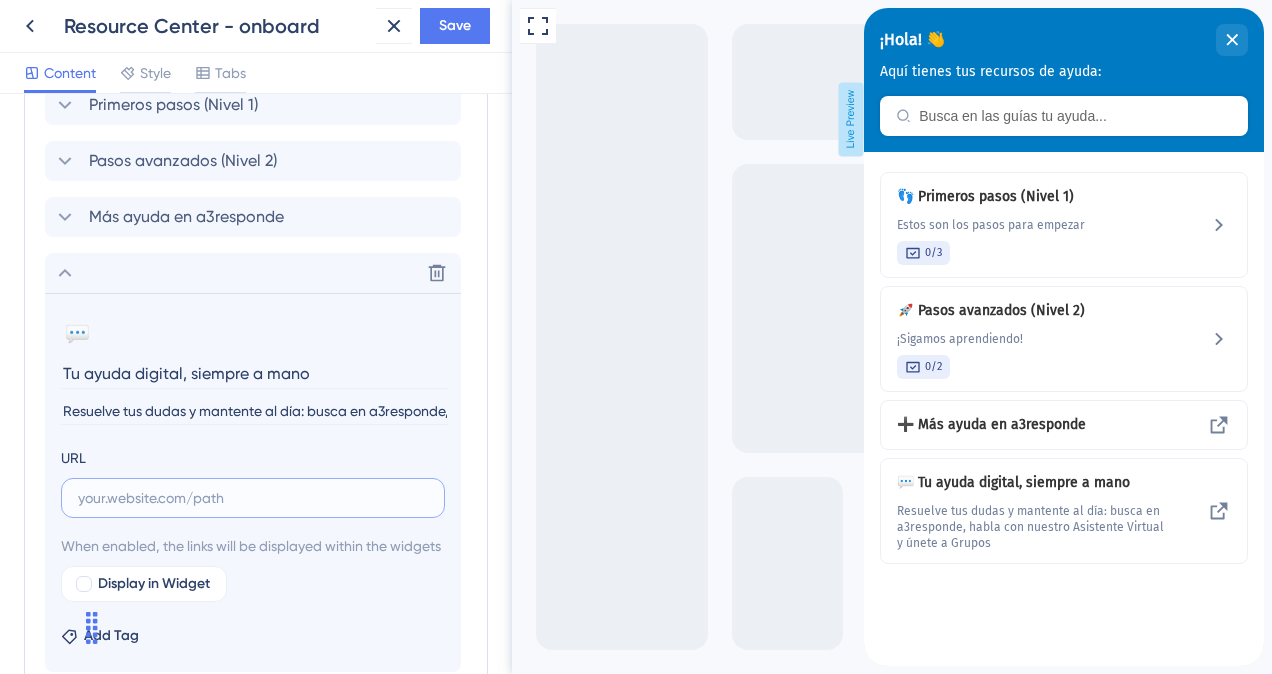 click at bounding box center [253, 498] 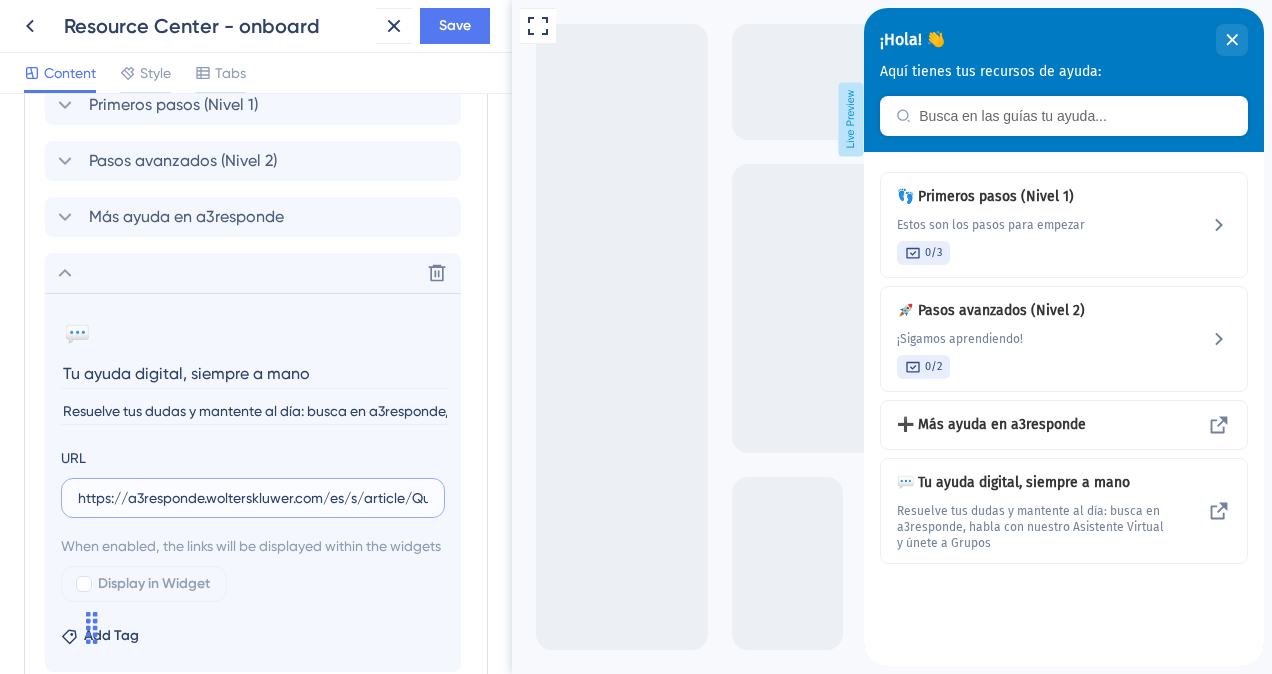 scroll, scrollTop: 0, scrollLeft: 246, axis: horizontal 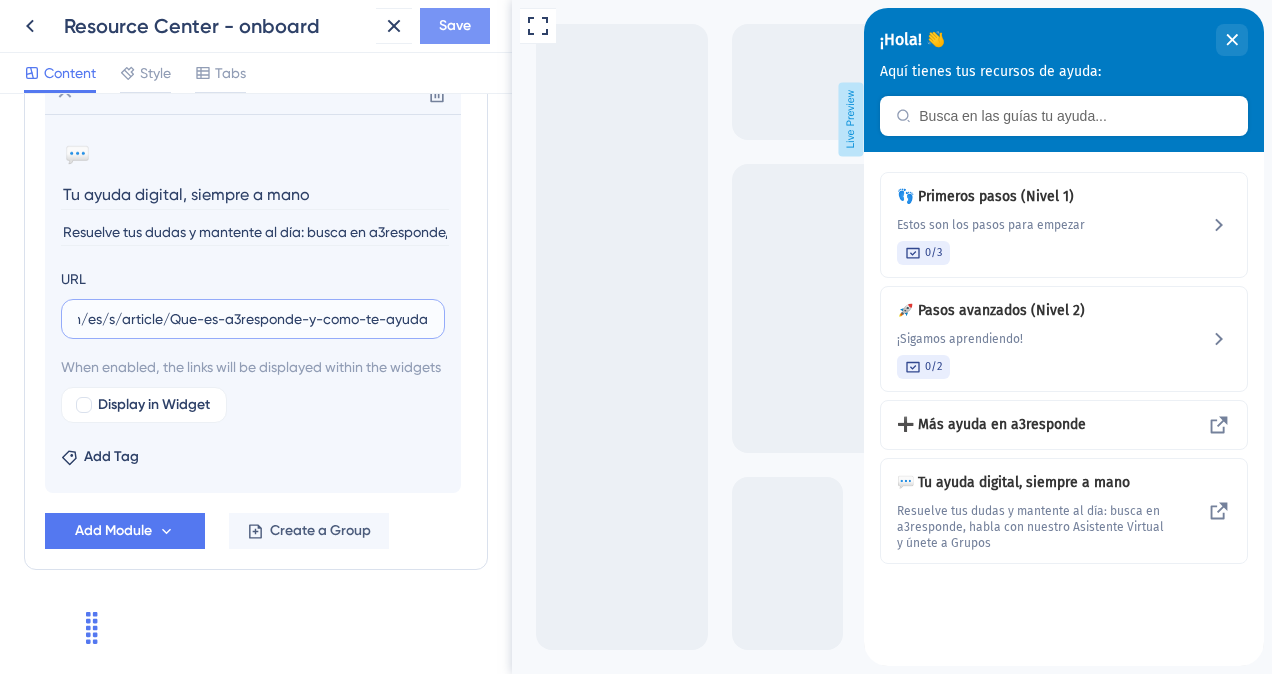 type on "https://a3responde.wolterskluwer.com/es/s/article/Que-es-a3responde-y-como-te-ayuda" 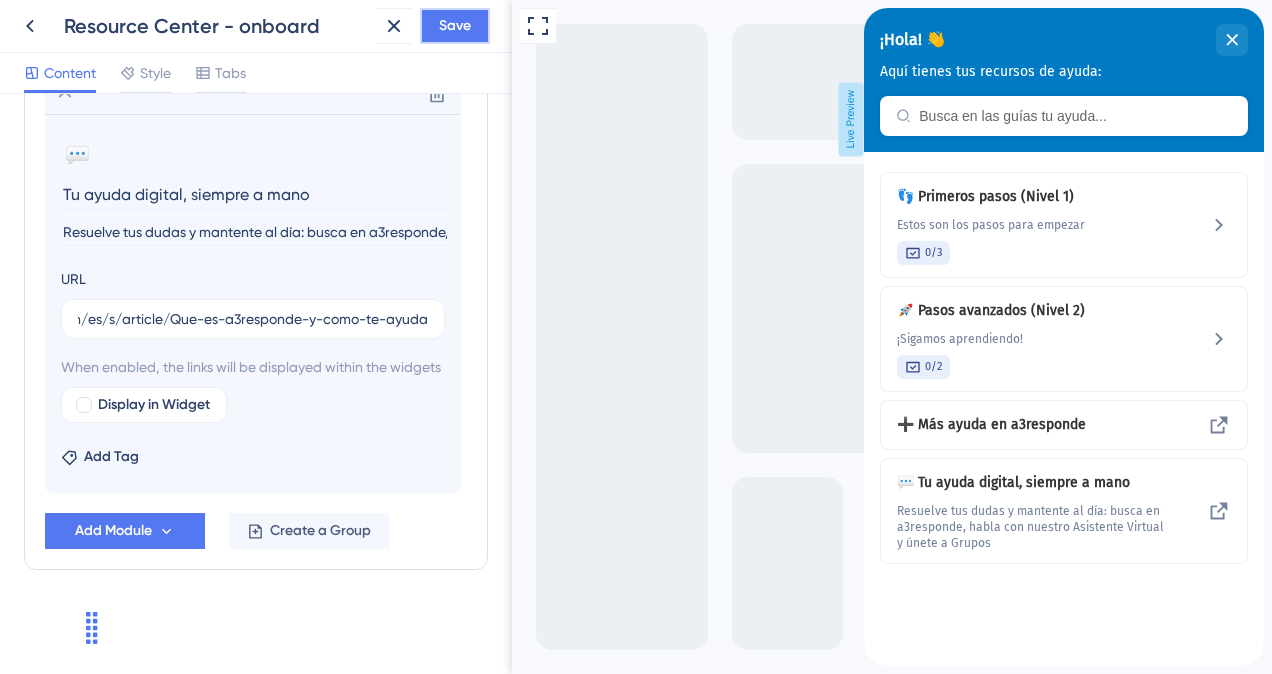 click on "Save" at bounding box center (455, 26) 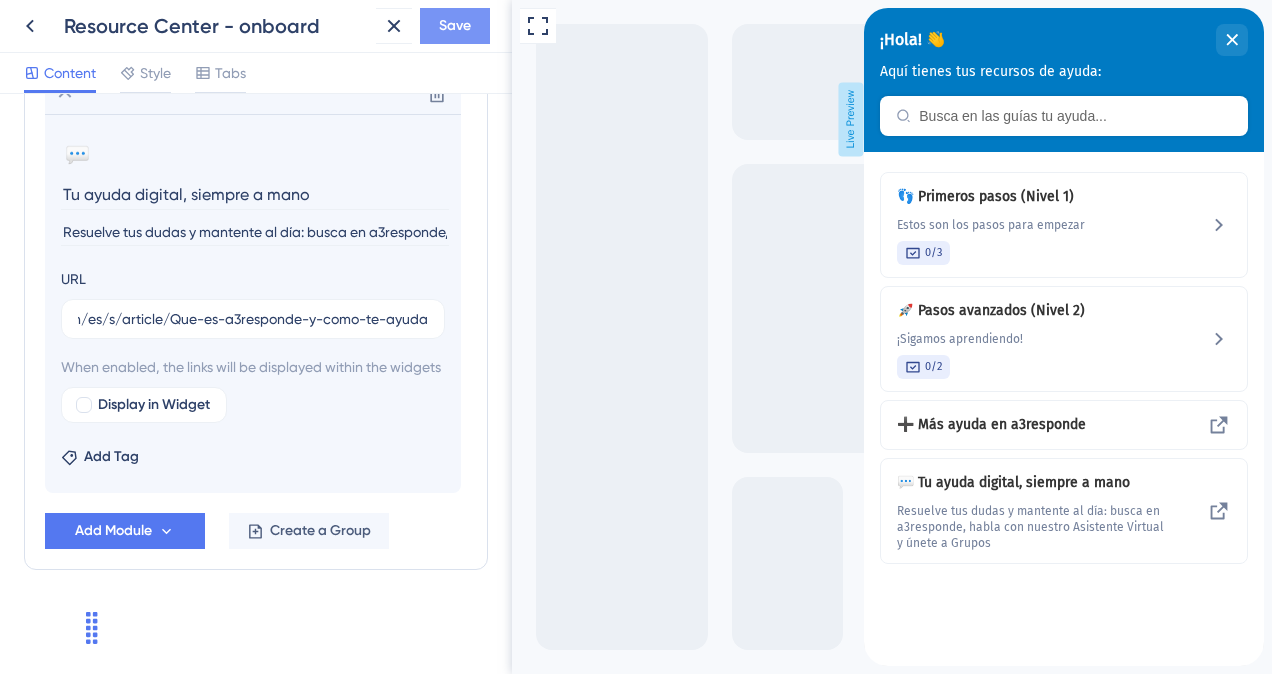 scroll, scrollTop: 0, scrollLeft: 0, axis: both 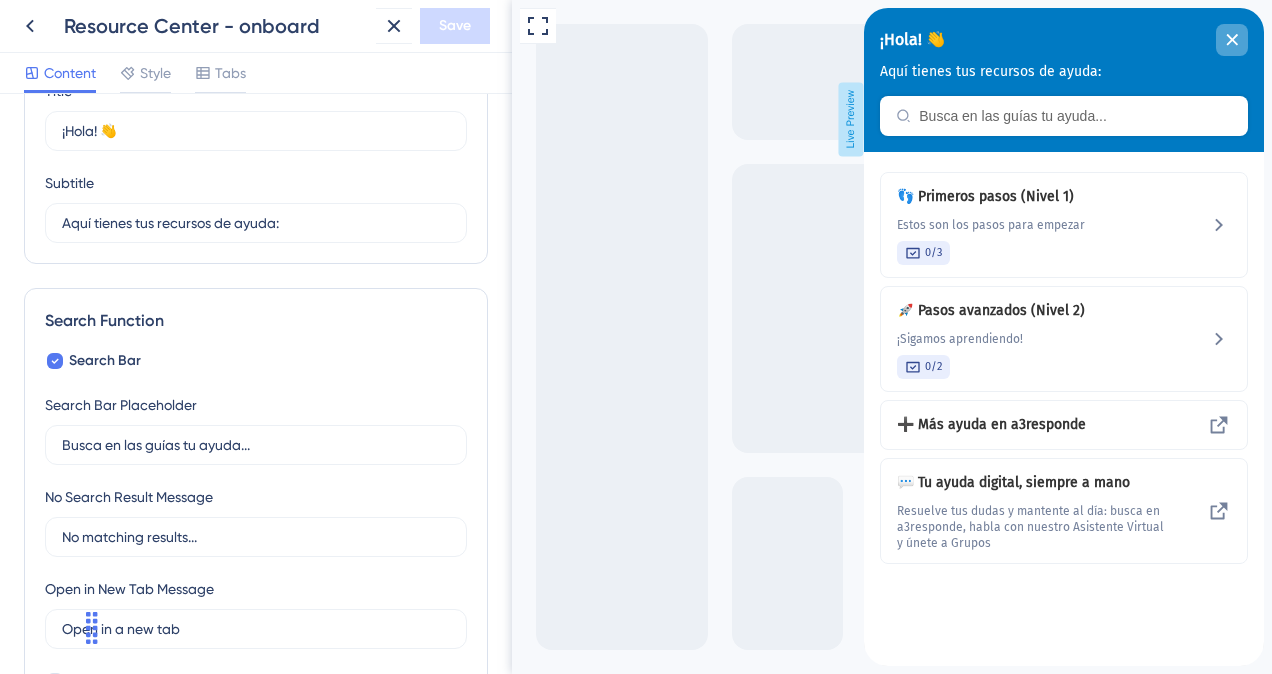 click at bounding box center (1232, 40) 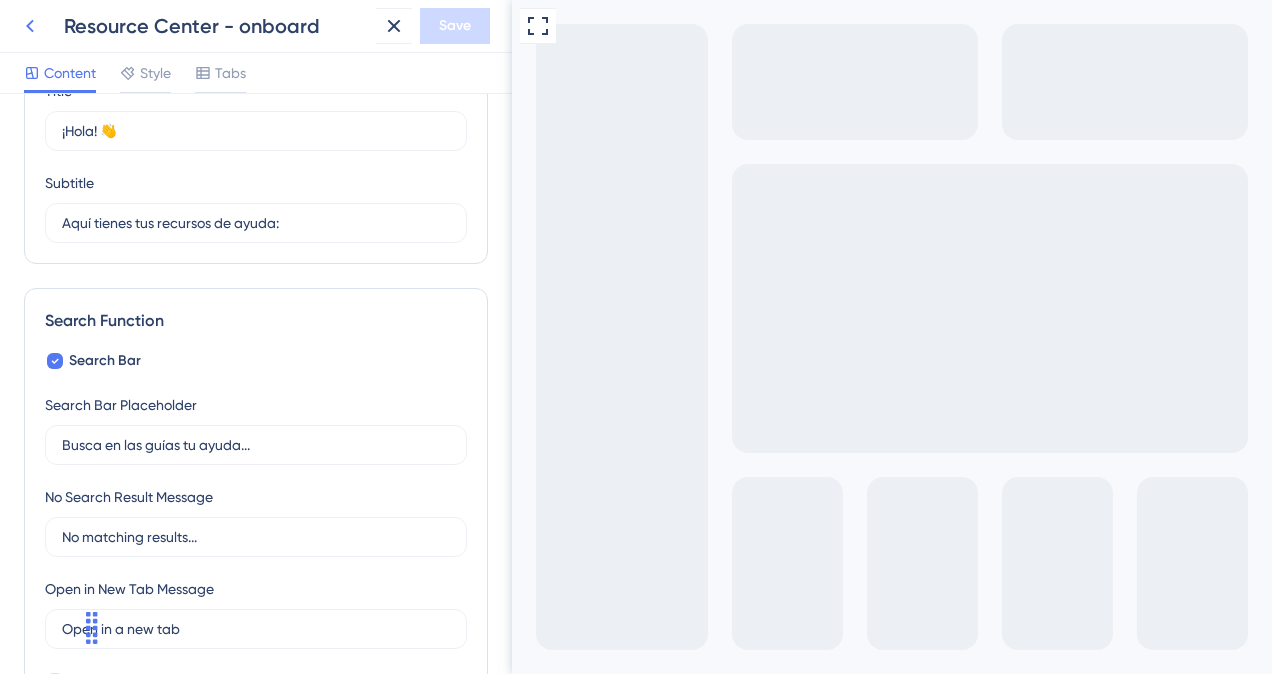 click at bounding box center [30, 26] 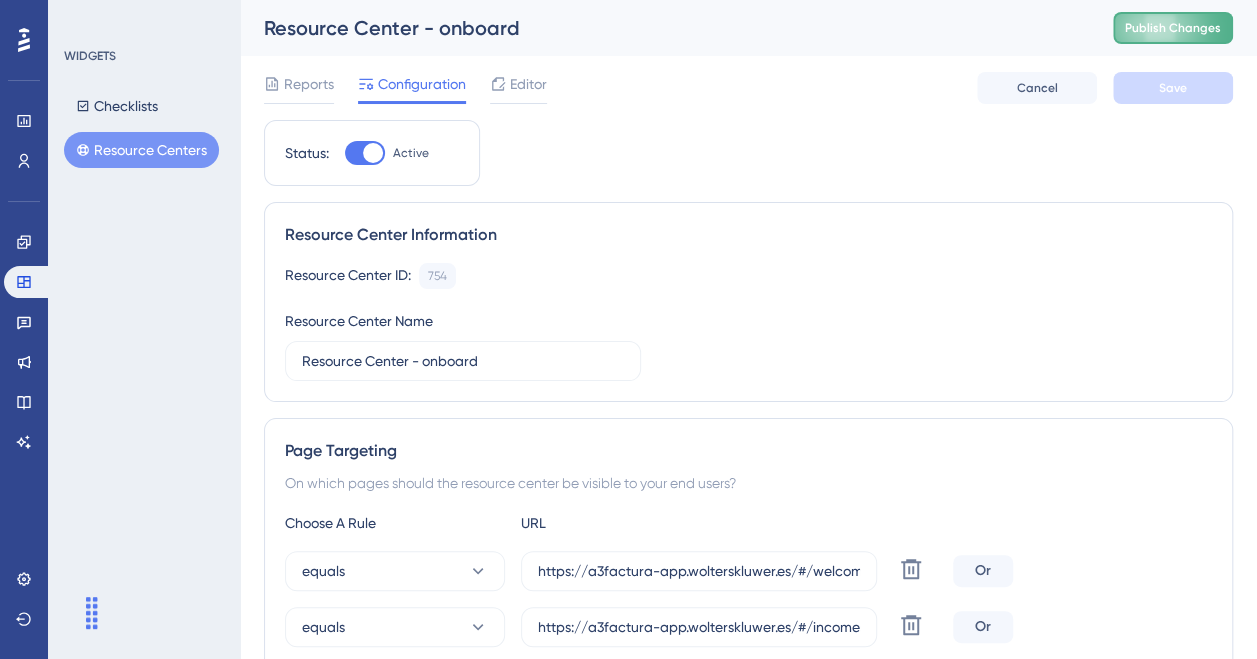 scroll, scrollTop: 0, scrollLeft: 0, axis: both 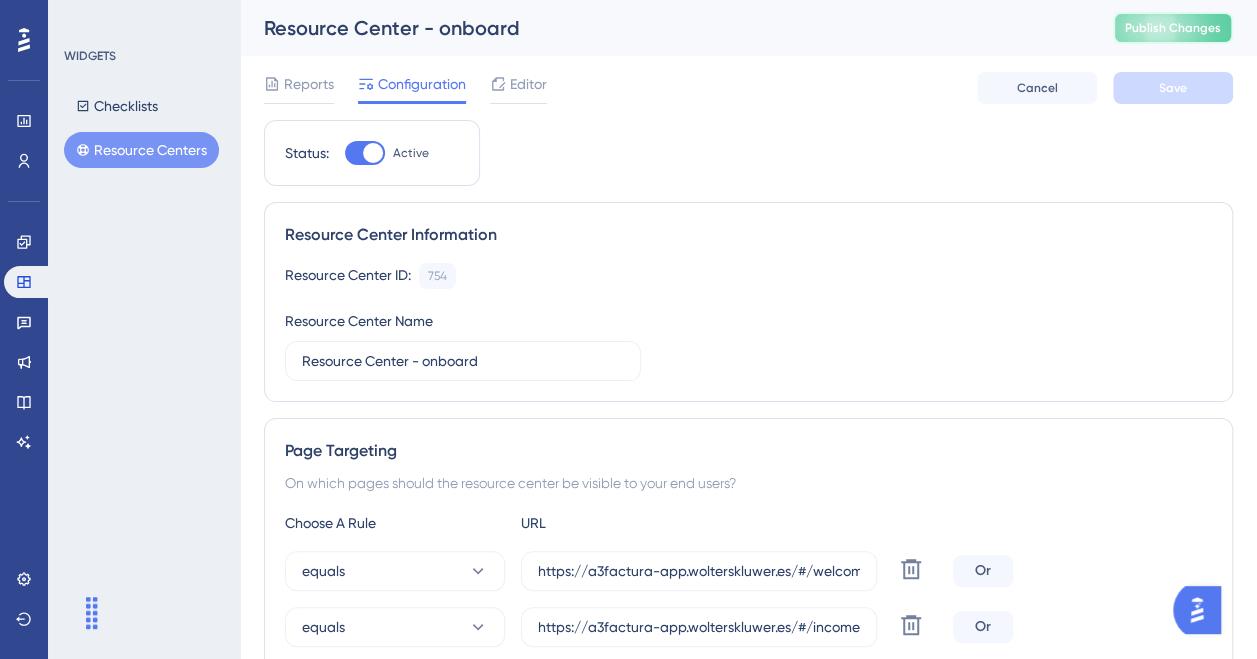 click on "Publish Changes" at bounding box center (1173, 28) 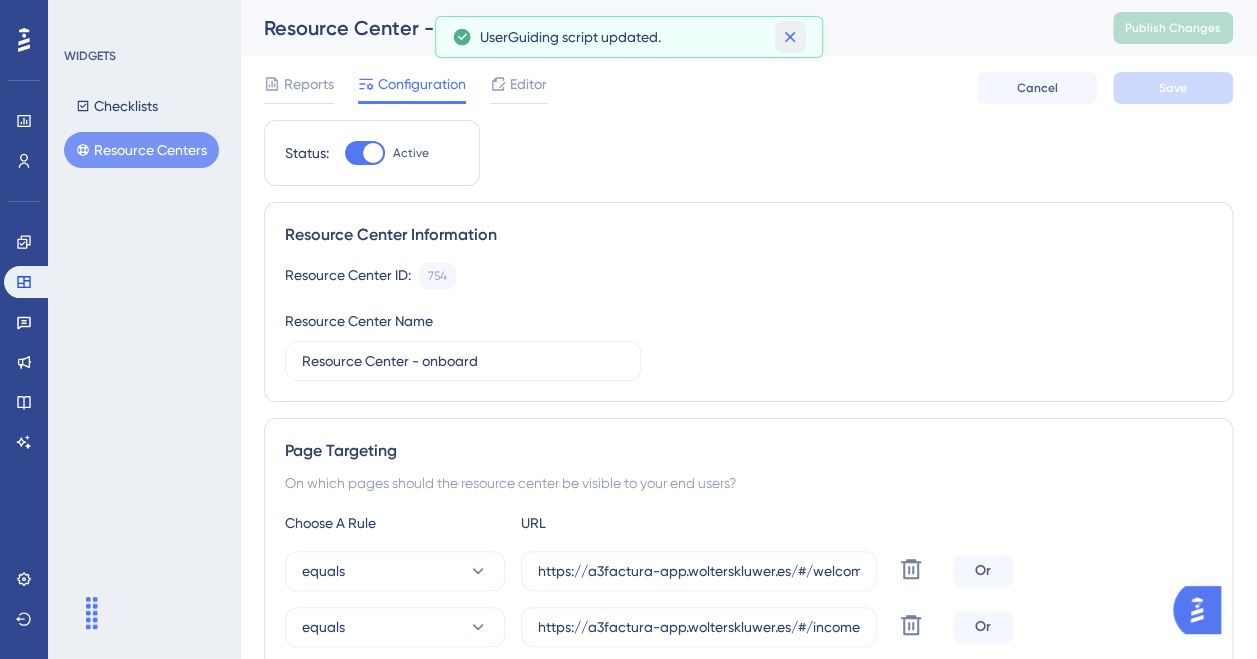 click 